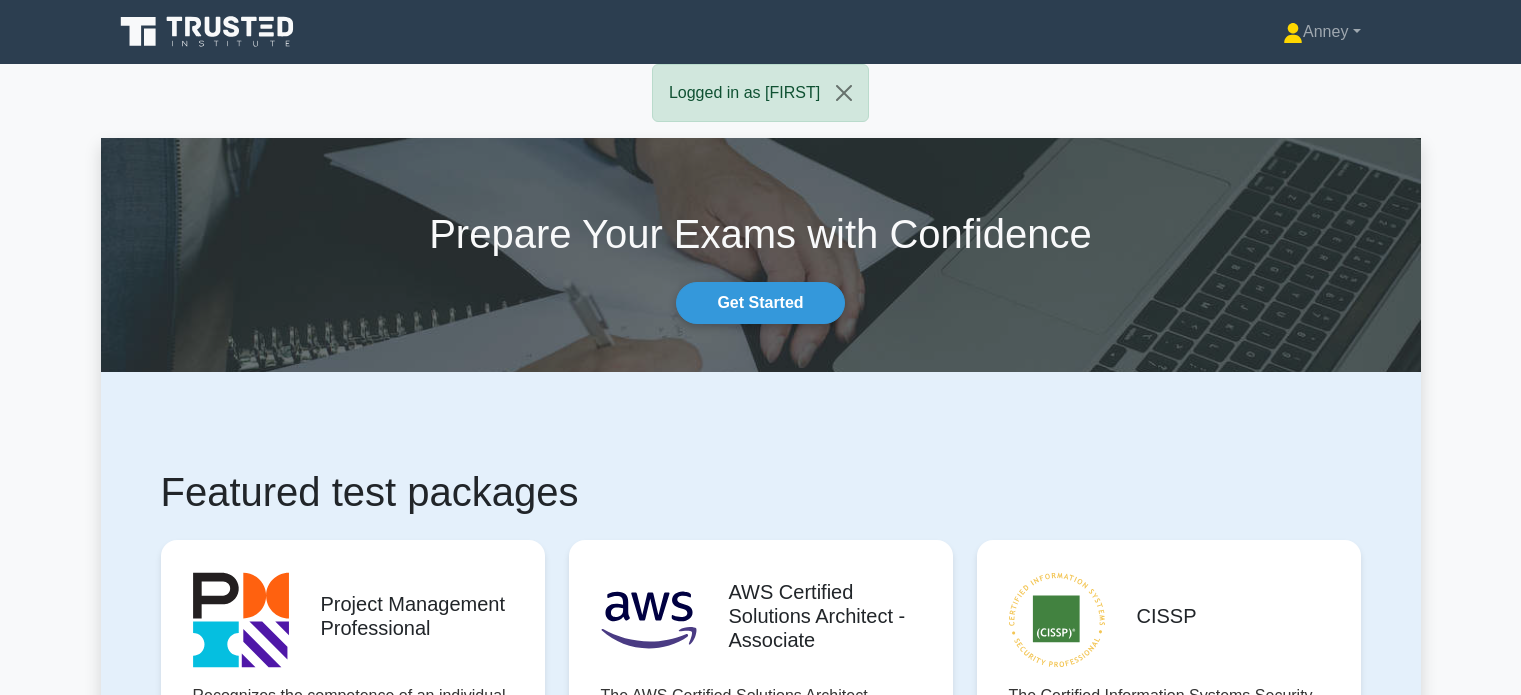 scroll, scrollTop: 0, scrollLeft: 0, axis: both 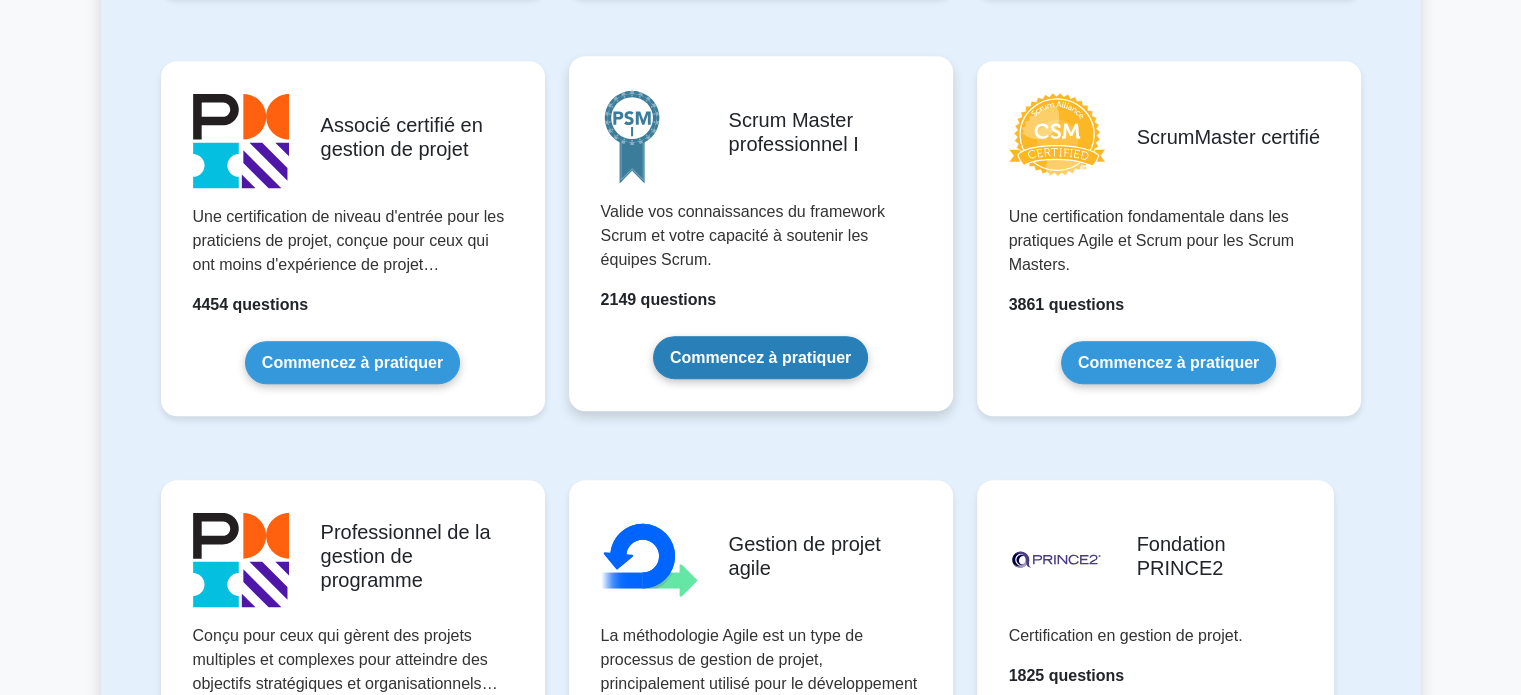 click on "Commencez à pratiquer" at bounding box center [760, 357] 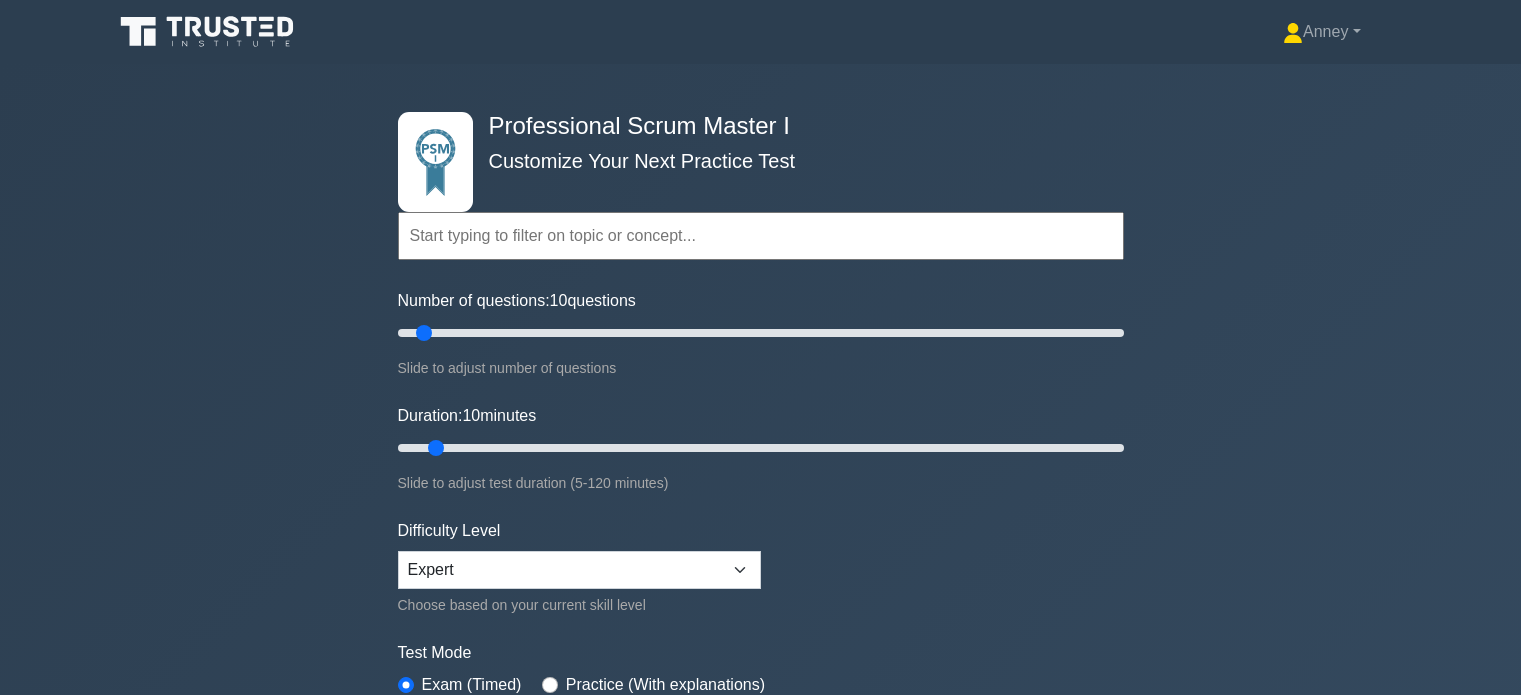 scroll, scrollTop: 0, scrollLeft: 0, axis: both 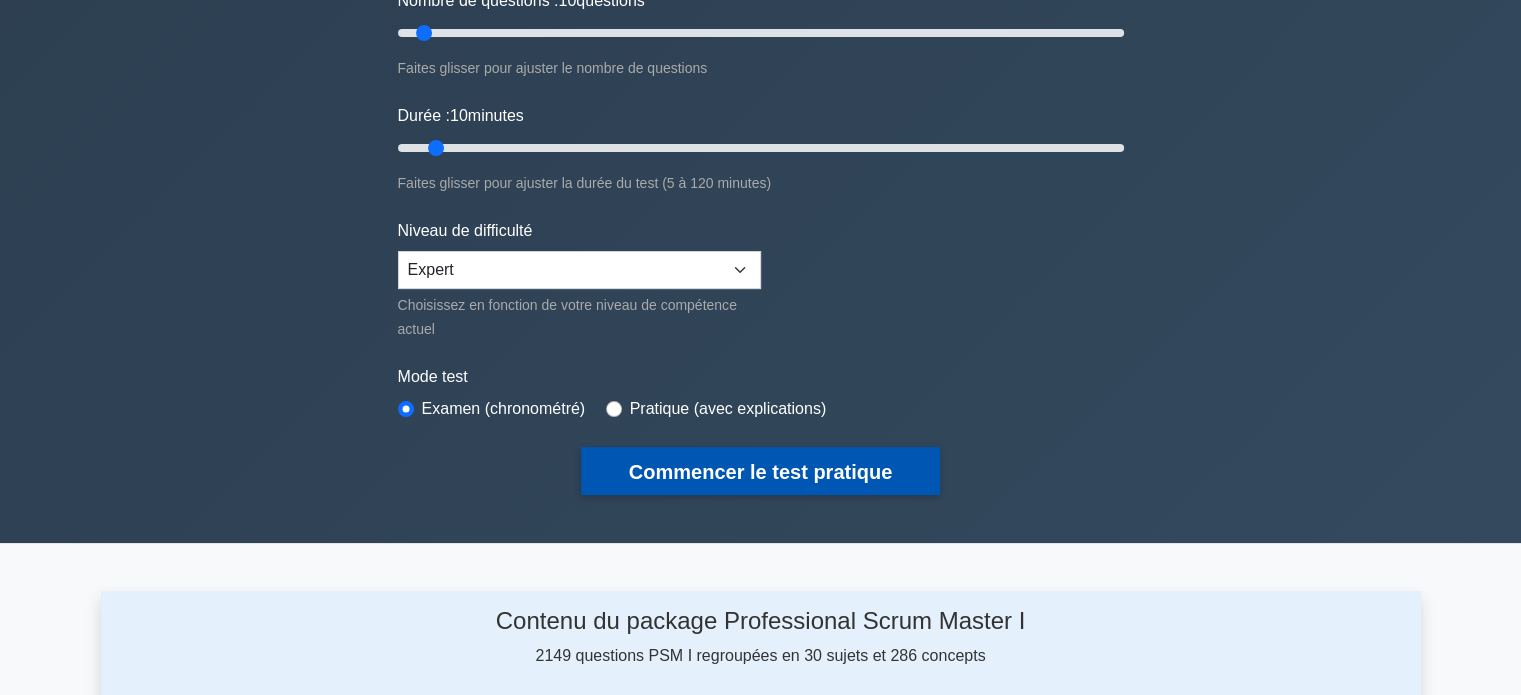 click on "Commencer le test pratique" at bounding box center [760, 472] 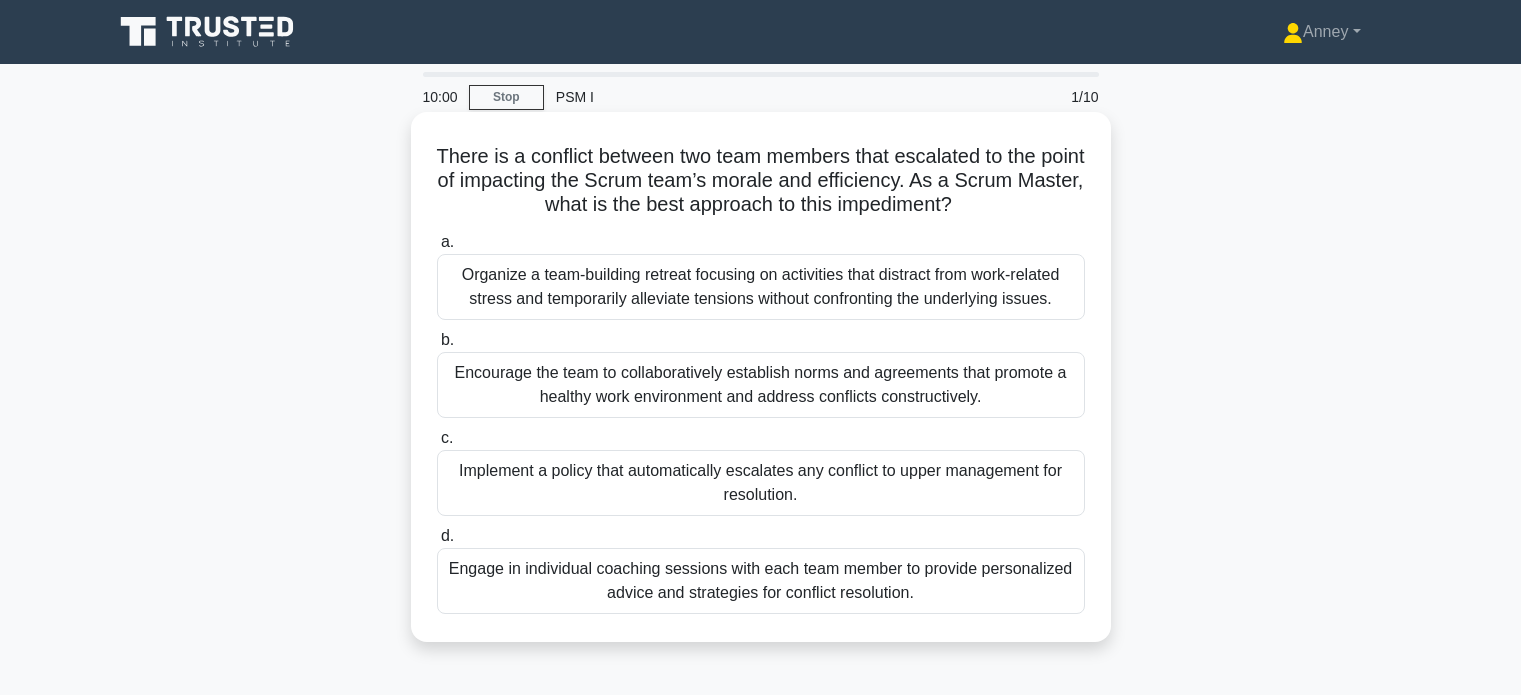 scroll, scrollTop: 0, scrollLeft: 0, axis: both 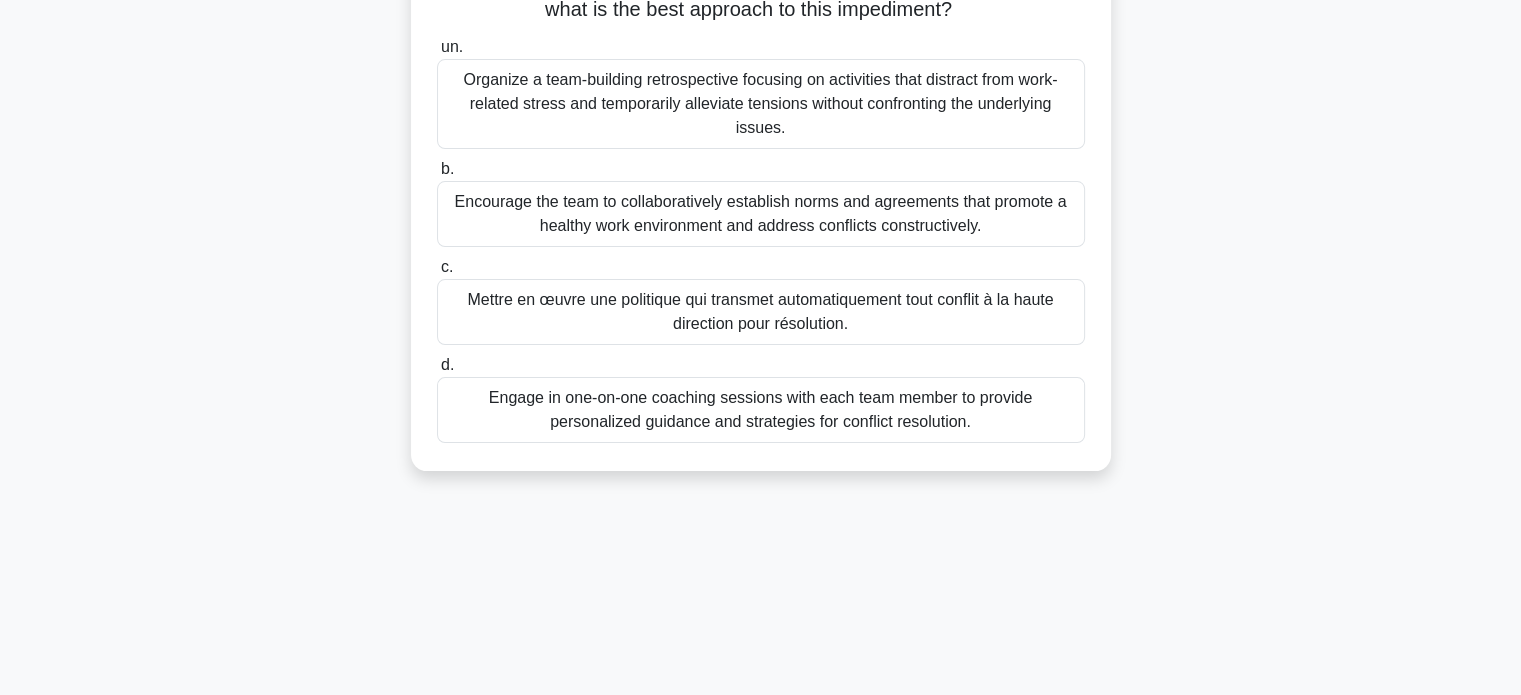 click on "Un conflit entre deux membres de l'équipe s'est aggravé au point d'affecter le moral et l'efficacité de l'équipe Scrum. En tant que Scrum Master, quelle est la meilleure approche pour surmonter cet obstacle ?
.spinner_0XTQ{transform-origin:center;animation:spinner_y6GP .75s linear infinite}@keyframes spinner_y6GP{100%{transform:rotate(360deg)}}
un.
b. c. d." at bounding box center (761, 206) 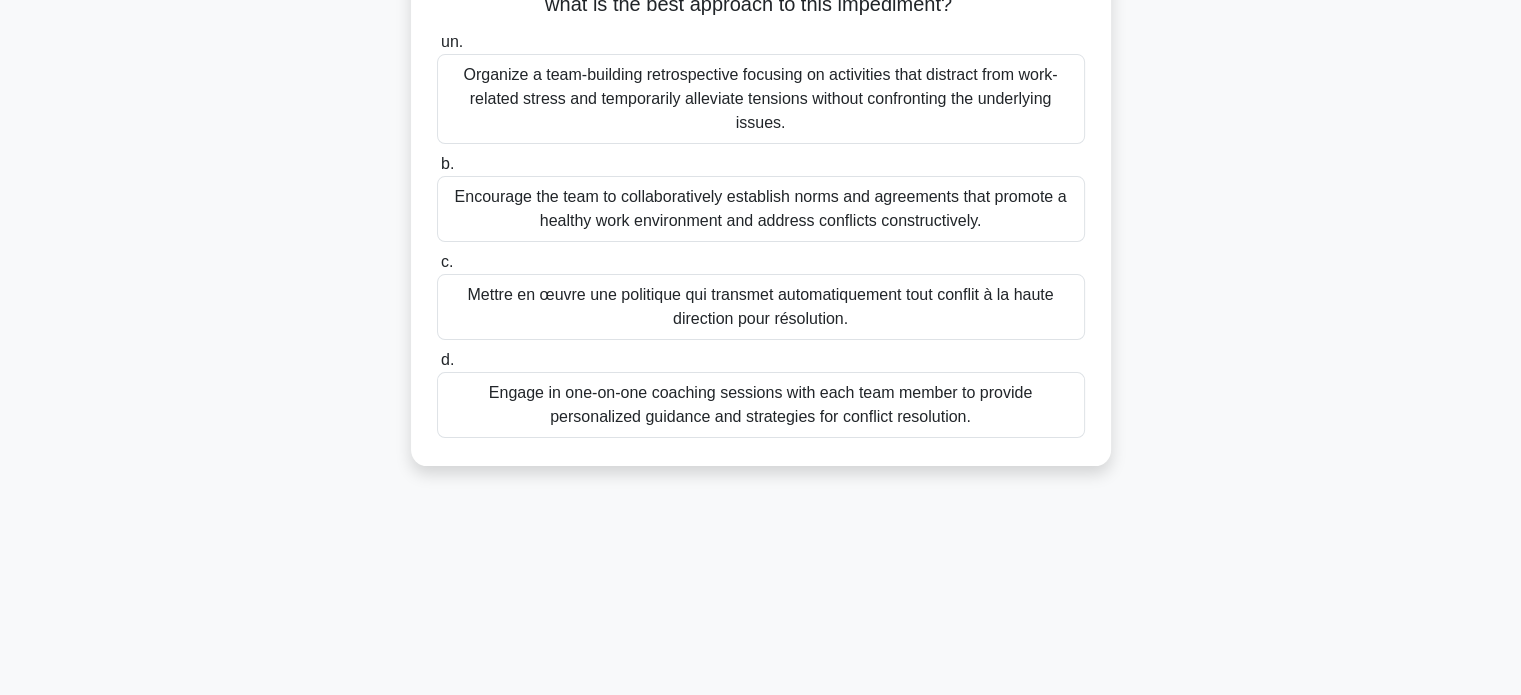 click on "Encouragez l’équipe à établir de manière collaborative des normes et des accords qui favorisent un environnement de travail sain et abordent les conflits de manière constructive." at bounding box center (761, 208) 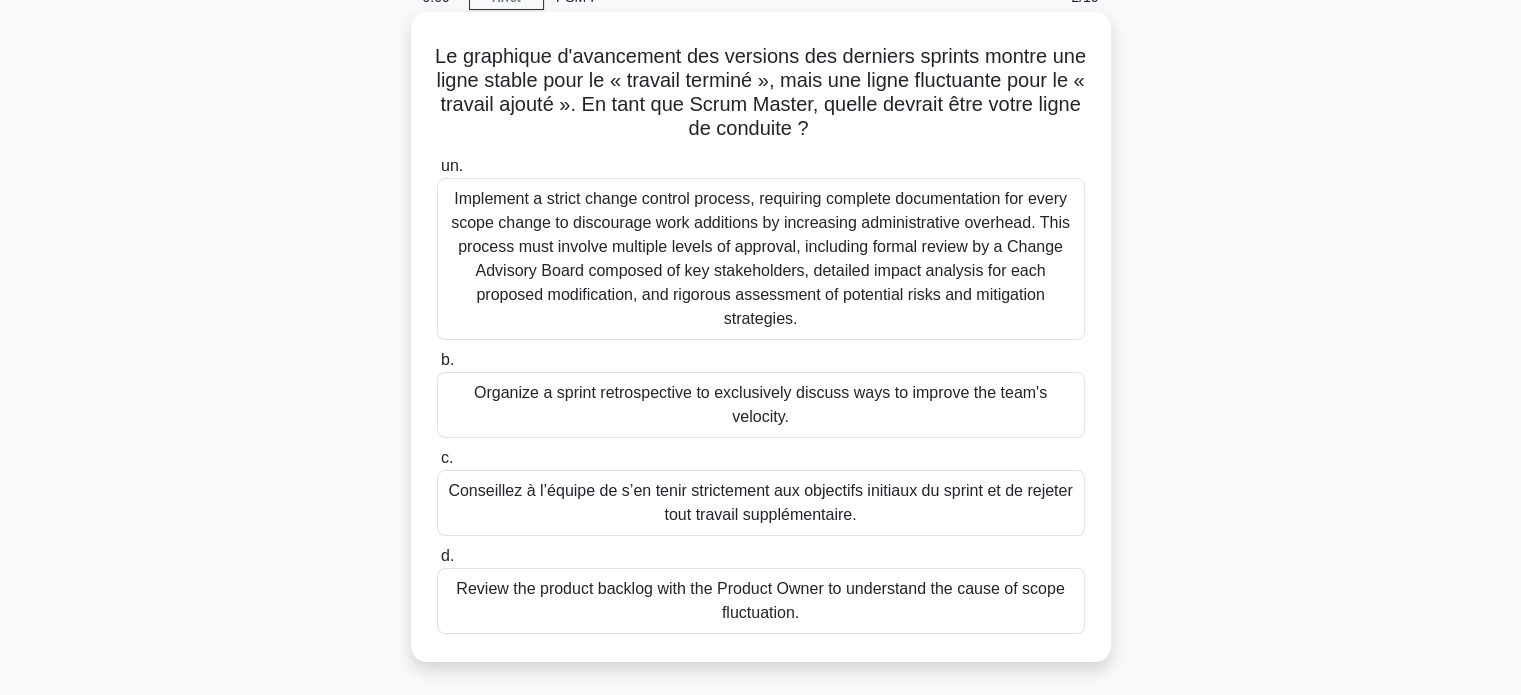 scroll, scrollTop: 200, scrollLeft: 0, axis: vertical 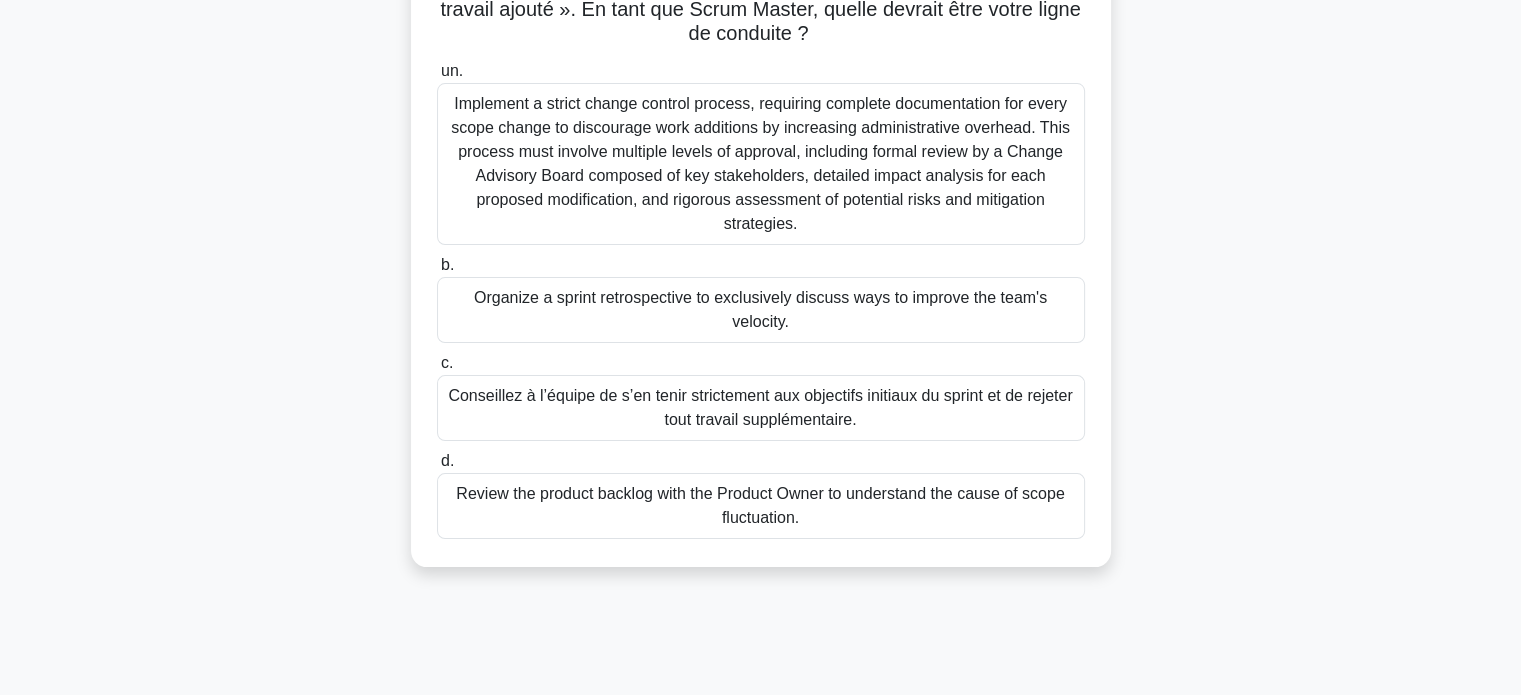 drag, startPoint x: 875, startPoint y: 529, endPoint x: 894, endPoint y: 526, distance: 19.235384 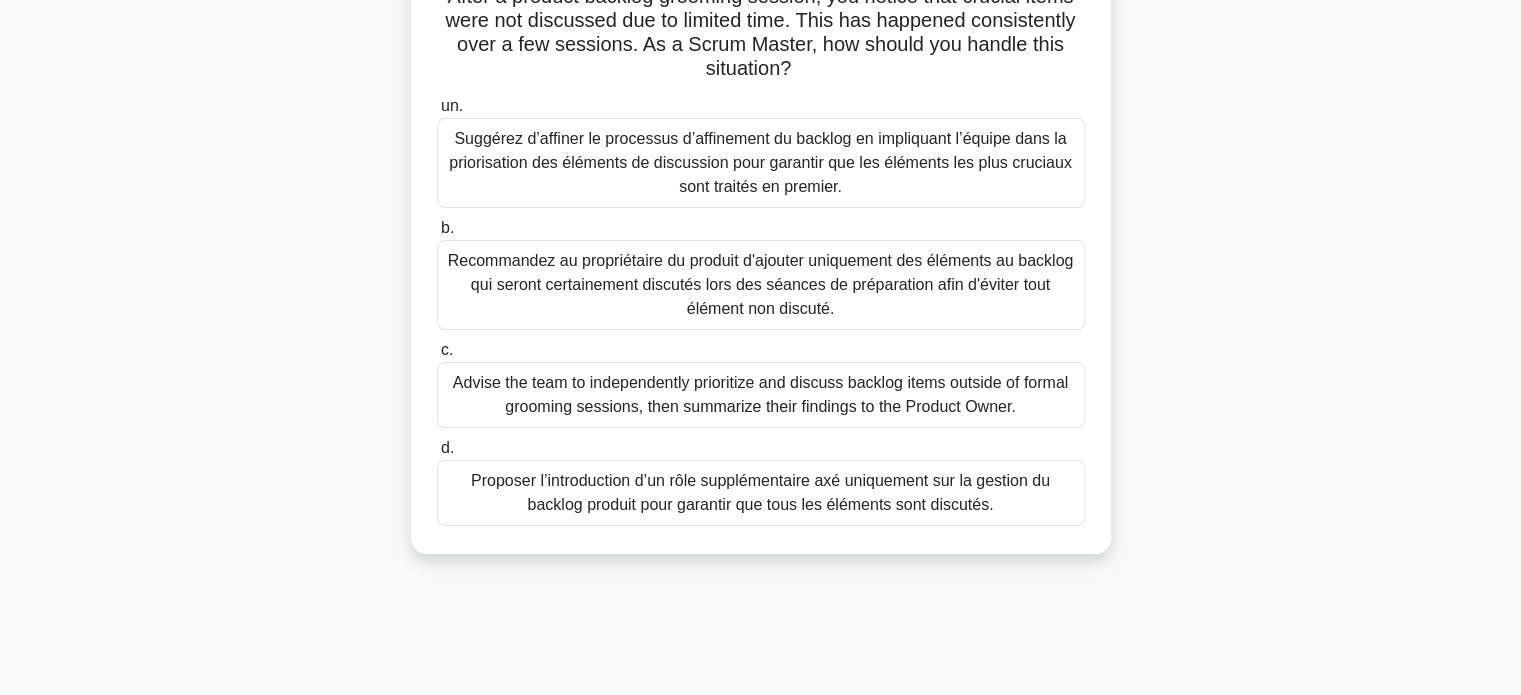 scroll, scrollTop: 200, scrollLeft: 0, axis: vertical 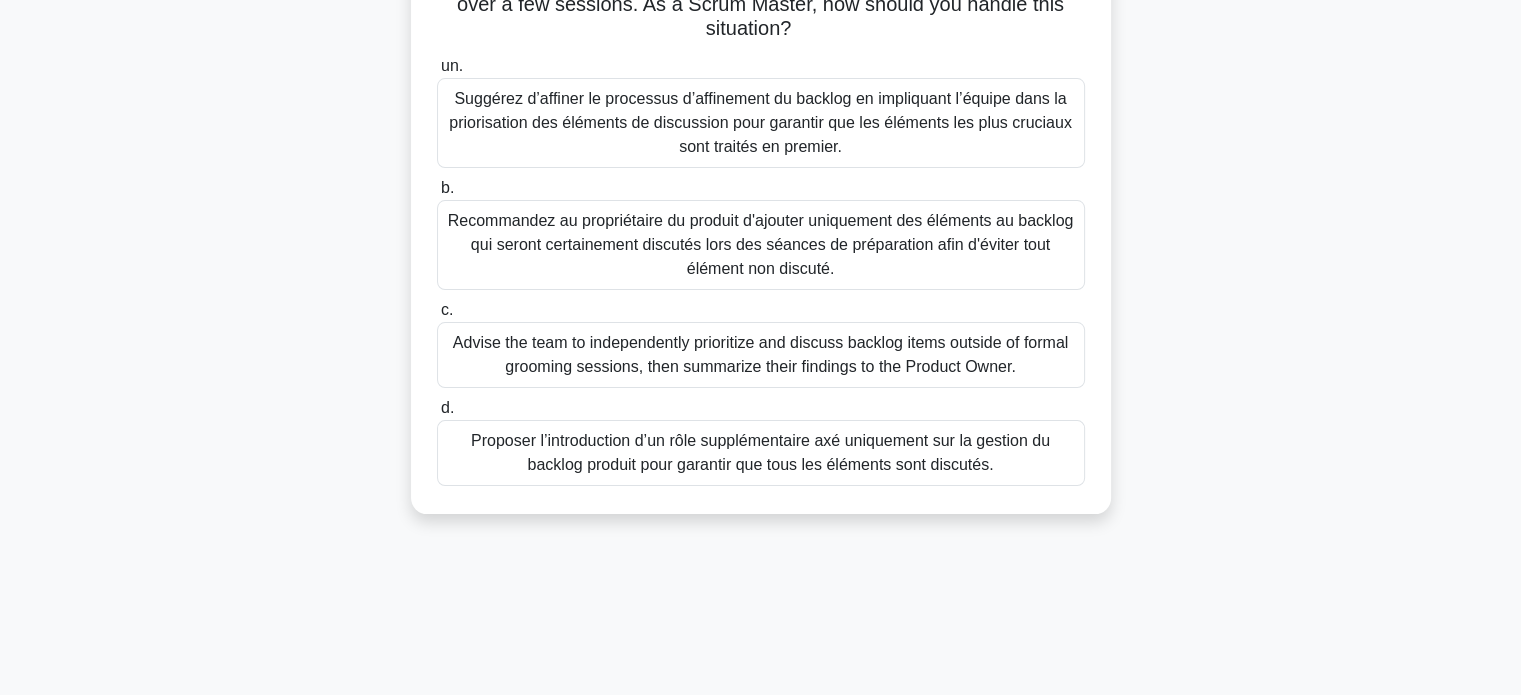 click on "Suggérez d’affiner le processus d’affinement du backlog en impliquant l’équipe dans la priorisation des éléments de discussion pour garantir que les éléments les plus cruciaux sont traités en premier." at bounding box center (760, 122) 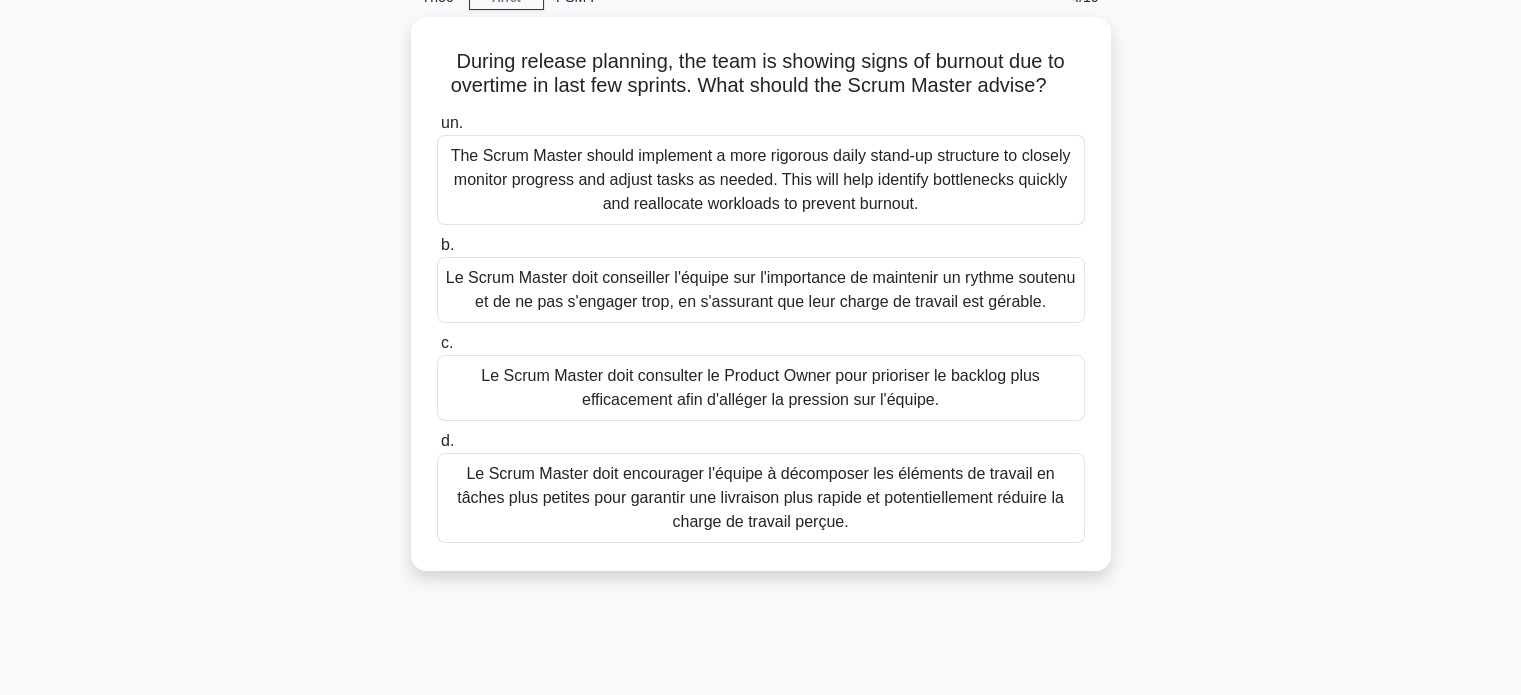 scroll, scrollTop: 200, scrollLeft: 0, axis: vertical 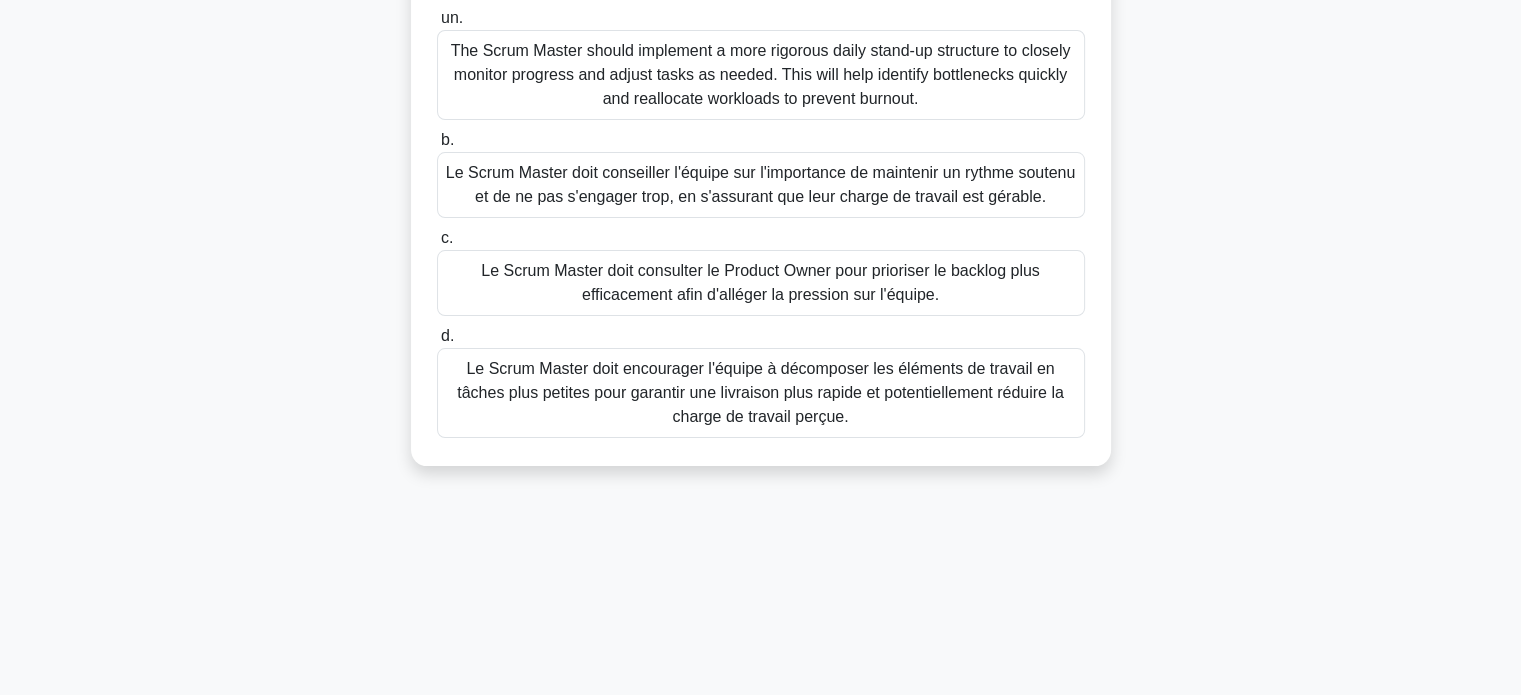 click on "Le Scrum Master doit conseiller l'équipe sur l'importance de maintenir un rythme soutenu et de ne pas s'engager trop, en s'assurant que leur charge de travail est gérable." at bounding box center (761, 184) 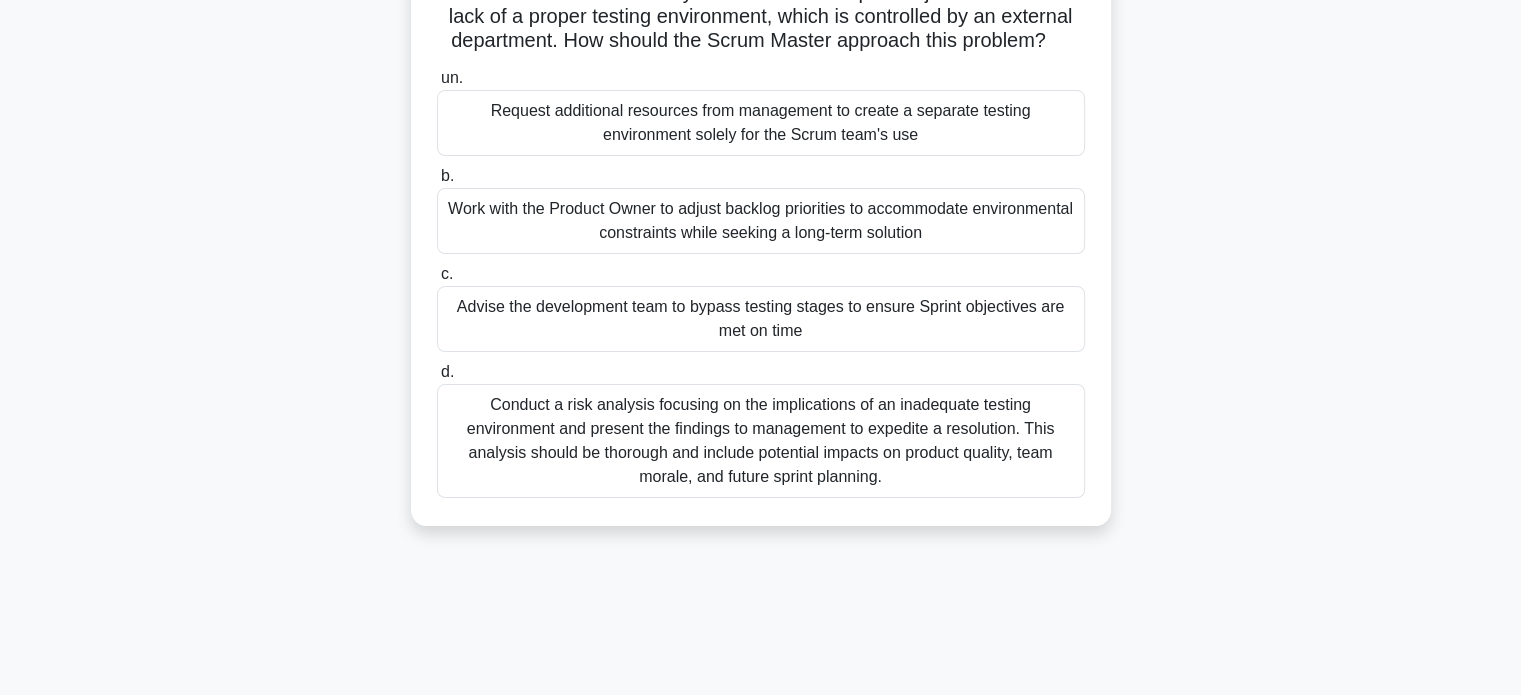 scroll, scrollTop: 200, scrollLeft: 0, axis: vertical 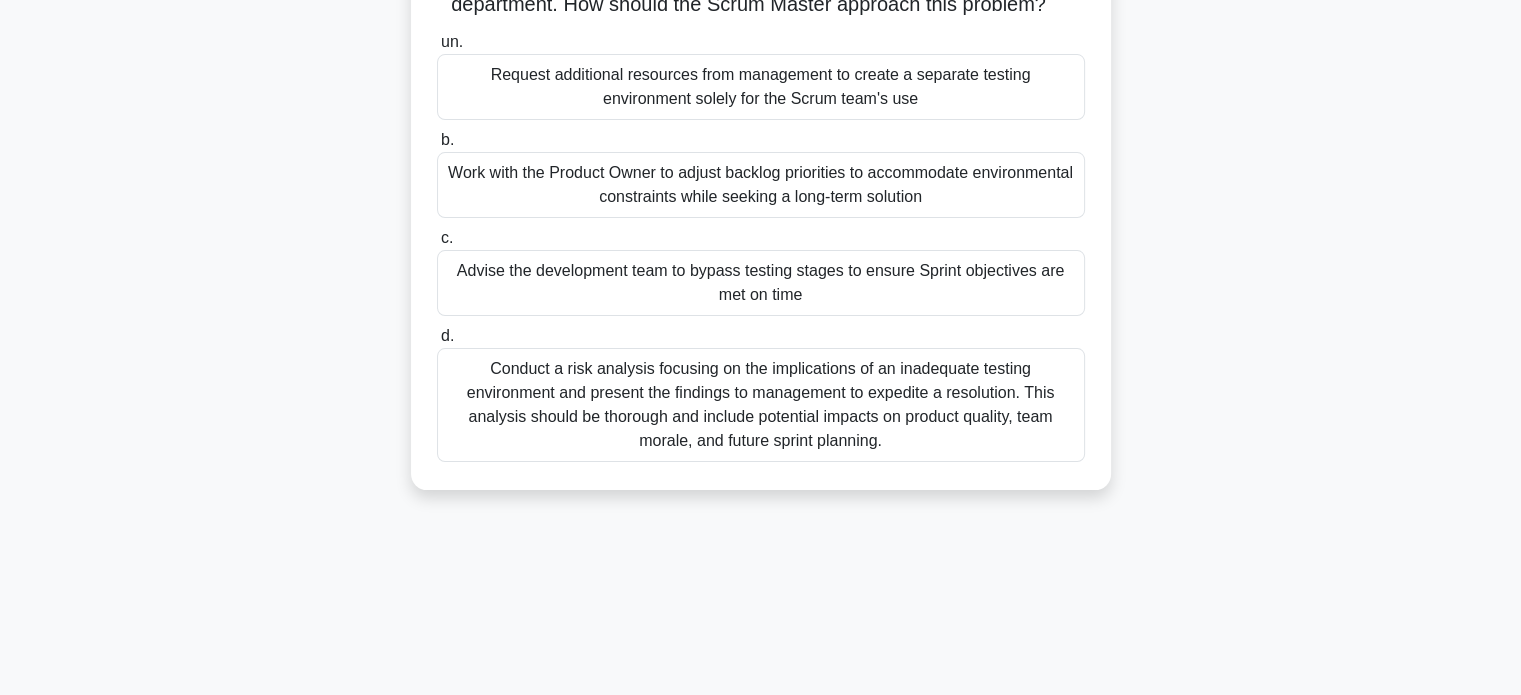 click on "Travailler avec le propriétaire du produit pour ajuster les priorités du backlog afin de tenir compte des contraintes environnementales tout en recherchant une solution à long terme" at bounding box center [760, 184] 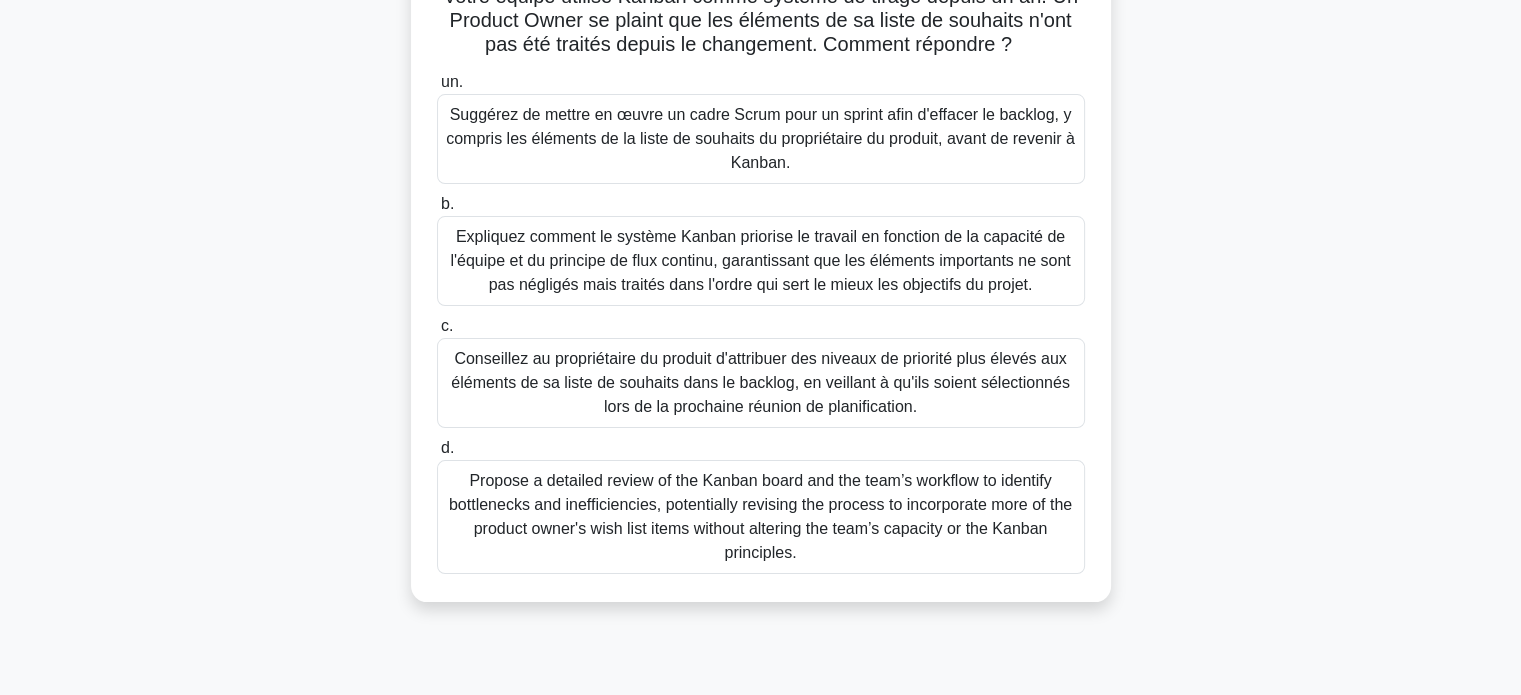 scroll, scrollTop: 200, scrollLeft: 0, axis: vertical 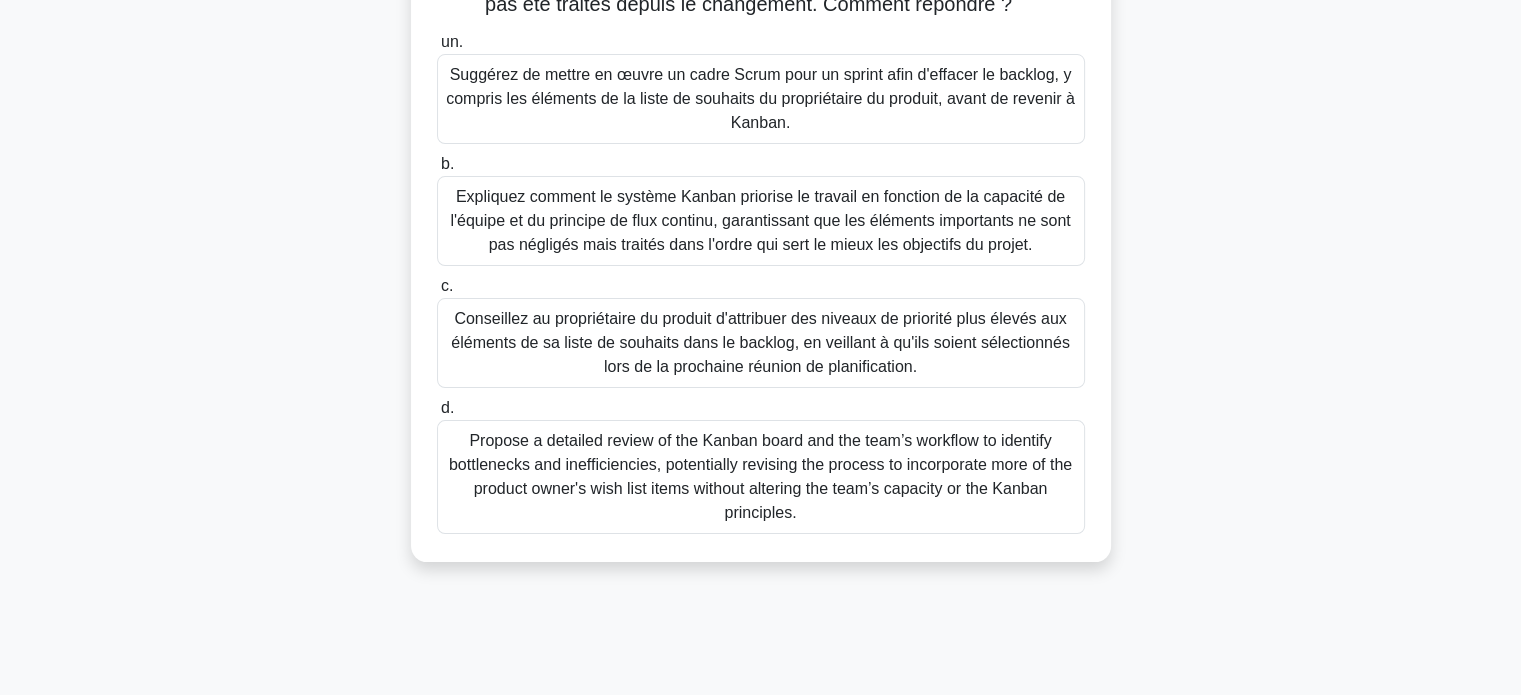 click on "Proposer une révision détaillée du tableau Kanban et du flux de travail de l'équipe pour identifier les goulots d'étranglement et les inefficacités, en révisant potentiellement le processus pour intégrer davantage d'éléments de la liste de souhaits du propriétaire du produit sans modifier la capacité de l'équipe ou les principes Kanban." at bounding box center (760, 476) 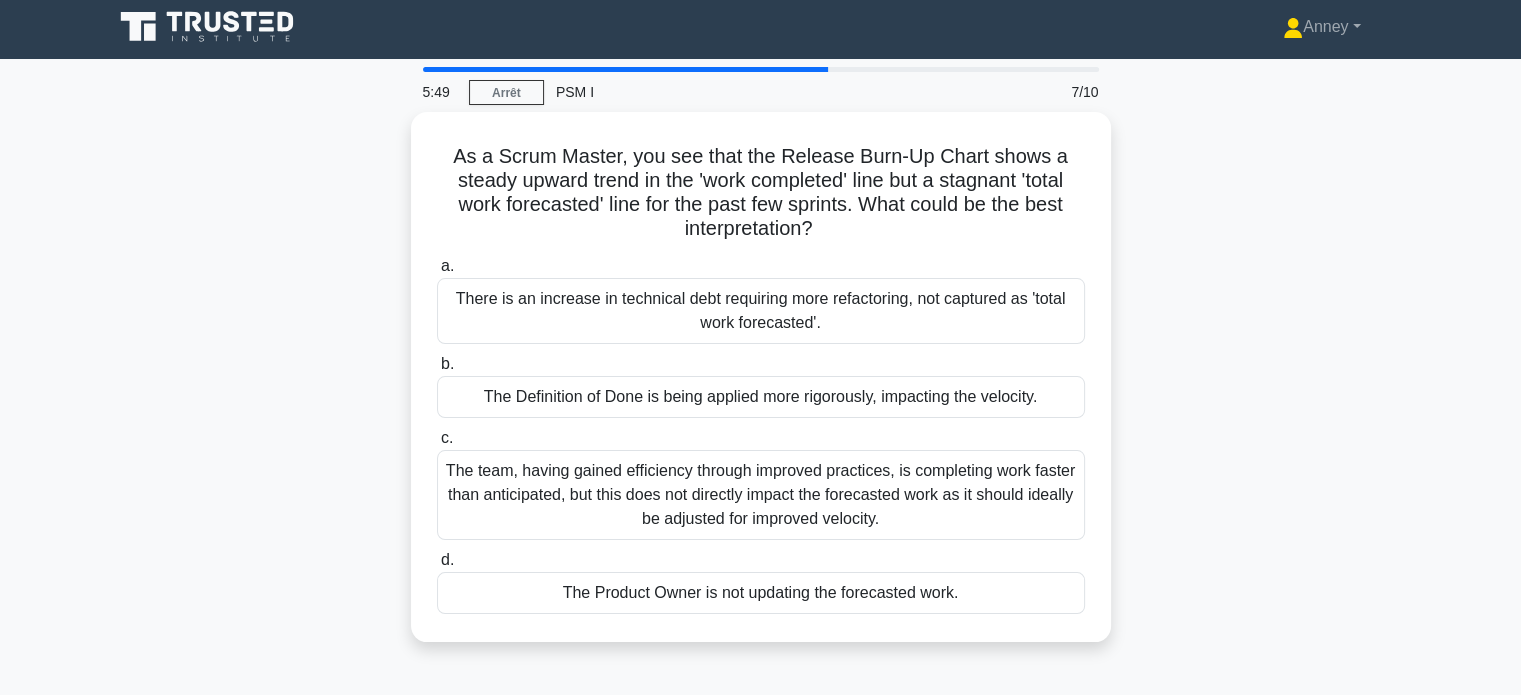 scroll, scrollTop: 0, scrollLeft: 0, axis: both 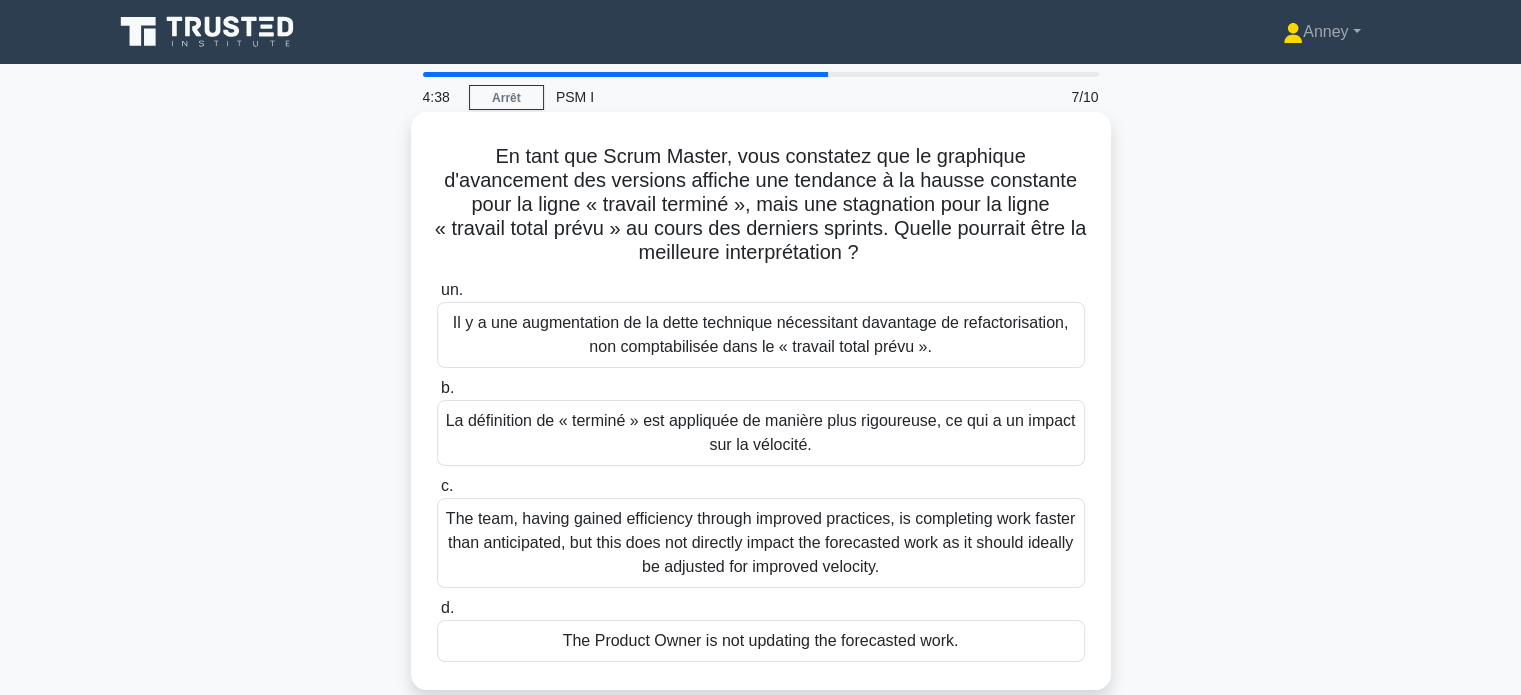 click on "Il y a une augmentation de la dette technique nécessitant davantage de refactorisation, non comptabilisée dans le « travail total prévu »." at bounding box center (761, 335) 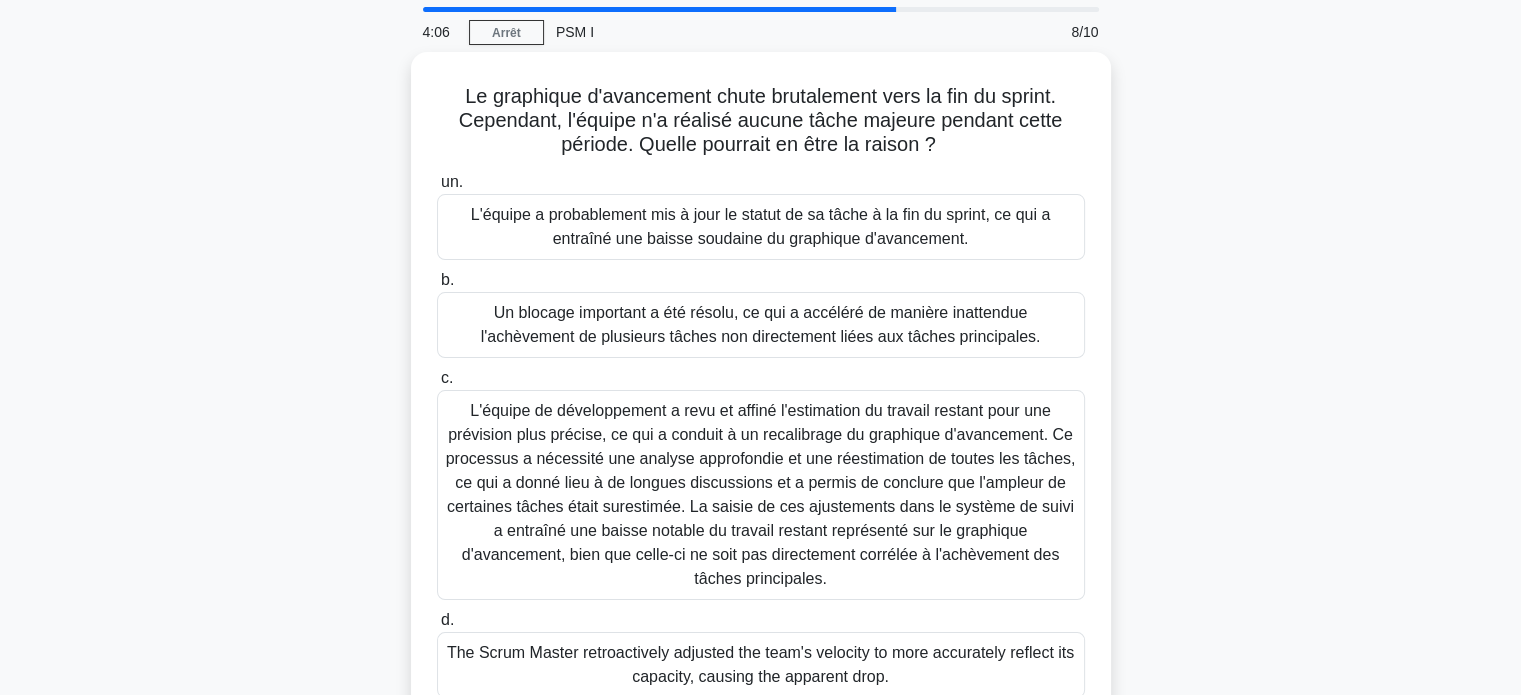 scroll, scrollTop: 100, scrollLeft: 0, axis: vertical 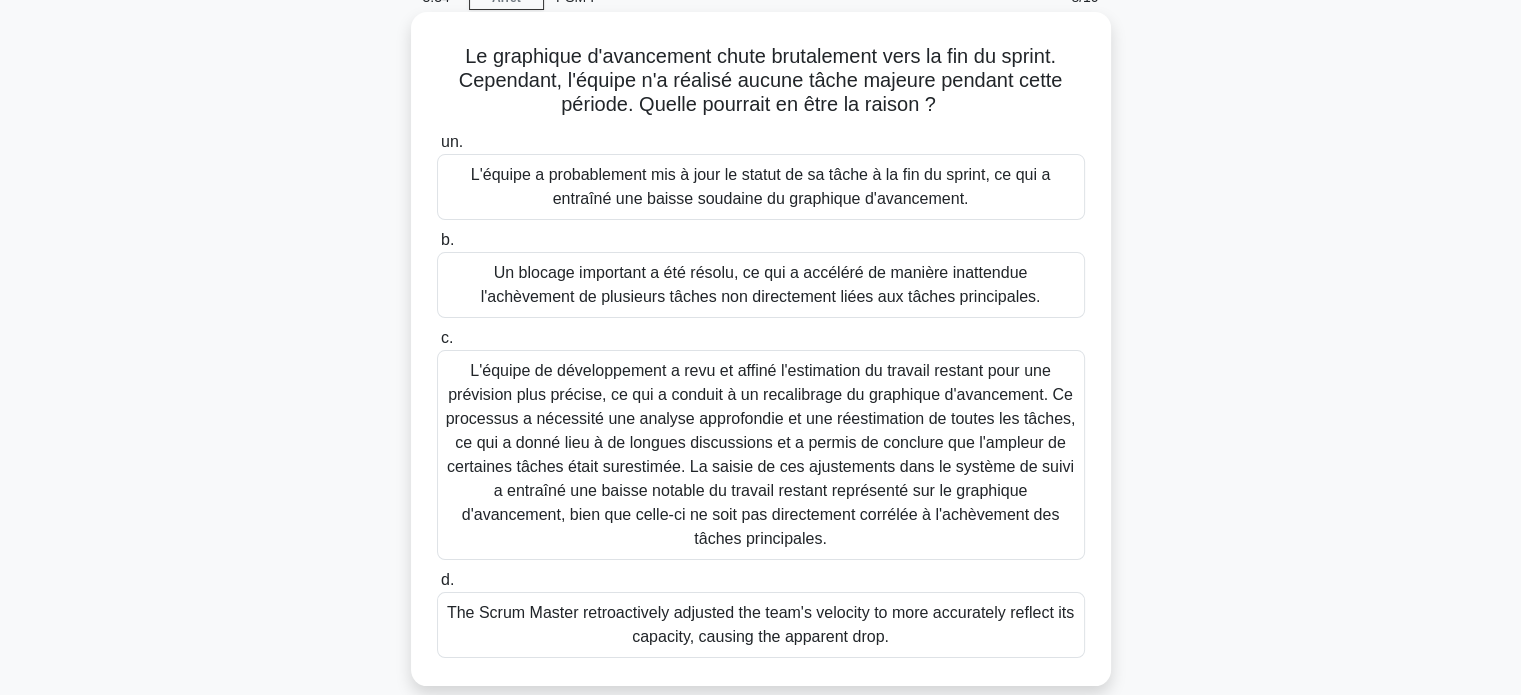 click on "L'équipe a probablement mis à jour le statut de sa tâche à la fin du sprint, ce qui a entraîné une baisse soudaine du graphique d'avancement." at bounding box center (760, 186) 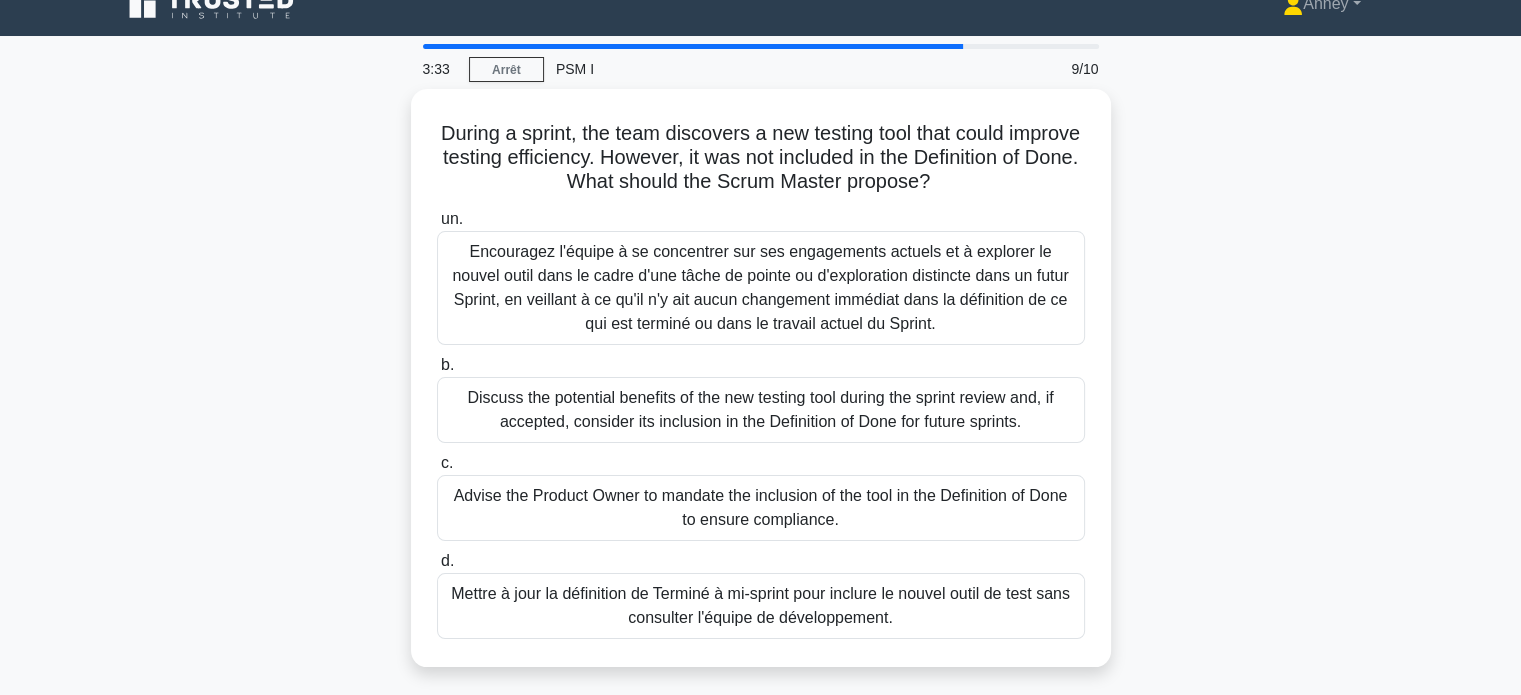 scroll, scrollTop: 0, scrollLeft: 0, axis: both 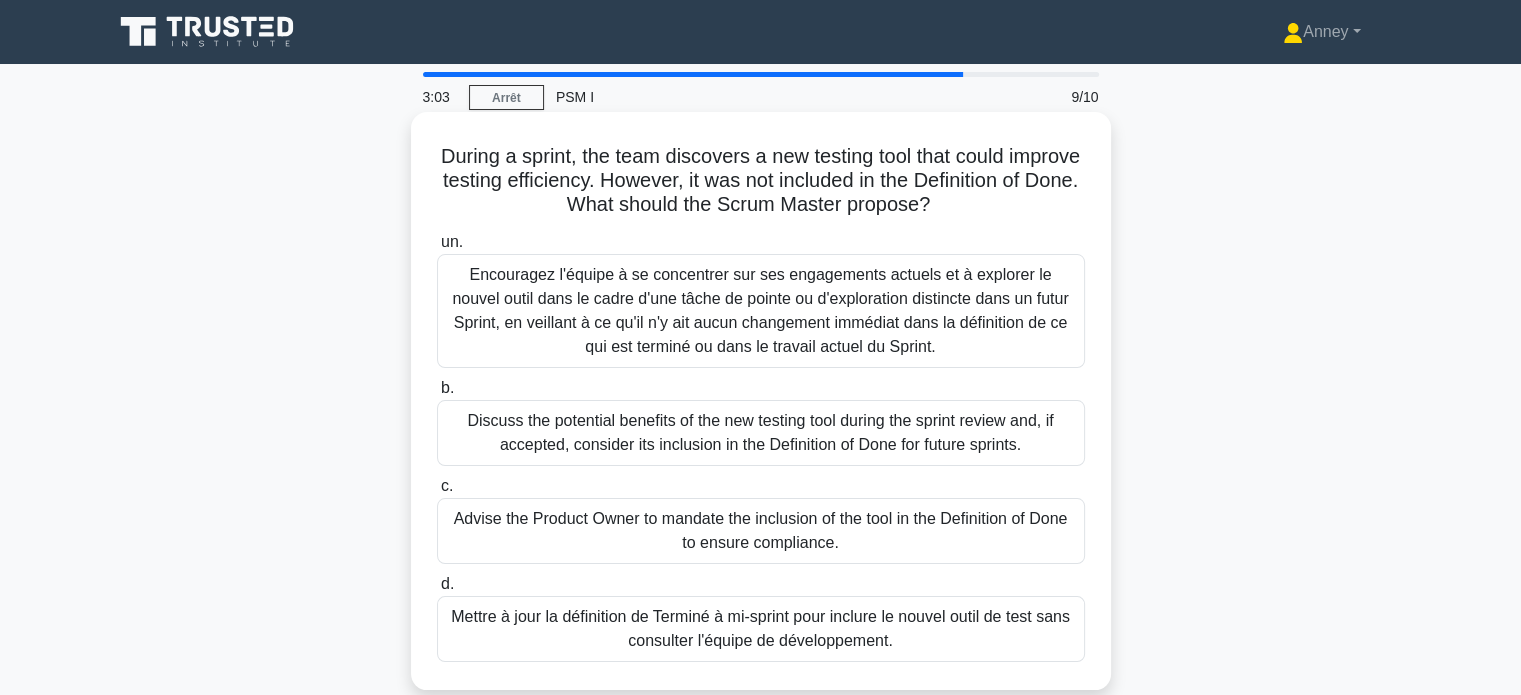 click on "Discutez des avantages potentiels du nouvel outil de test lors de la revue de sprint et, s'il est accepté, envisagez son inclusion dans la définition de terminé pour les futurs sprints." at bounding box center [760, 432] 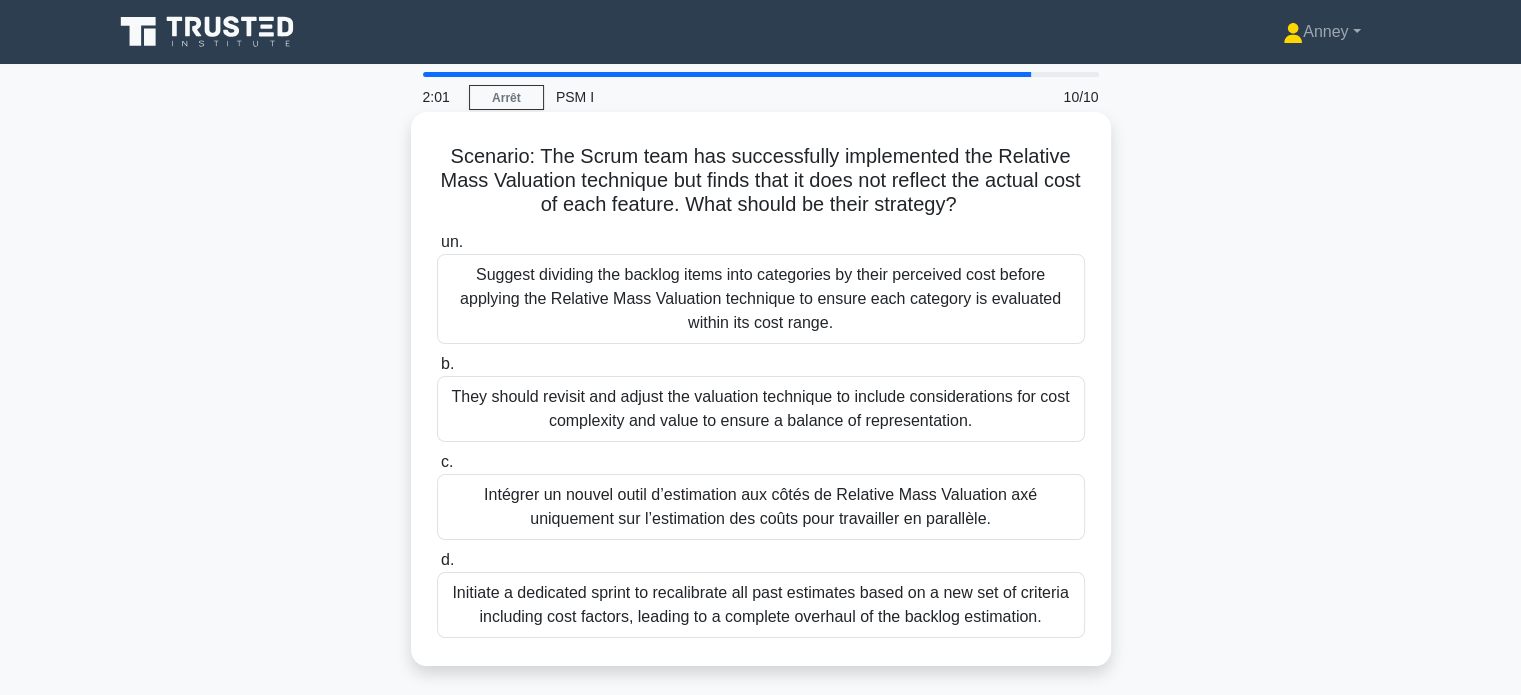 click on "Ils devraient revoir et ajuster la technique d’évaluation afin d’inclure des considérations relatives à la complexité des coûts et à la valeur pour garantir un équilibre de la représentation." at bounding box center [760, 408] 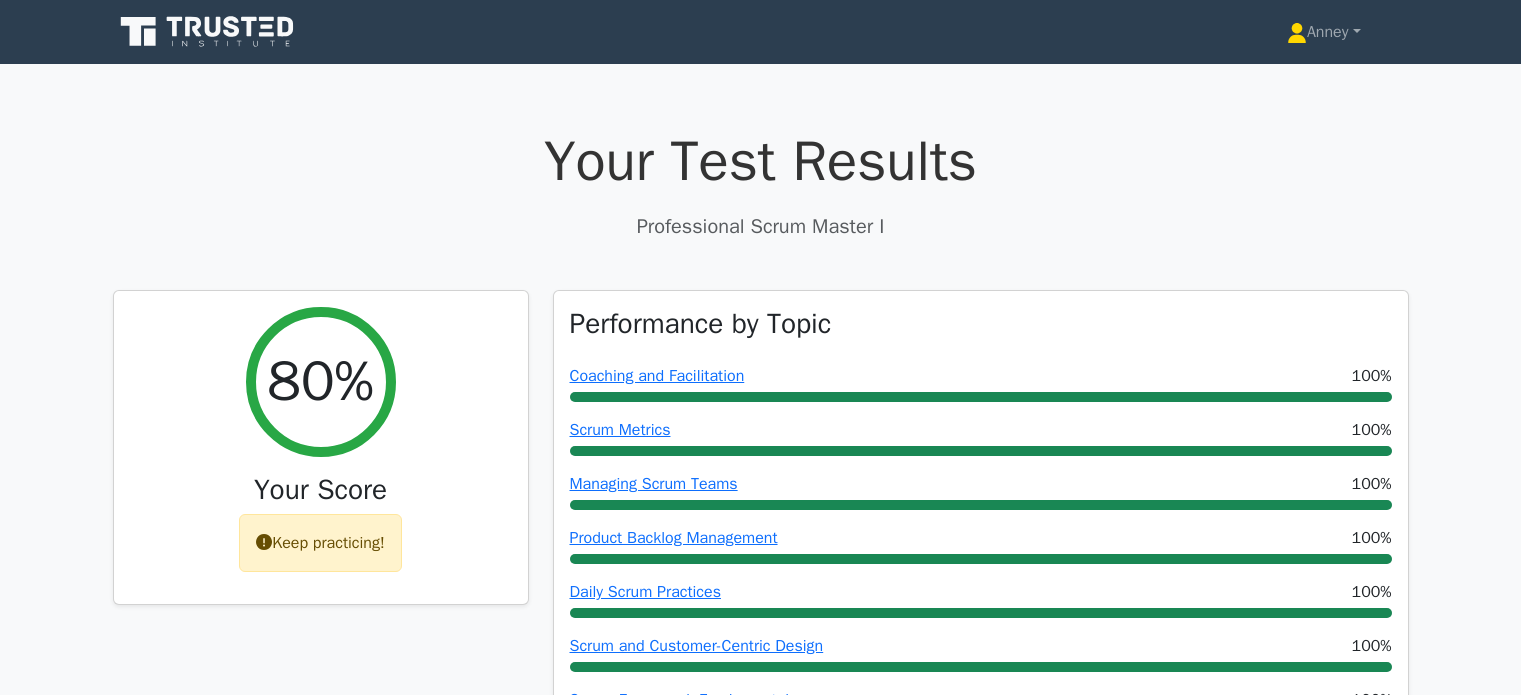 scroll, scrollTop: 0, scrollLeft: 0, axis: both 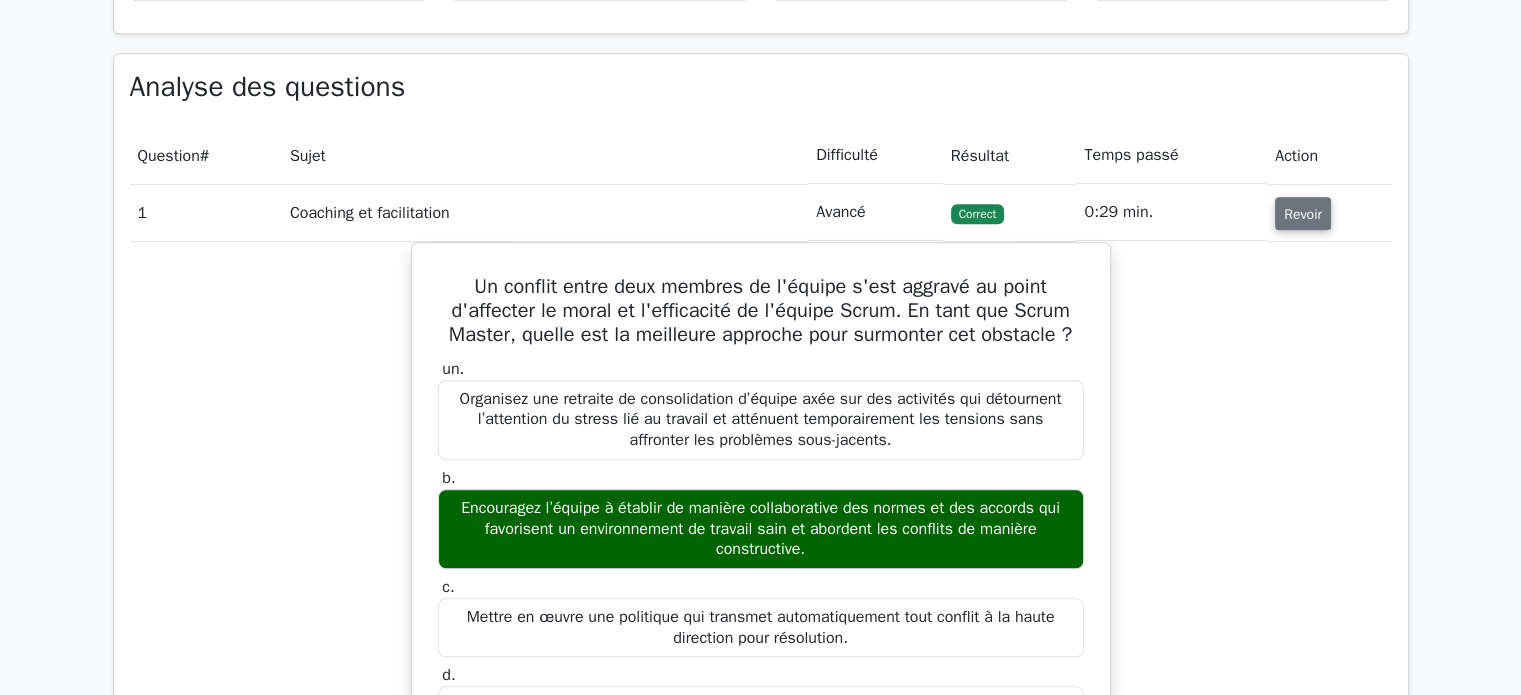 click on "Revoir" at bounding box center (1303, 214) 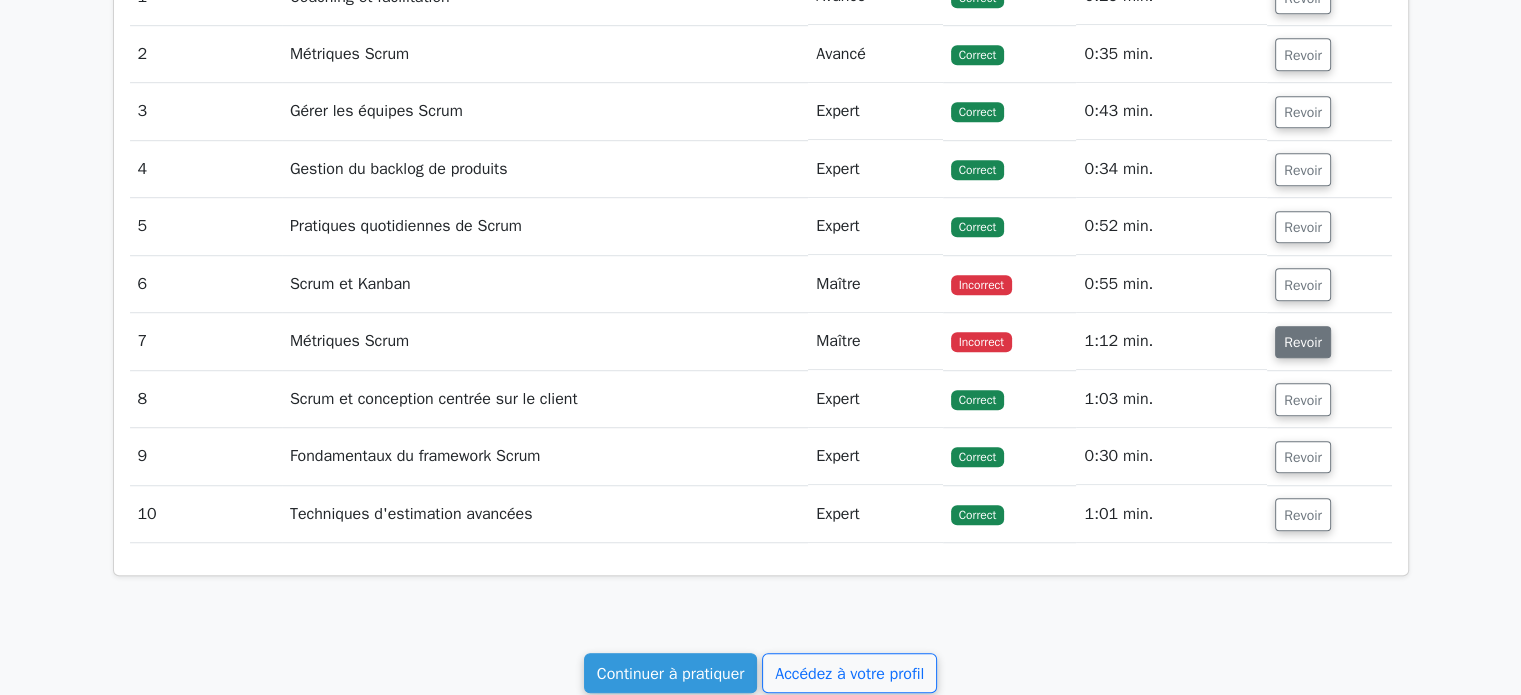 scroll, scrollTop: 1295, scrollLeft: 0, axis: vertical 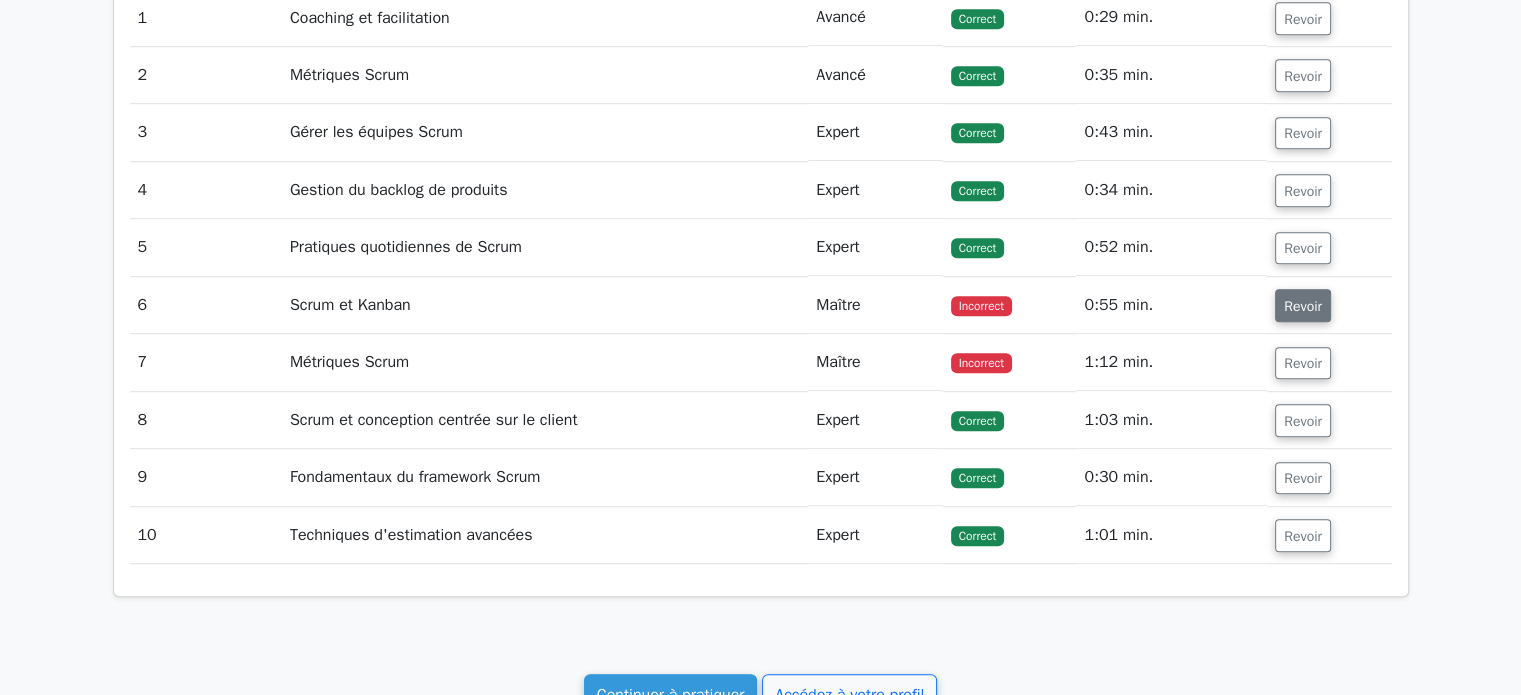 click on "Revoir" at bounding box center [1303, 306] 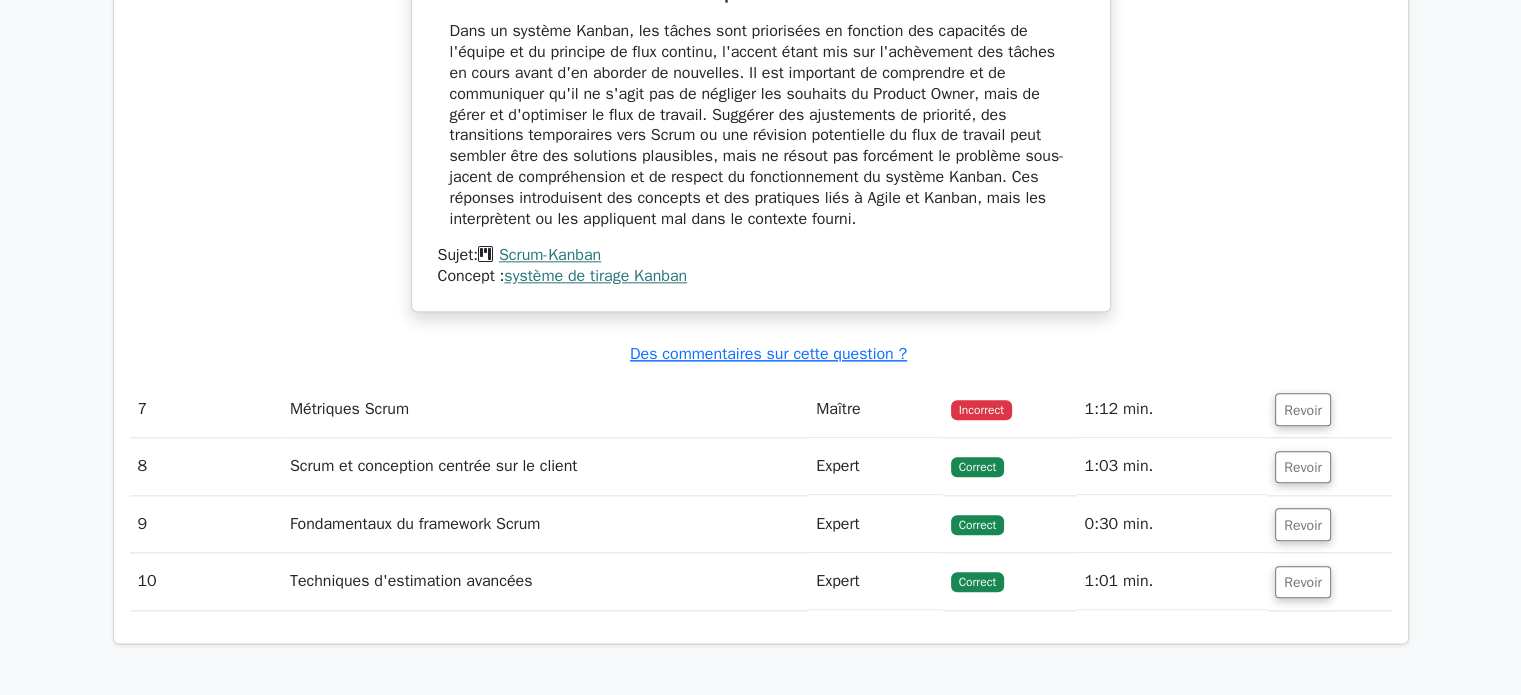 scroll, scrollTop: 2295, scrollLeft: 0, axis: vertical 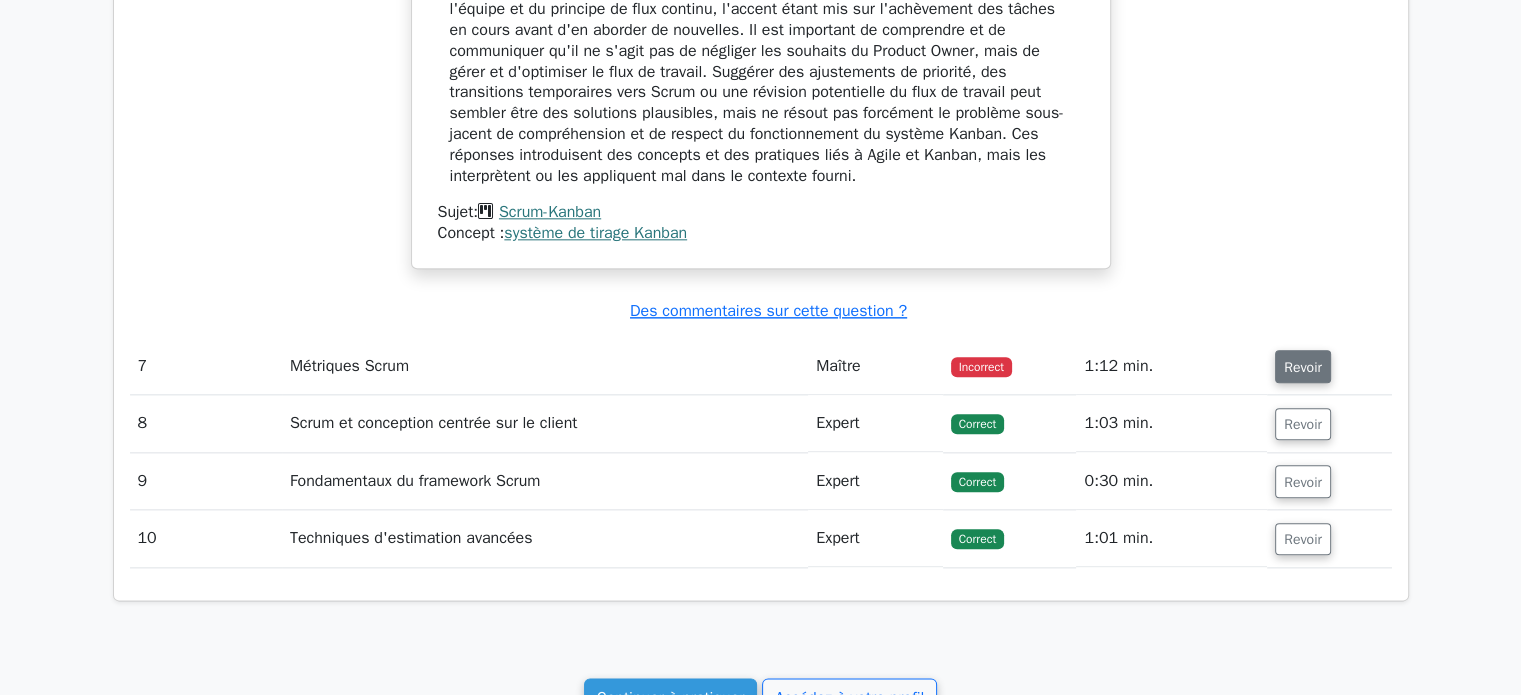 click on "Revoir" at bounding box center [1303, 367] 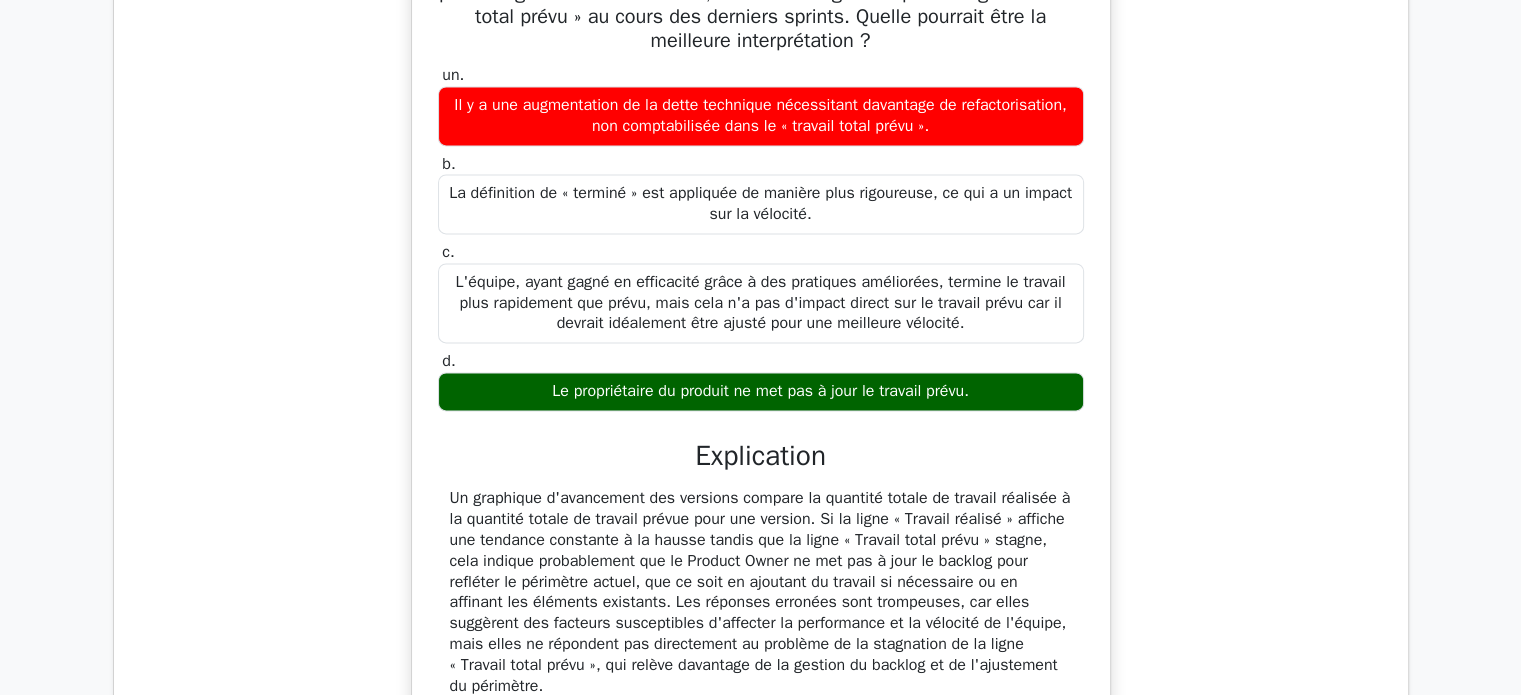 scroll, scrollTop: 2795, scrollLeft: 0, axis: vertical 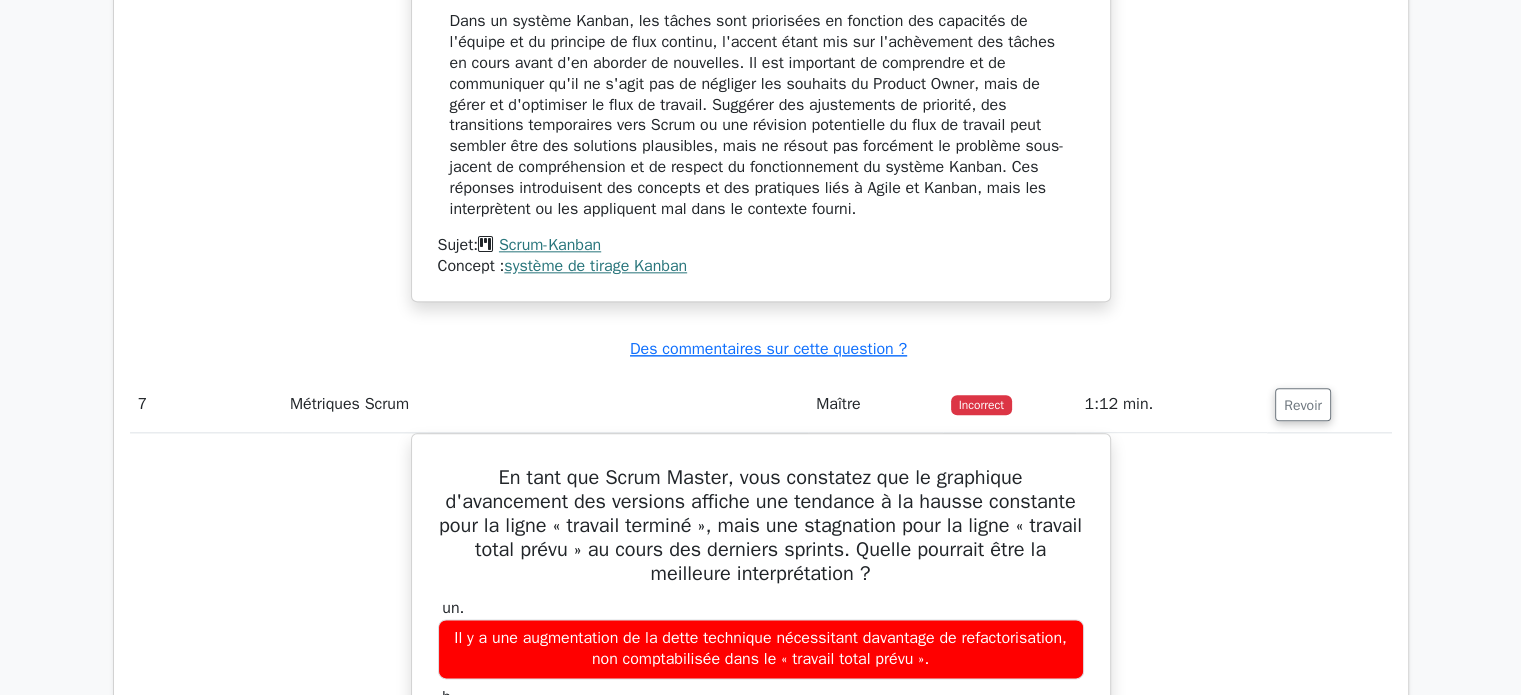 click on "Scrum-Kanban" at bounding box center (550, 245) 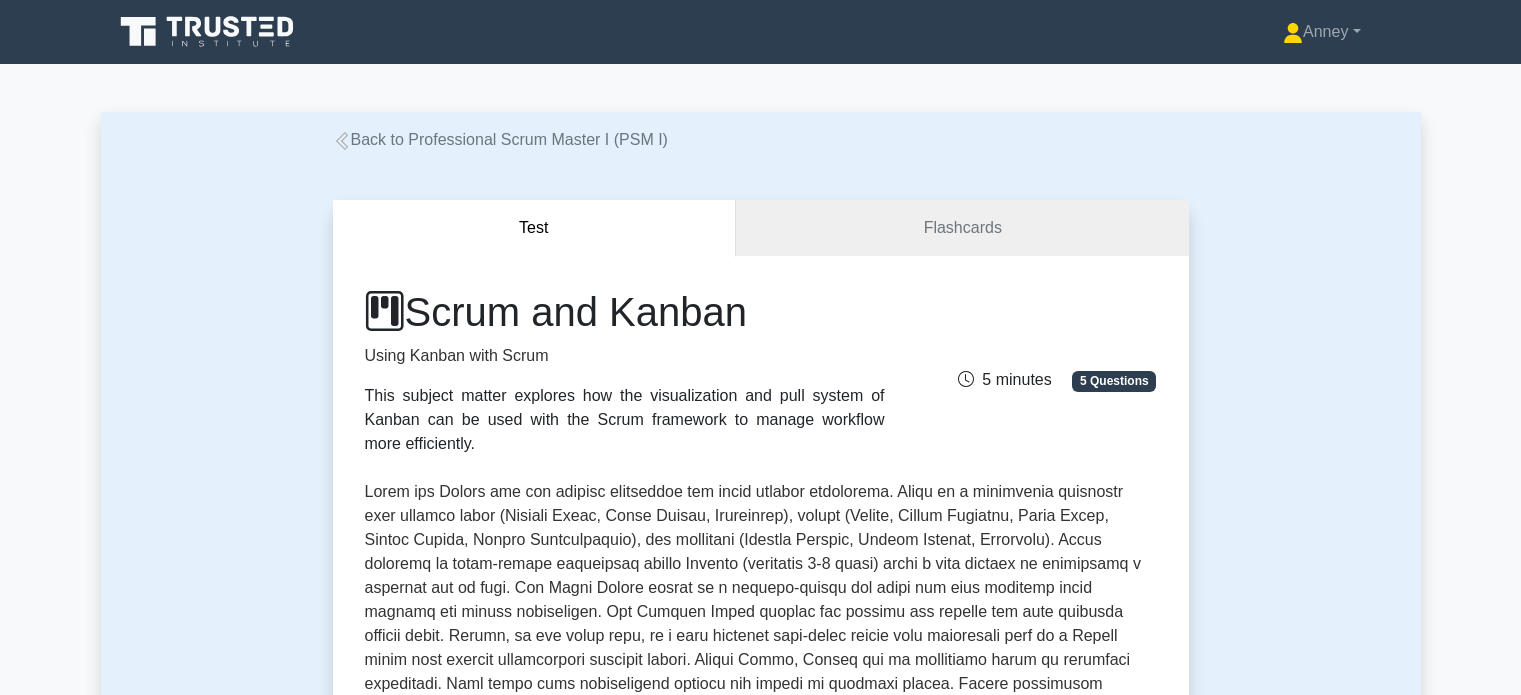scroll, scrollTop: 0, scrollLeft: 0, axis: both 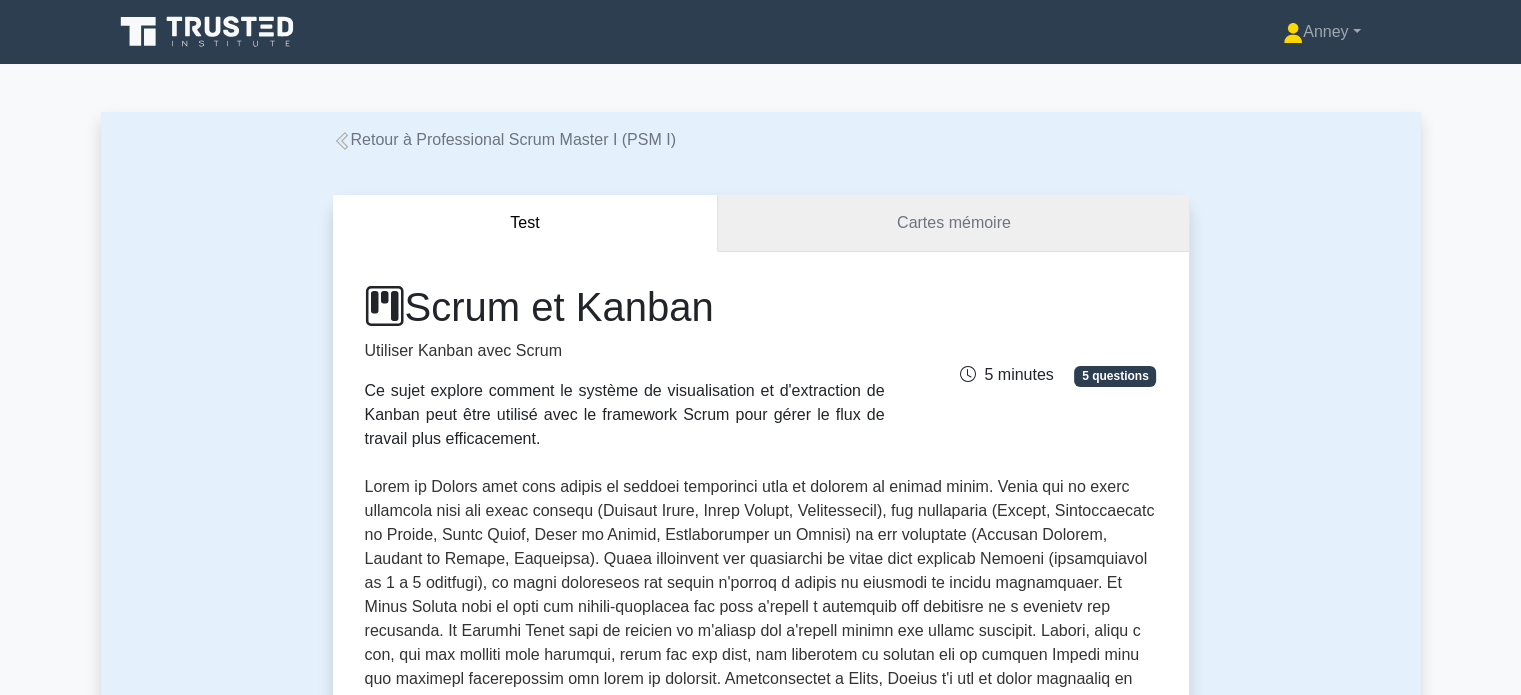 click on "Cartes mémoire" at bounding box center [954, 222] 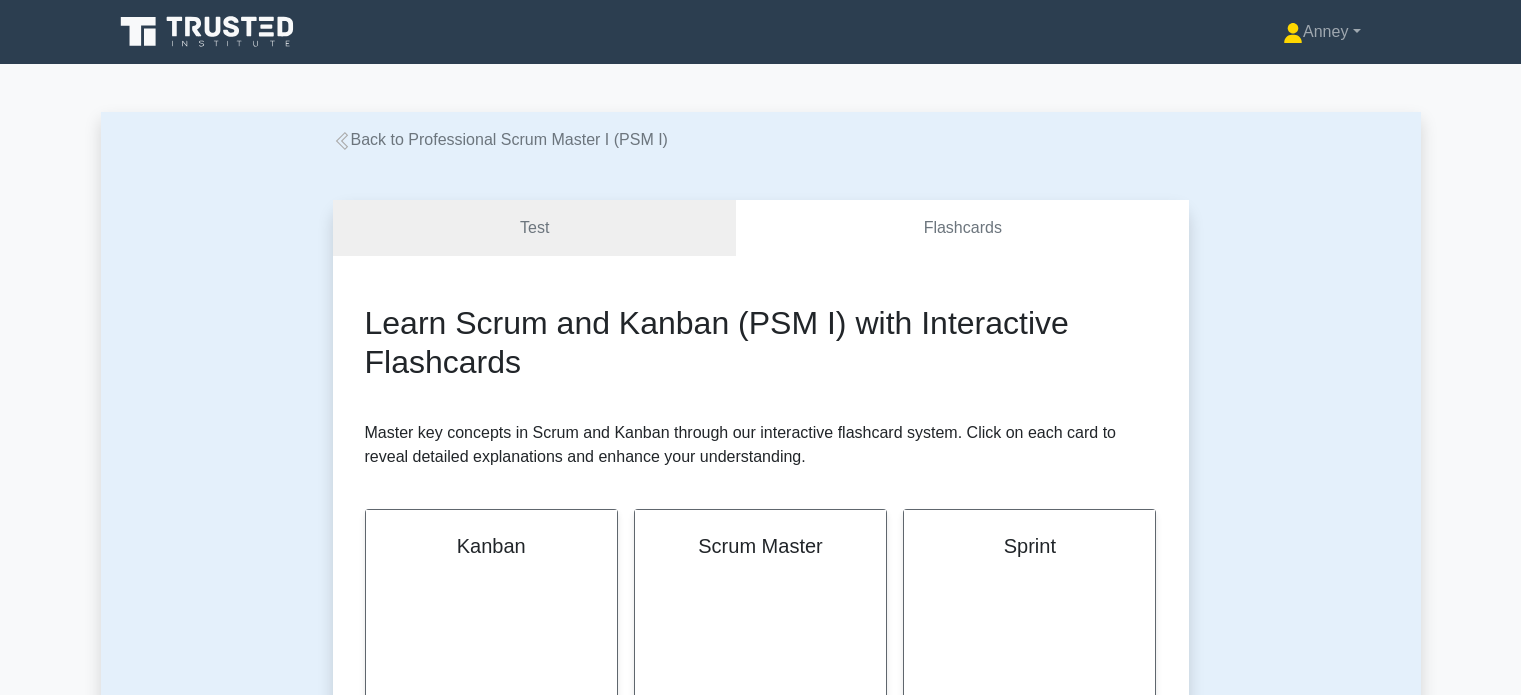 scroll, scrollTop: 0, scrollLeft: 0, axis: both 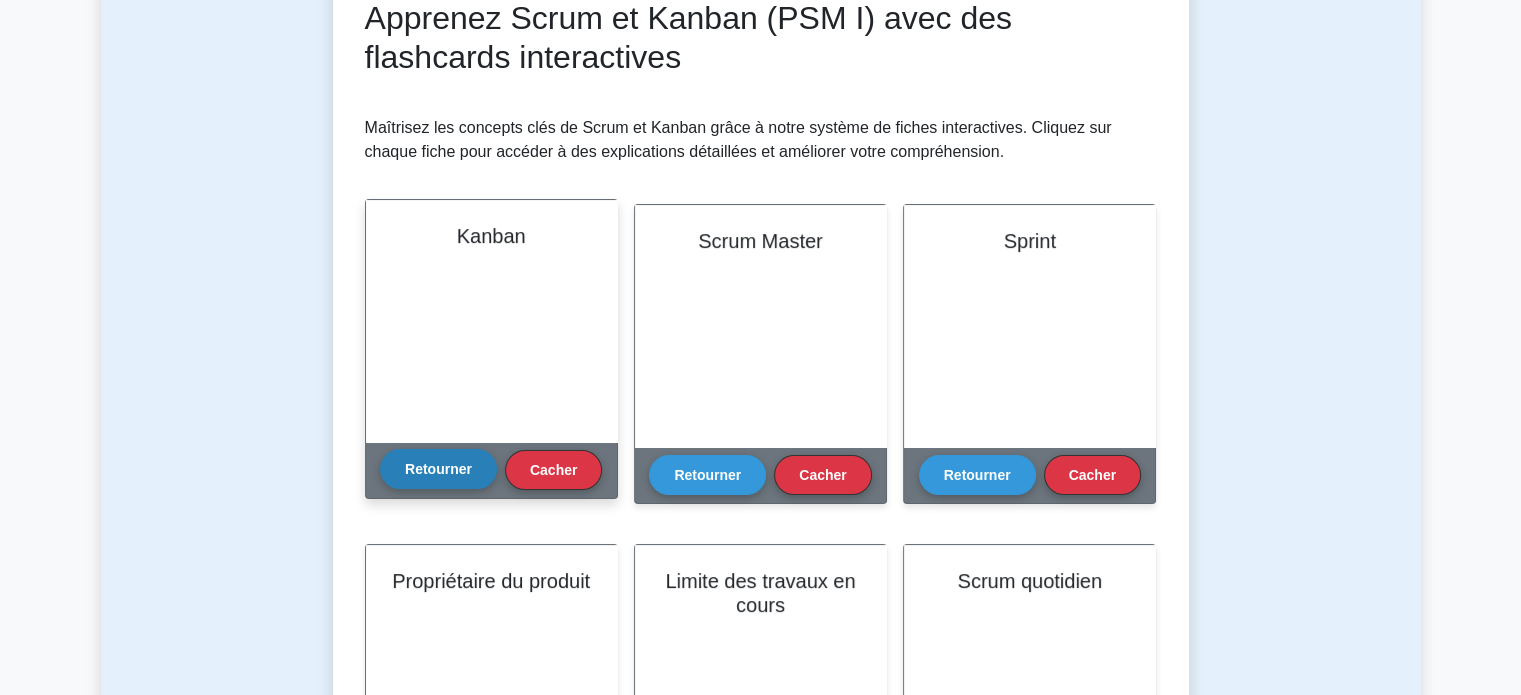 click on "Retourner" at bounding box center [438, 469] 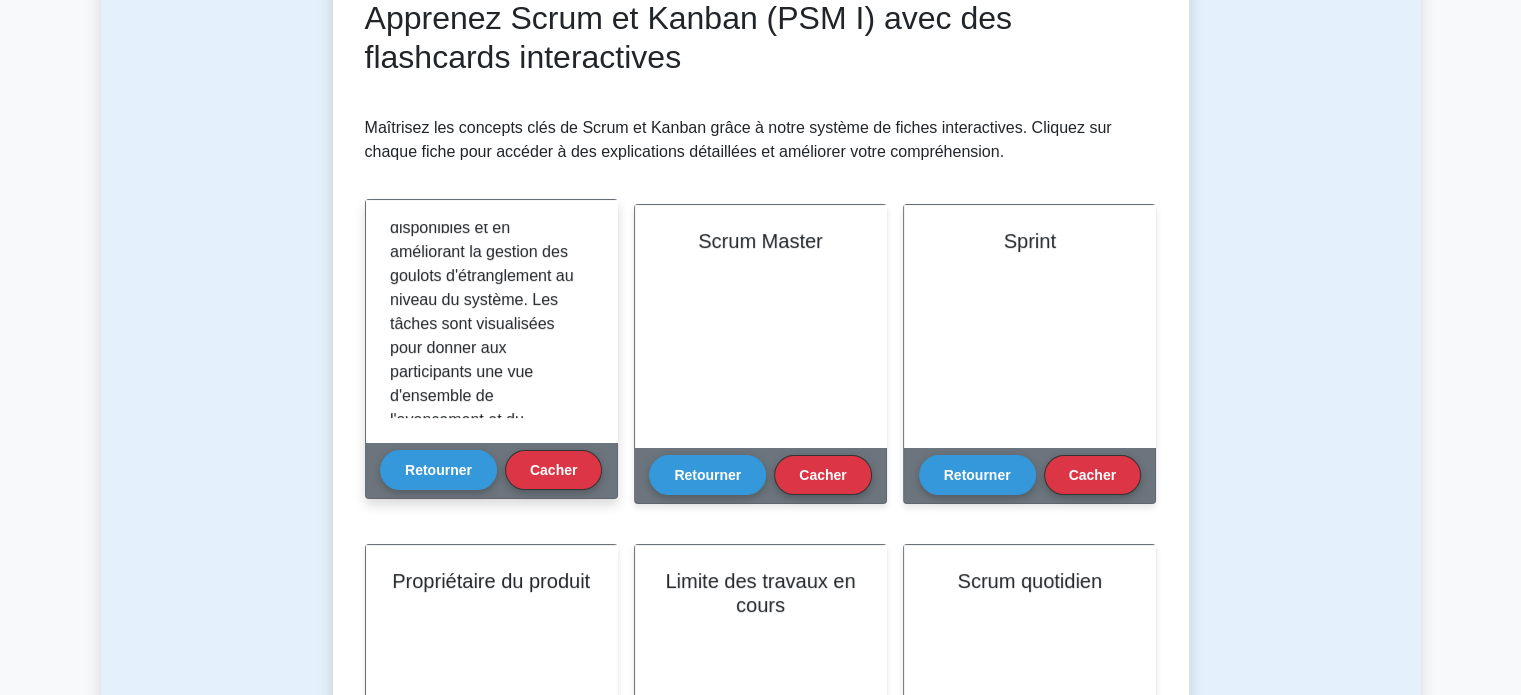 scroll, scrollTop: 300, scrollLeft: 0, axis: vertical 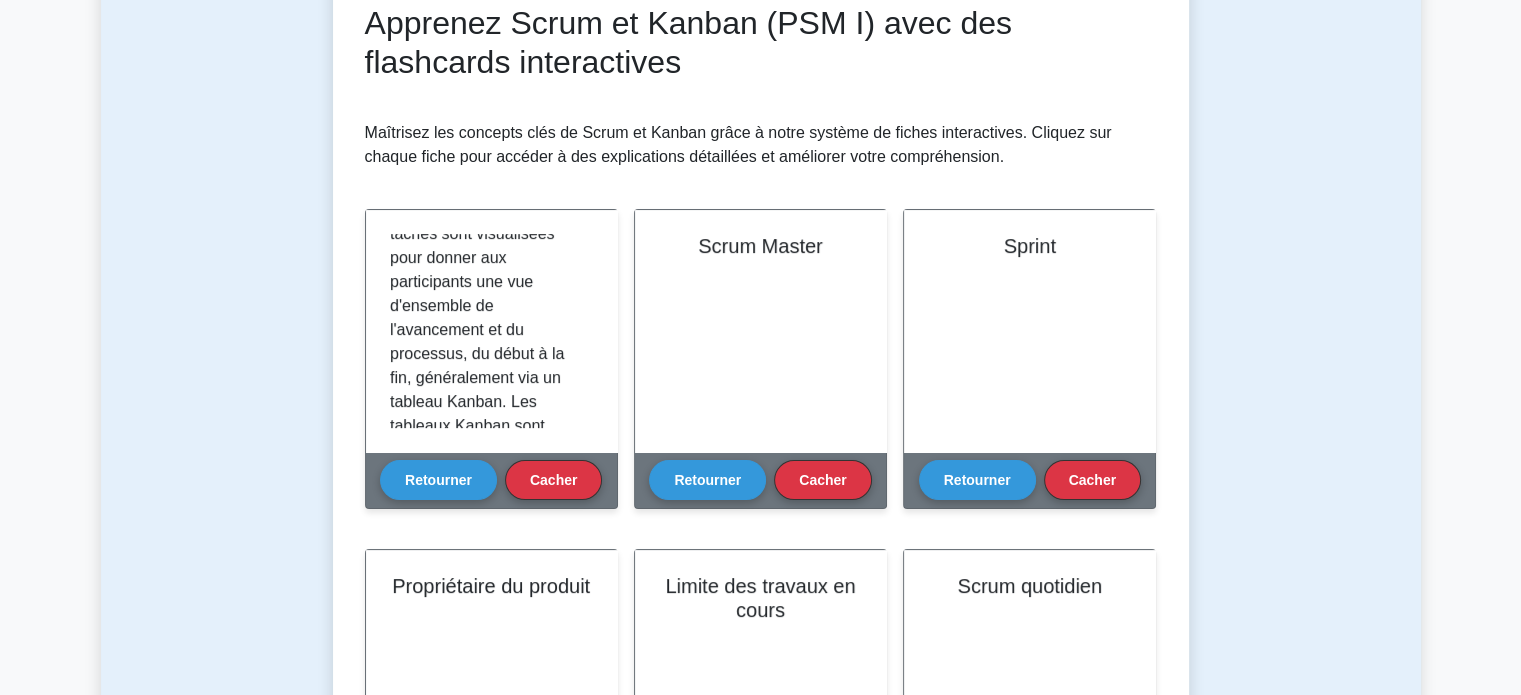 click on "Retour à Professional Scrum Master I (PSM I)
Test
Cartes mémoire
Apprenez Scrum et Kanban (PSM I) avec des flashcards interactives
Maîtrisez les concepts clés de Scrum et Kanban grâce à notre système de fiches interactives. Cliquez sur chaque fiche pour accéder à des explications détaillées et améliorer votre compréhension.
Kanban
Retourner" at bounding box center [760, 856] 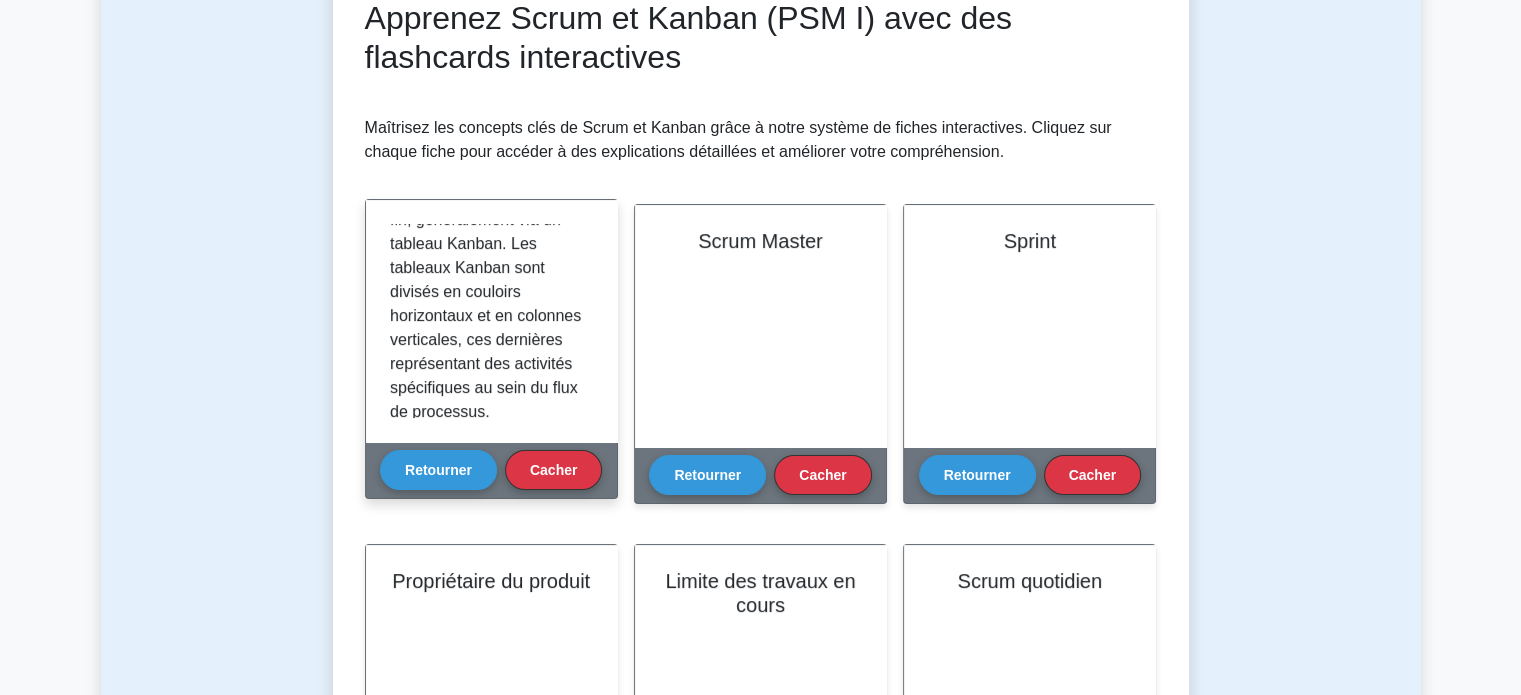 scroll, scrollTop: 493, scrollLeft: 0, axis: vertical 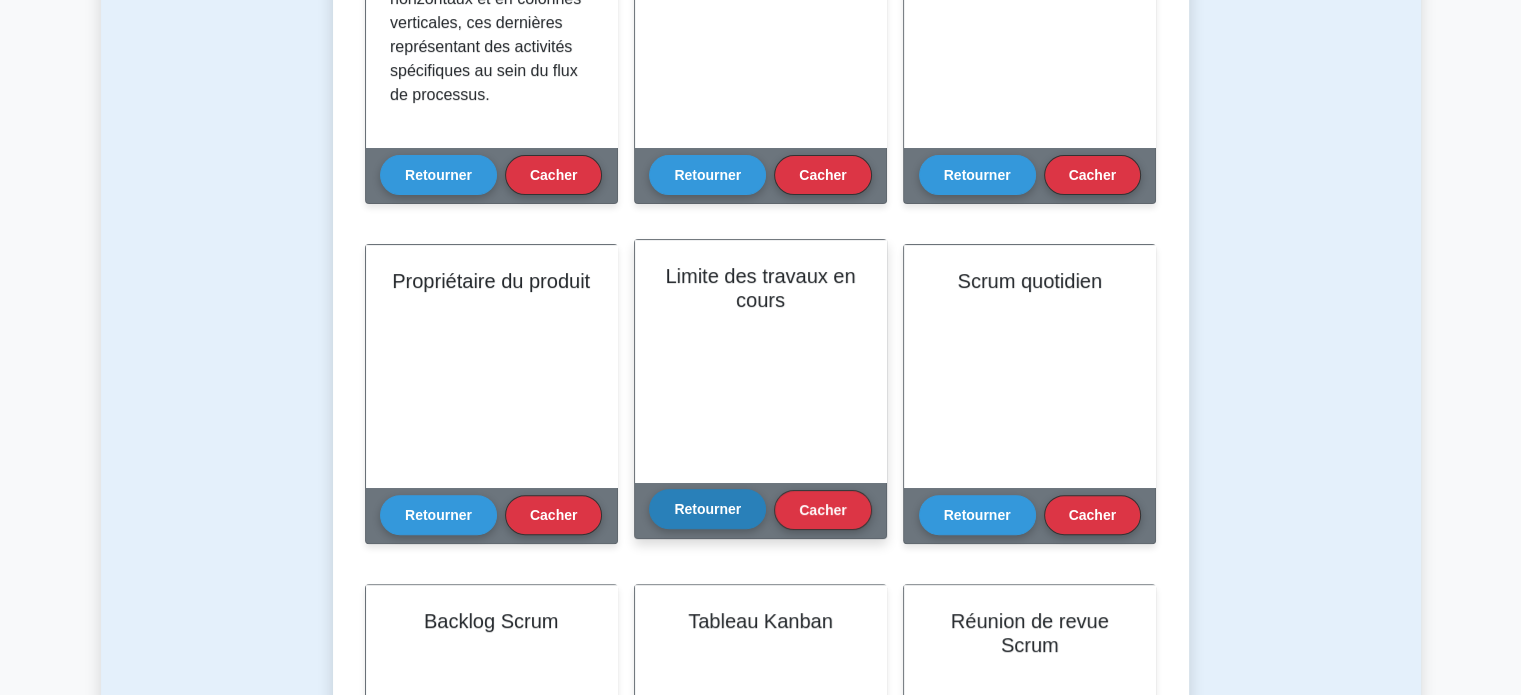 click on "Retourner" at bounding box center [707, 509] 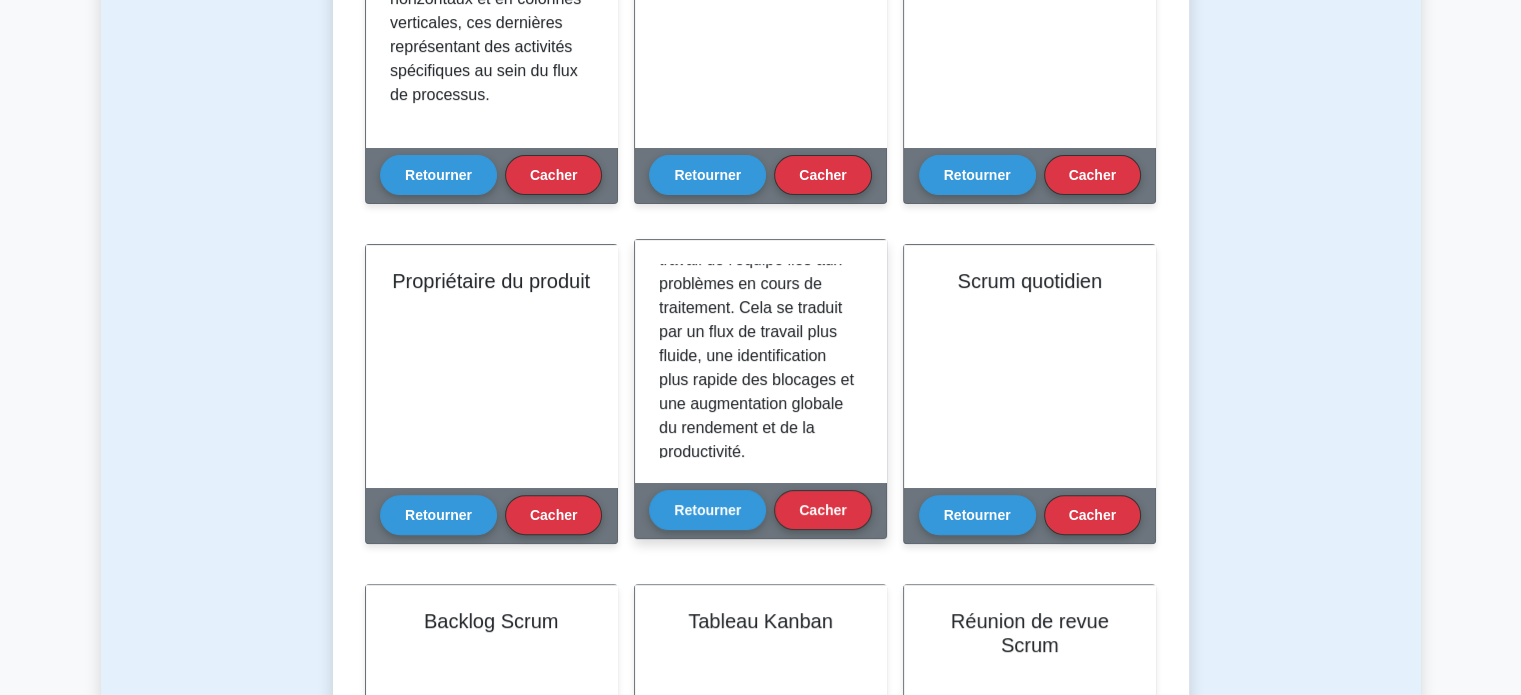 scroll, scrollTop: 421, scrollLeft: 0, axis: vertical 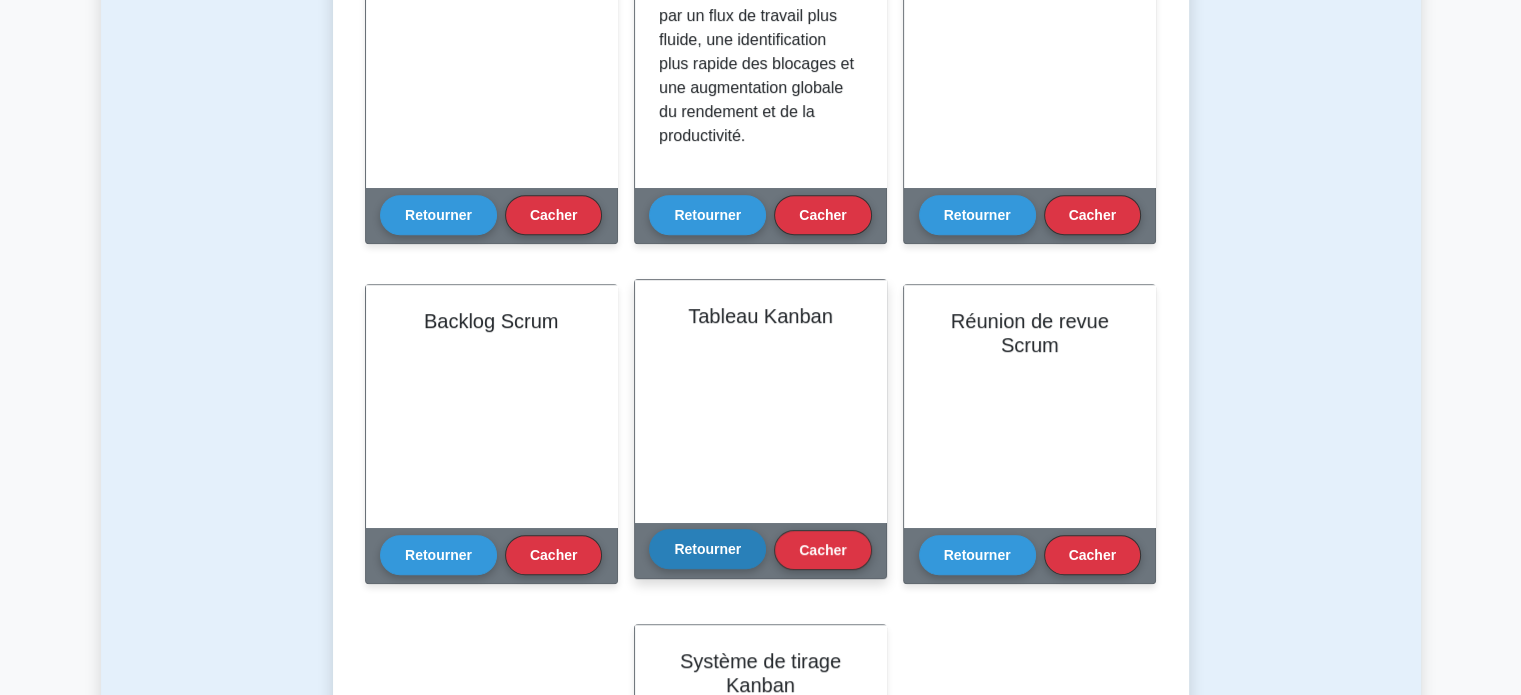 click on "Retourner" at bounding box center (707, 548) 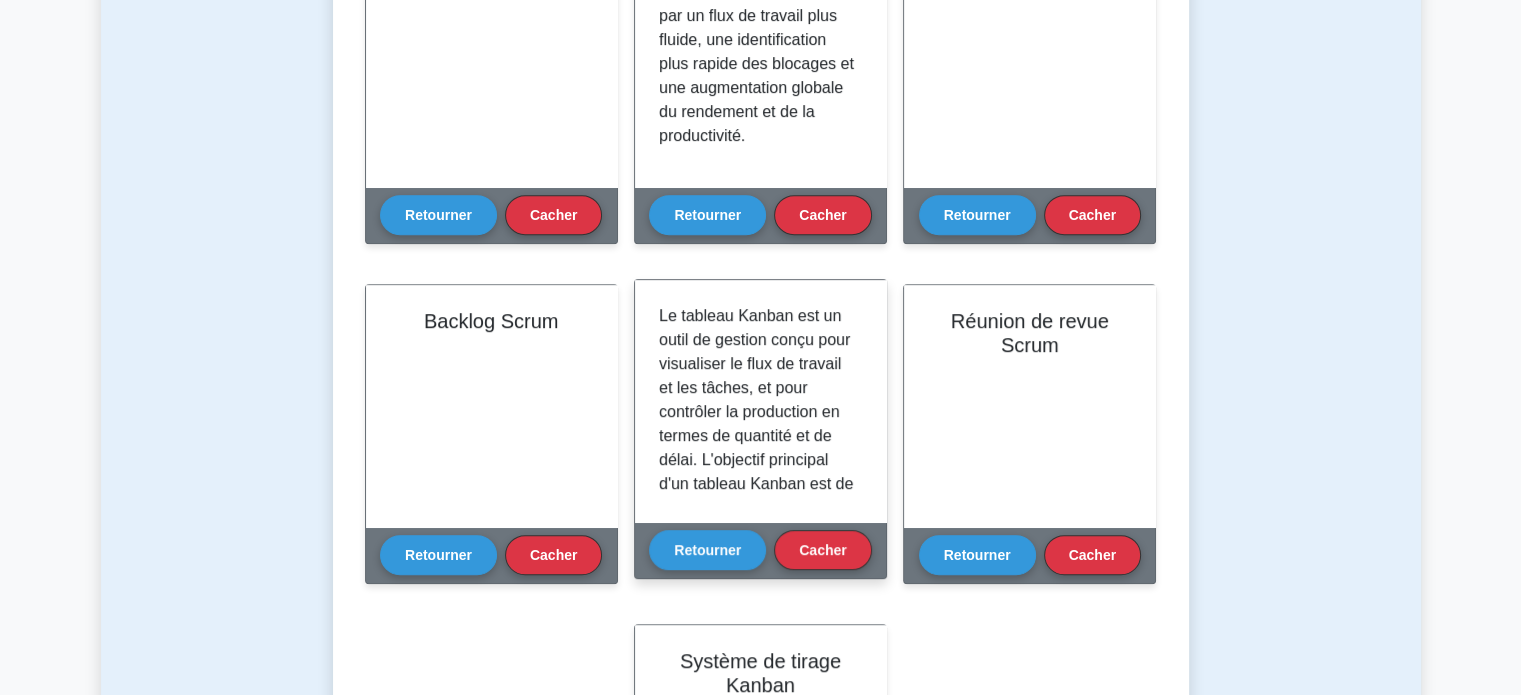 type 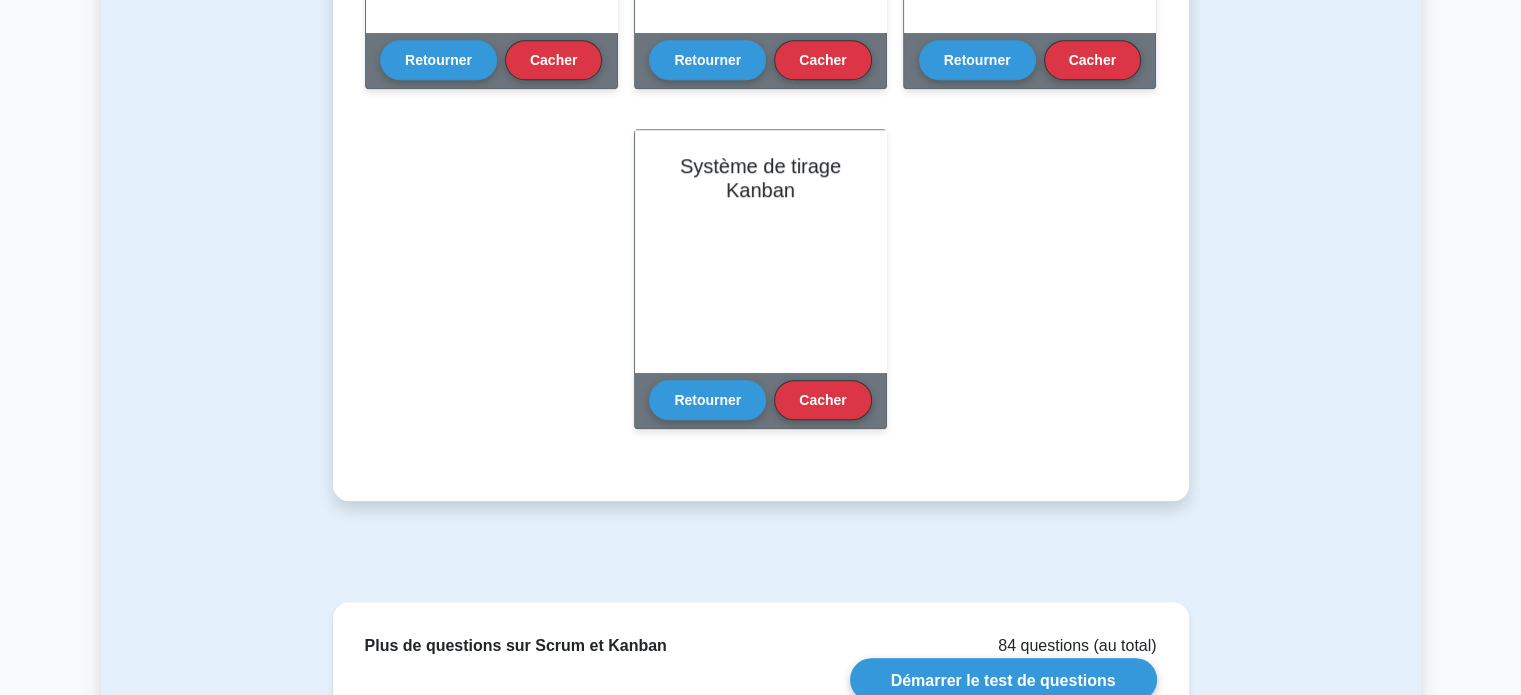 scroll, scrollTop: 1400, scrollLeft: 0, axis: vertical 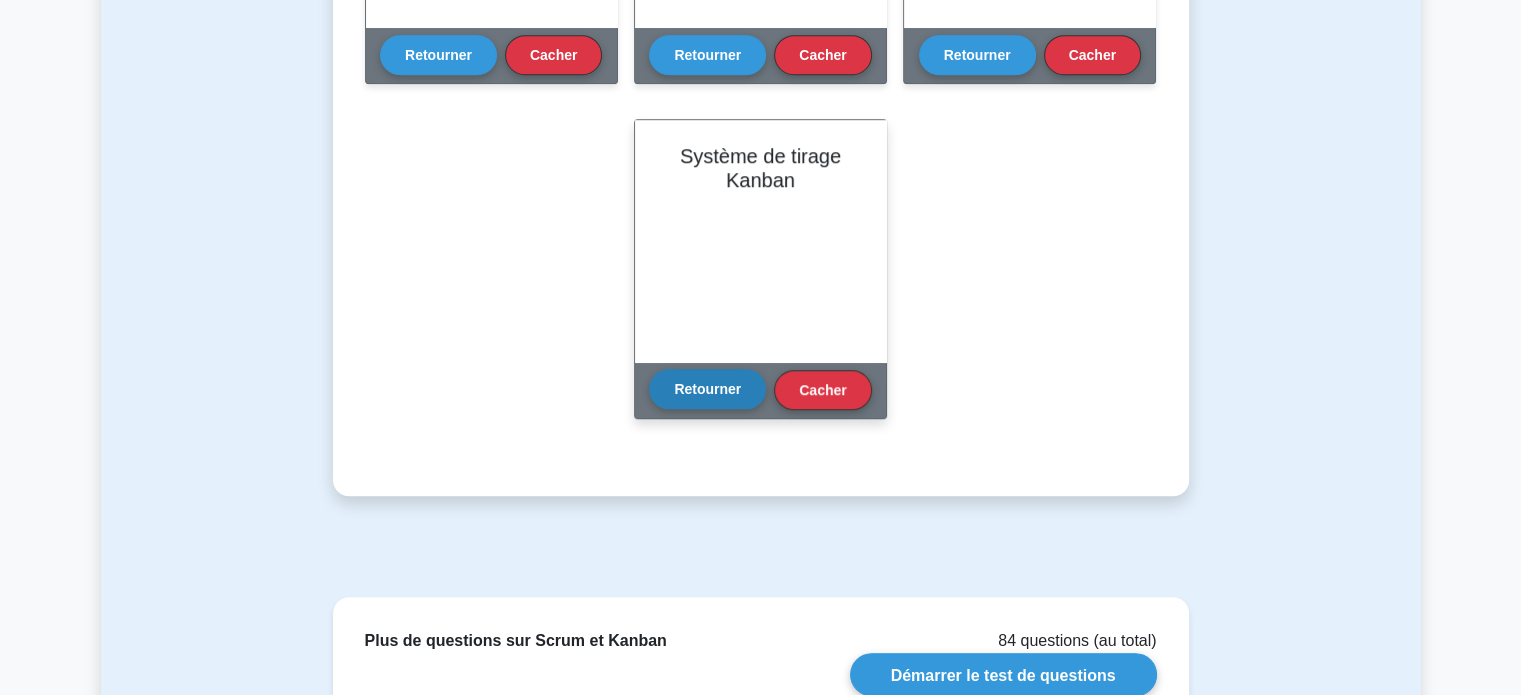 click on "Retourner" at bounding box center (707, 389) 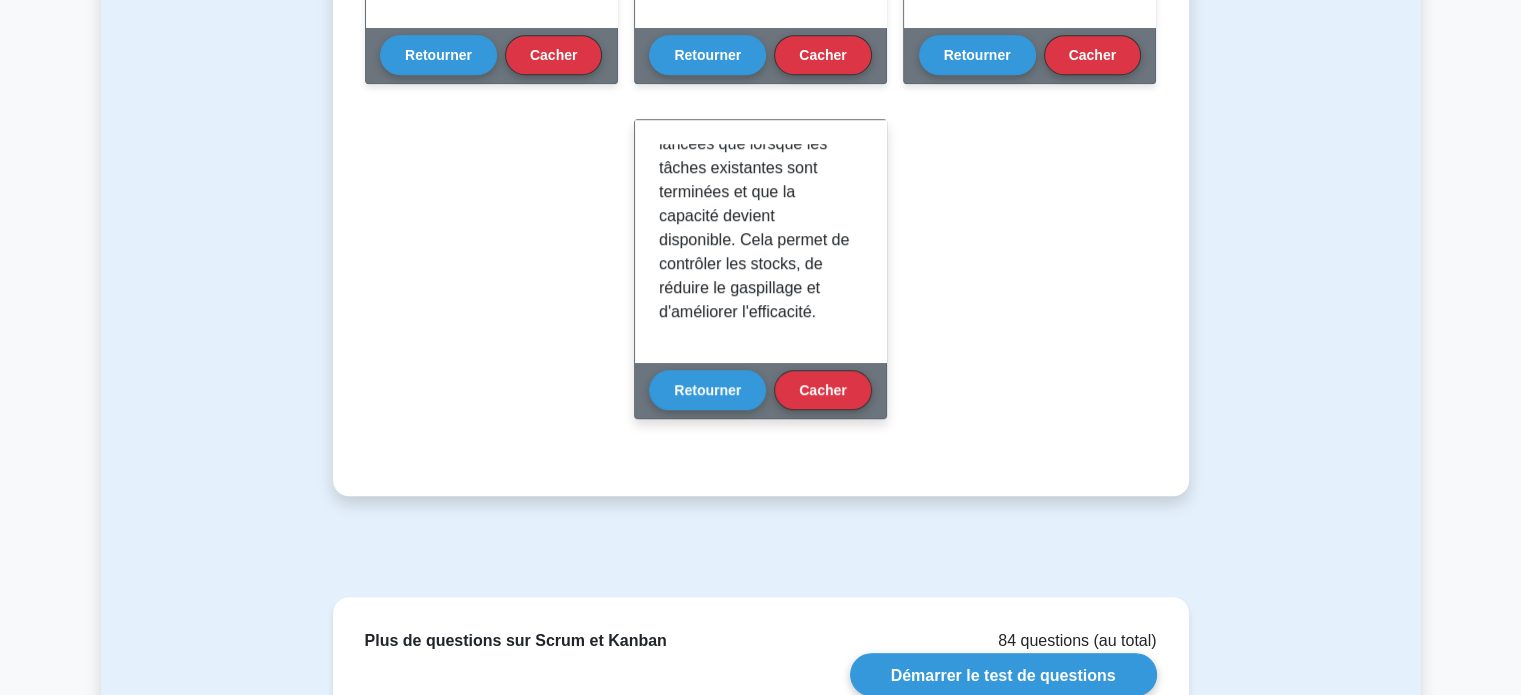 scroll, scrollTop: 325, scrollLeft: 0, axis: vertical 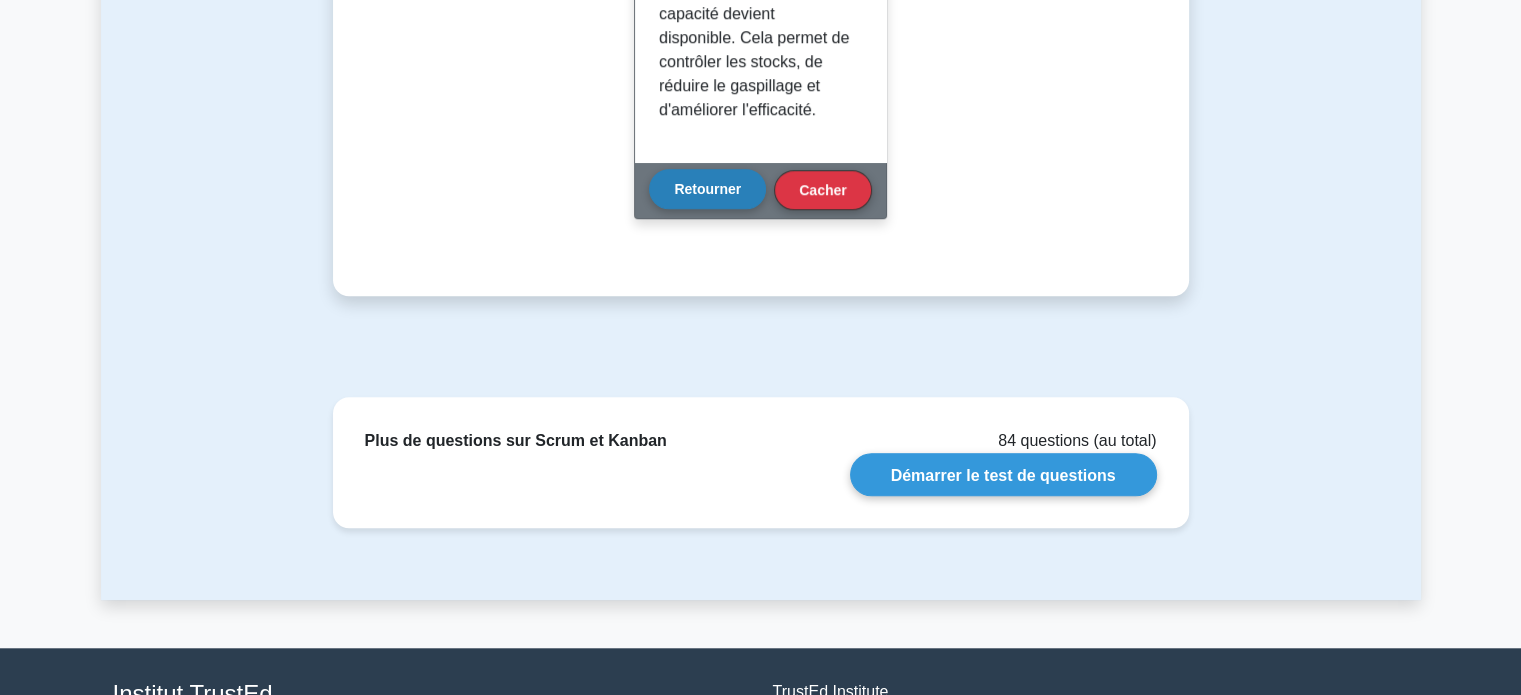 click on "Retourner" at bounding box center (707, 189) 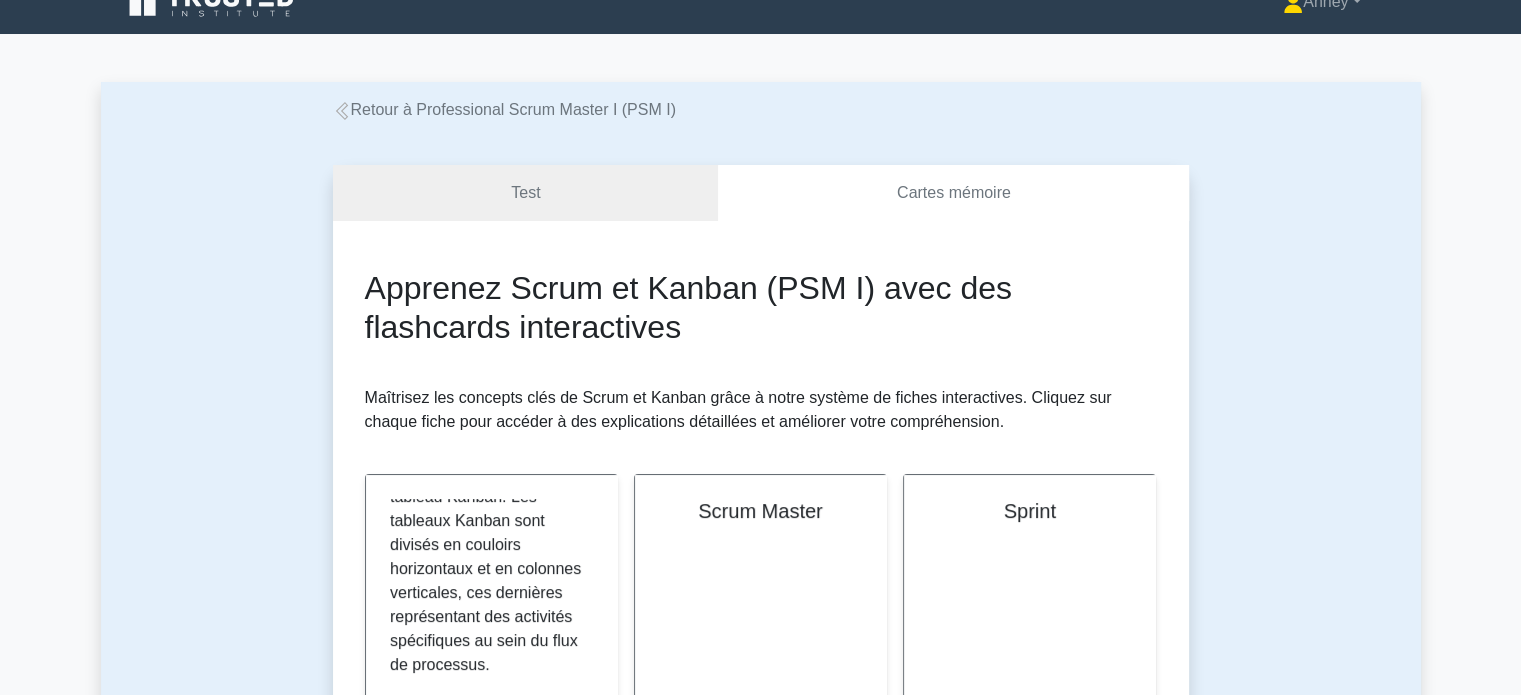 scroll, scrollTop: 0, scrollLeft: 0, axis: both 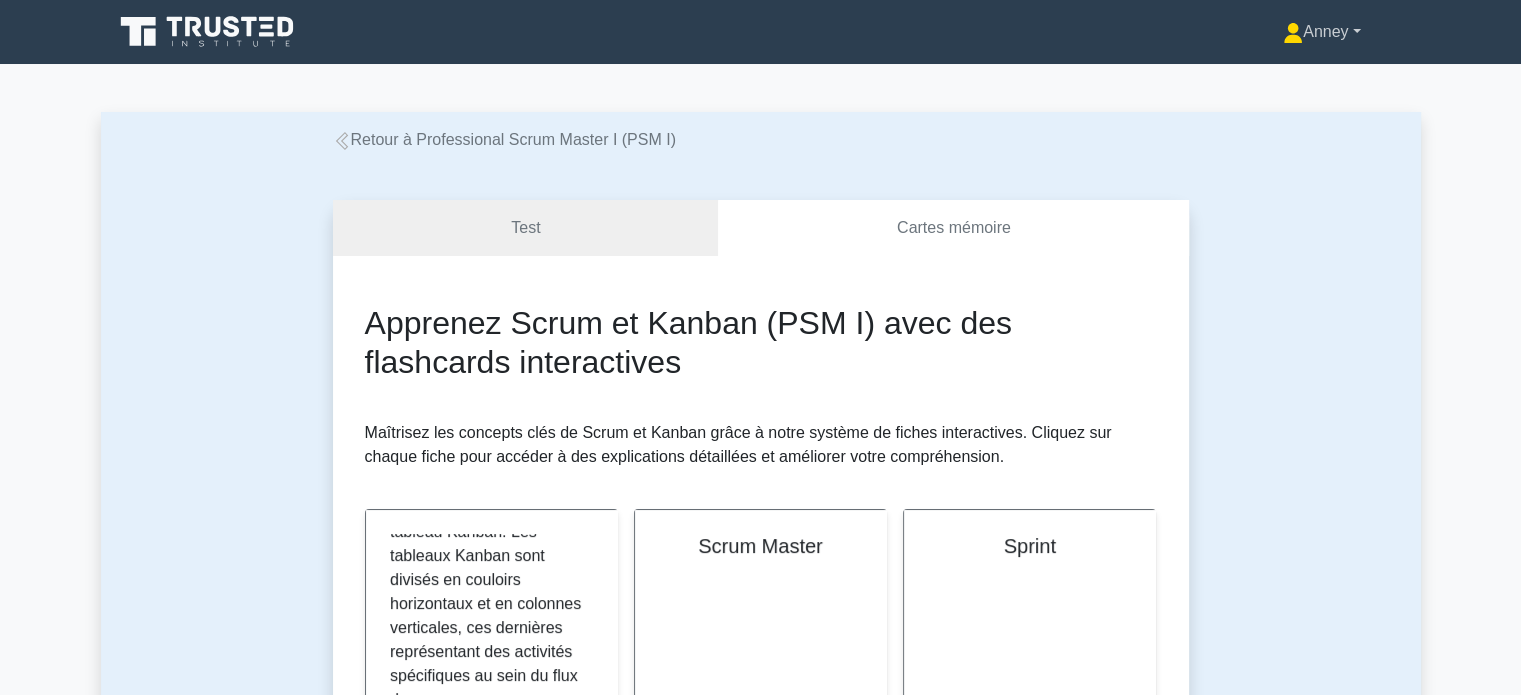 click on "Anney" at bounding box center (1321, 32) 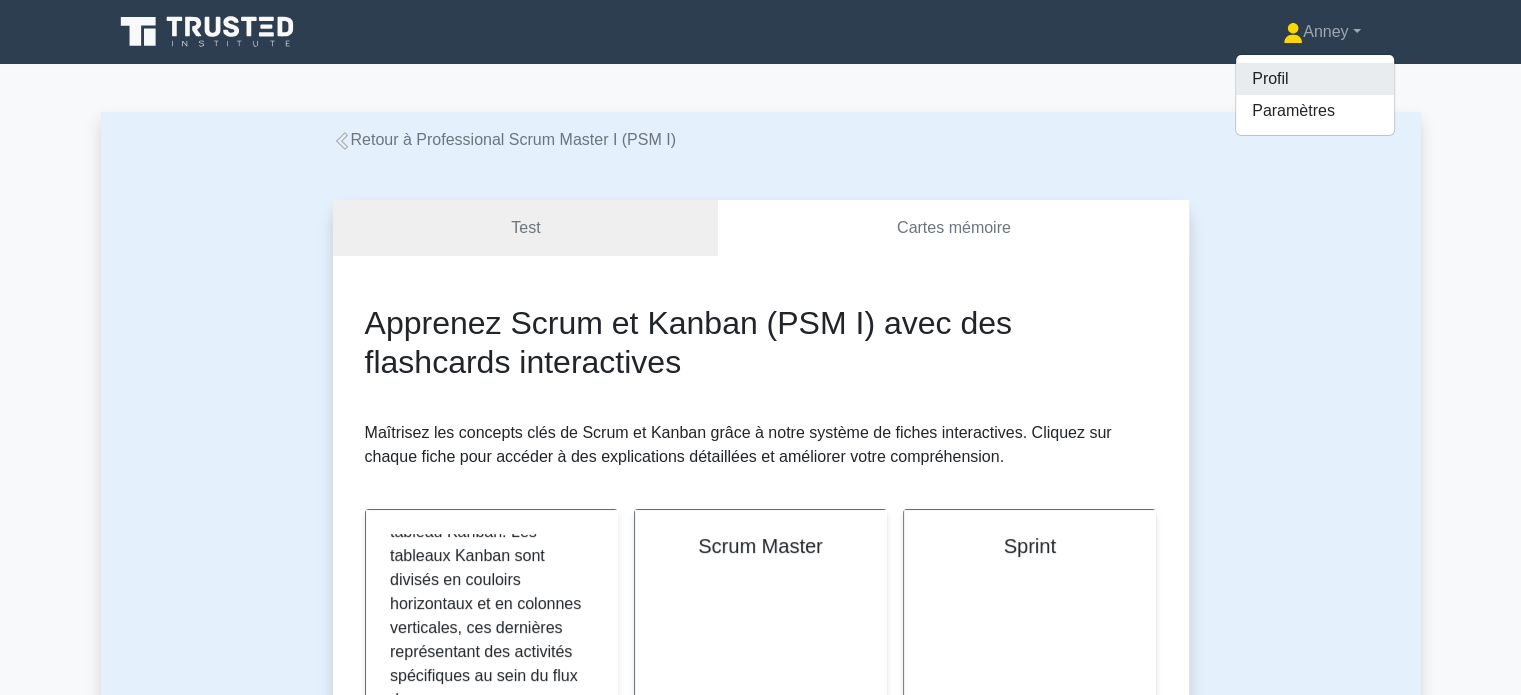 click on "Profil" at bounding box center [1270, 78] 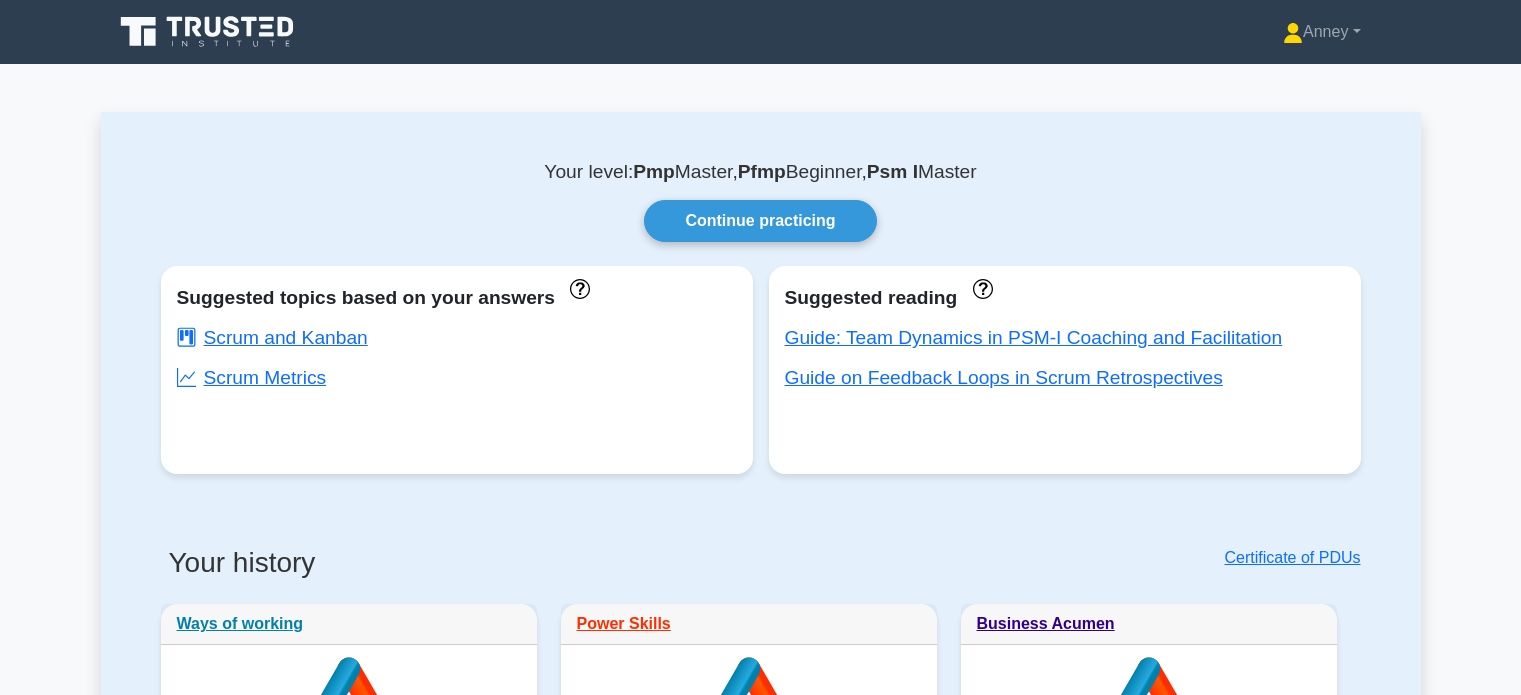 scroll, scrollTop: 0, scrollLeft: 0, axis: both 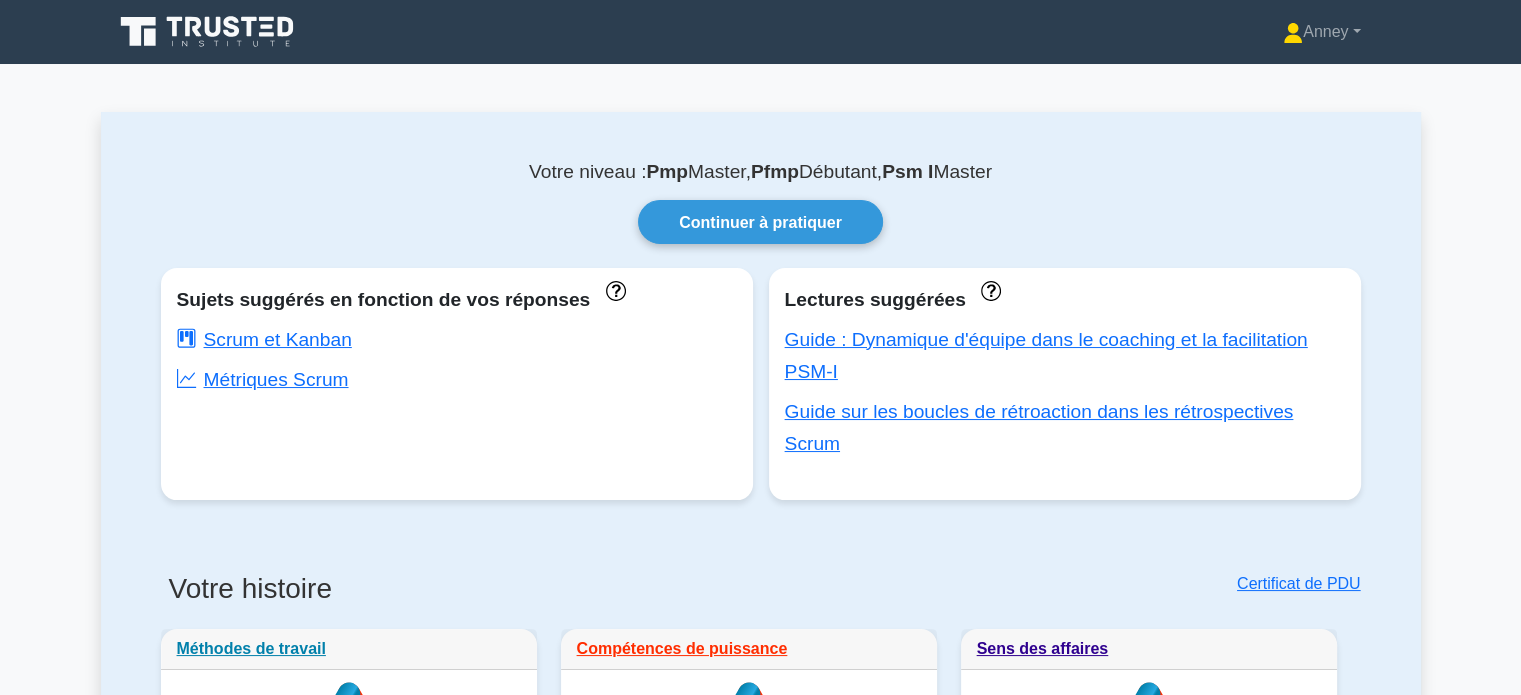 click 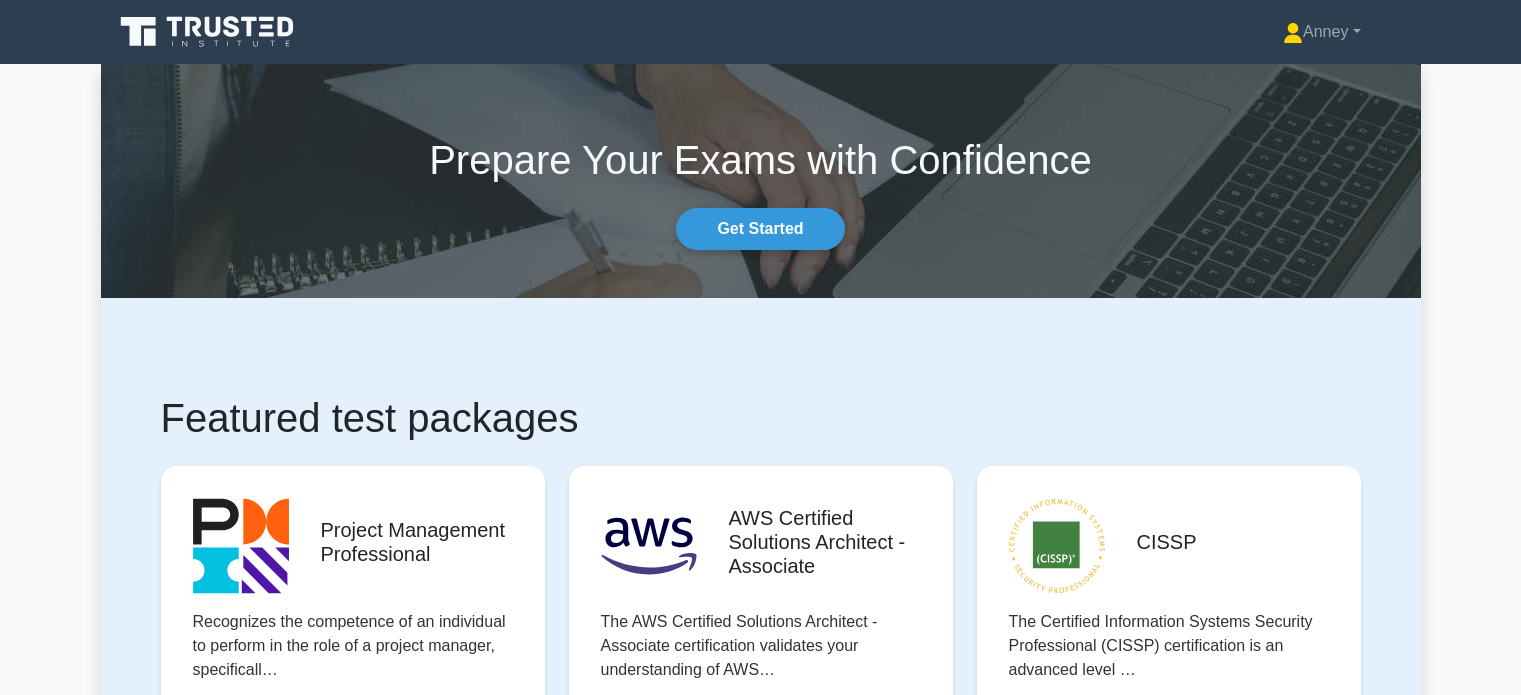 scroll, scrollTop: 0, scrollLeft: 0, axis: both 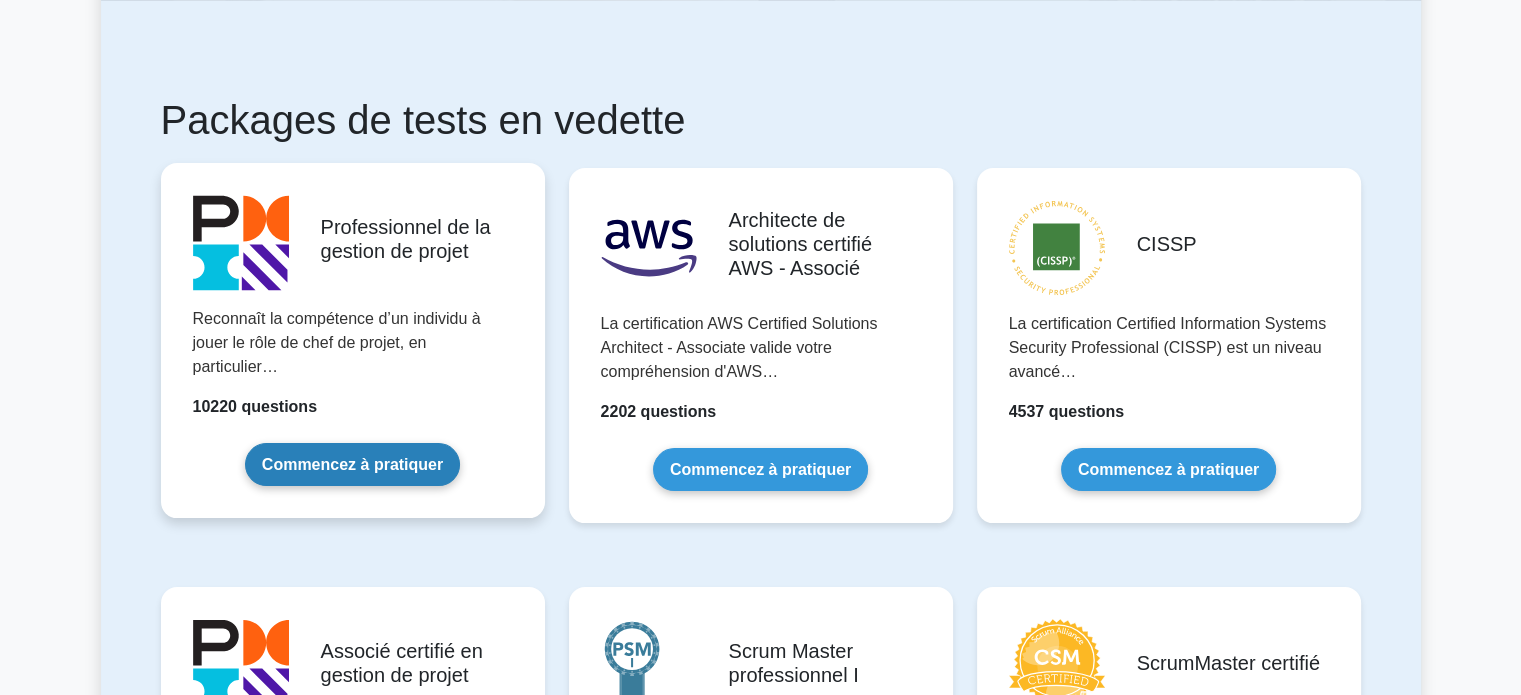 click on "Commencez à pratiquer" at bounding box center (352, 464) 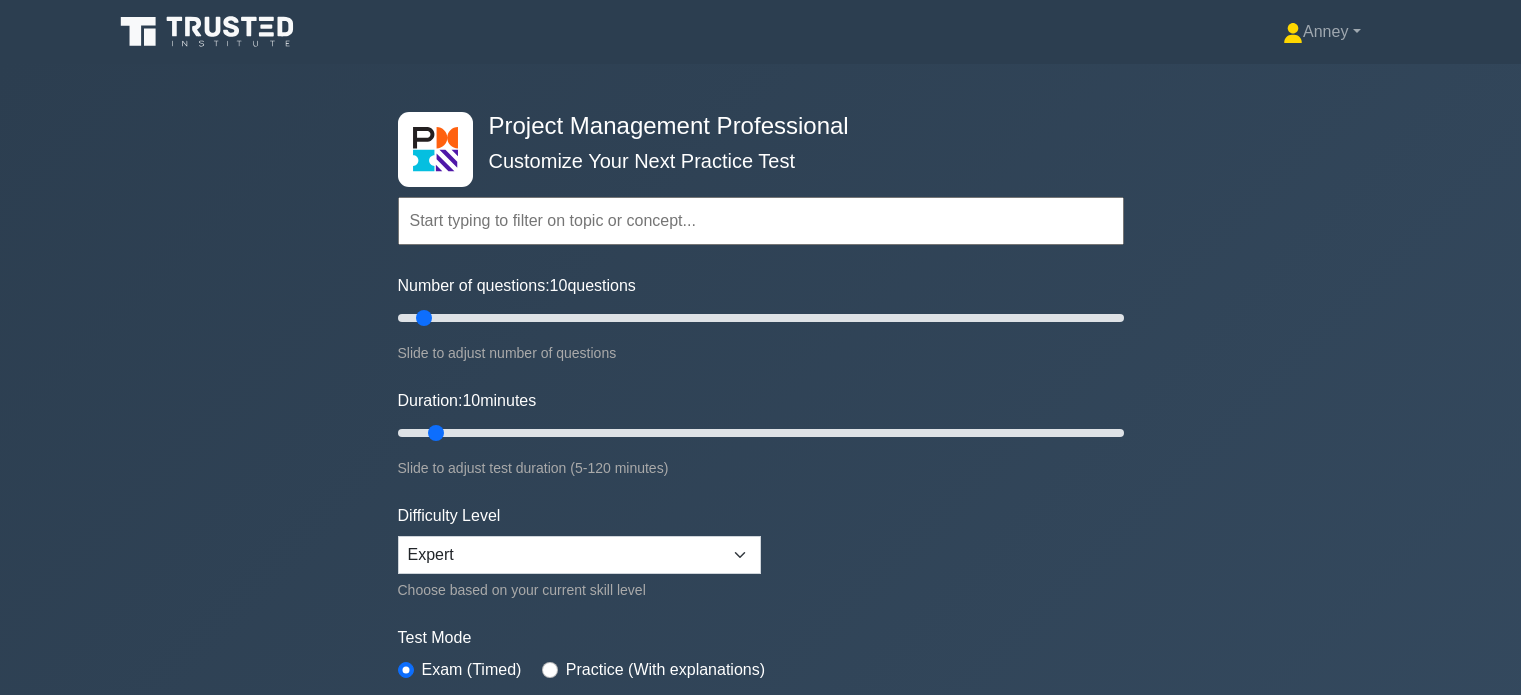 scroll, scrollTop: 0, scrollLeft: 0, axis: both 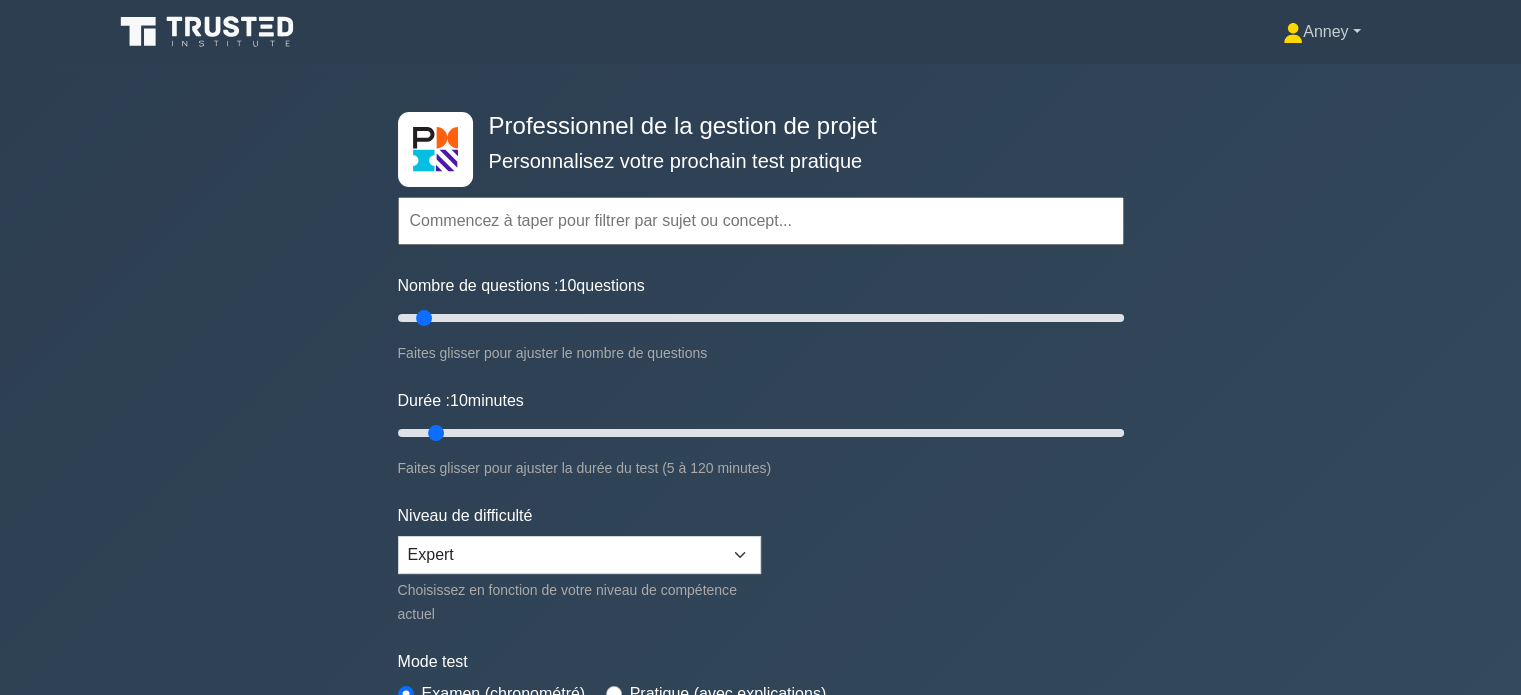drag, startPoint x: 1334, startPoint y: 32, endPoint x: 1329, endPoint y: 41, distance: 10.29563 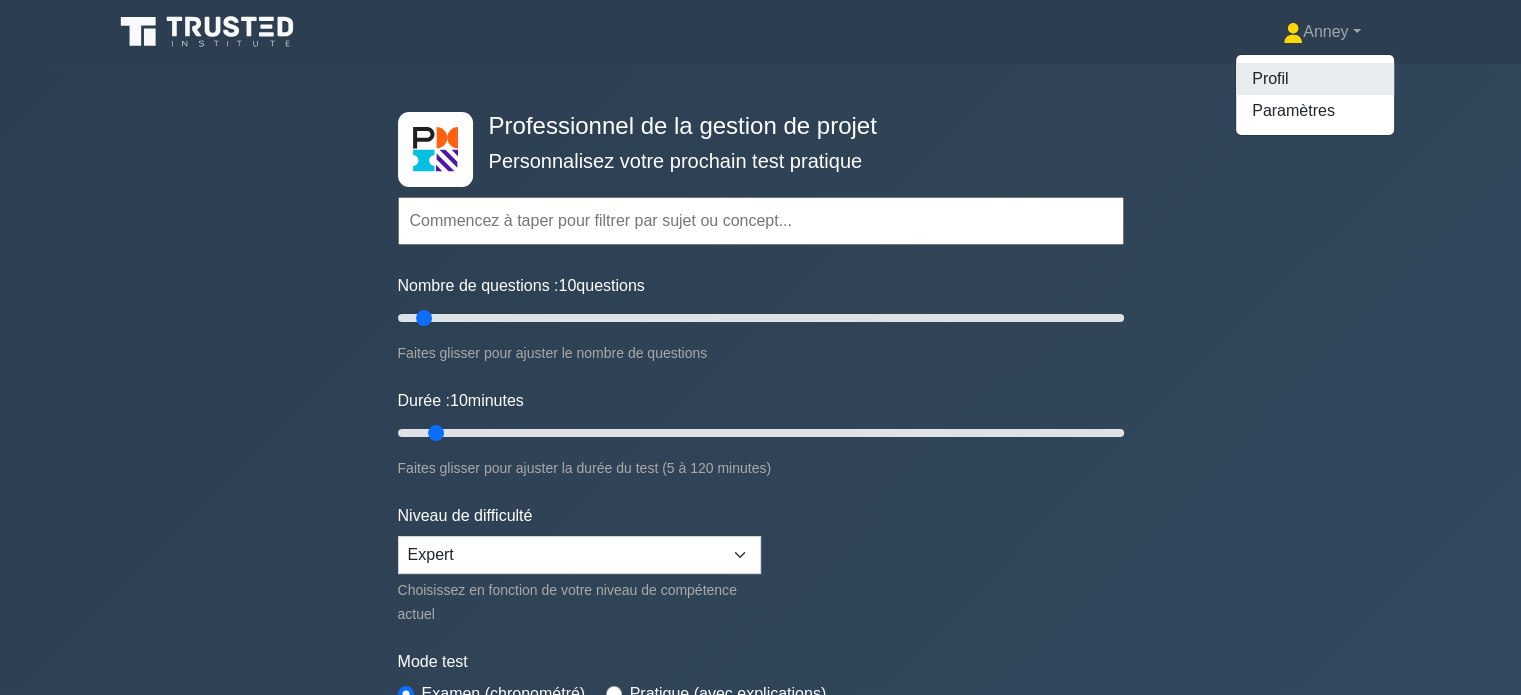 click on "Profil" at bounding box center (1315, 79) 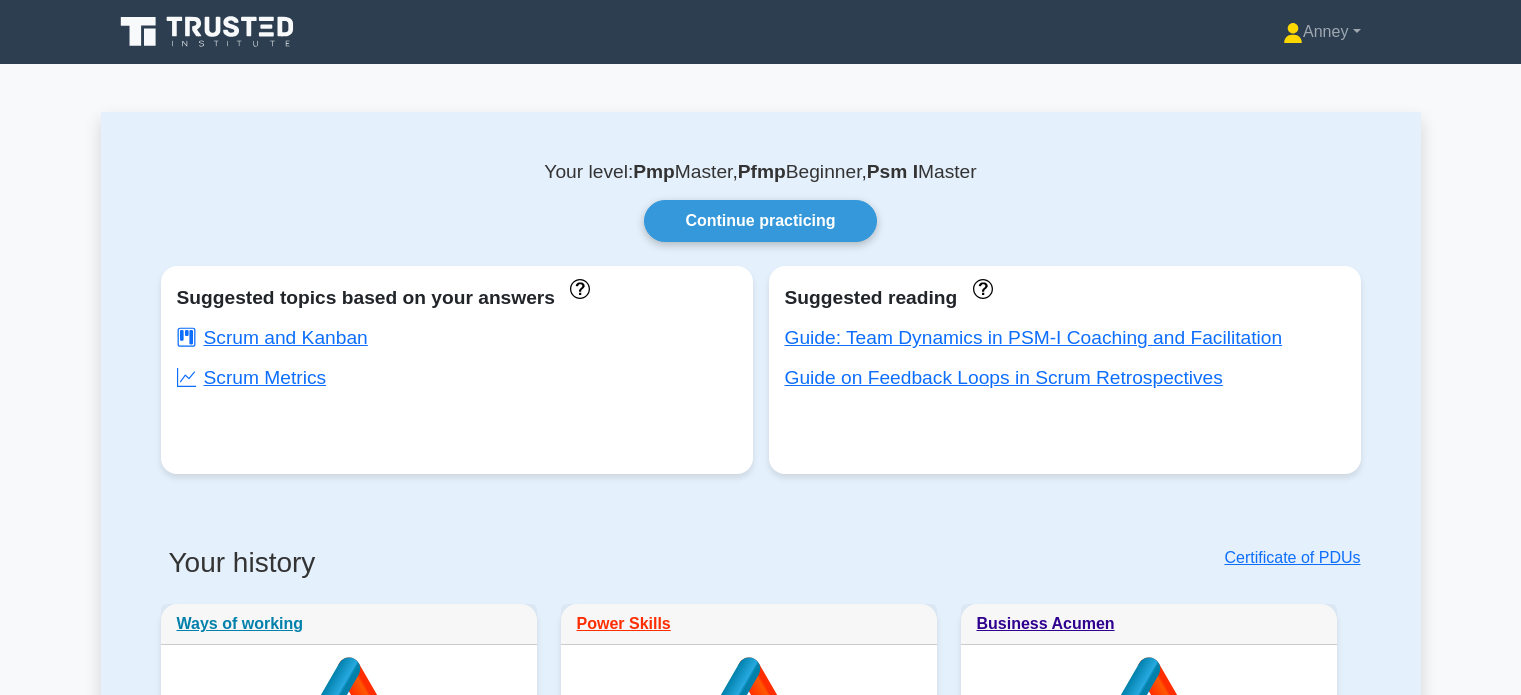 scroll, scrollTop: 0, scrollLeft: 0, axis: both 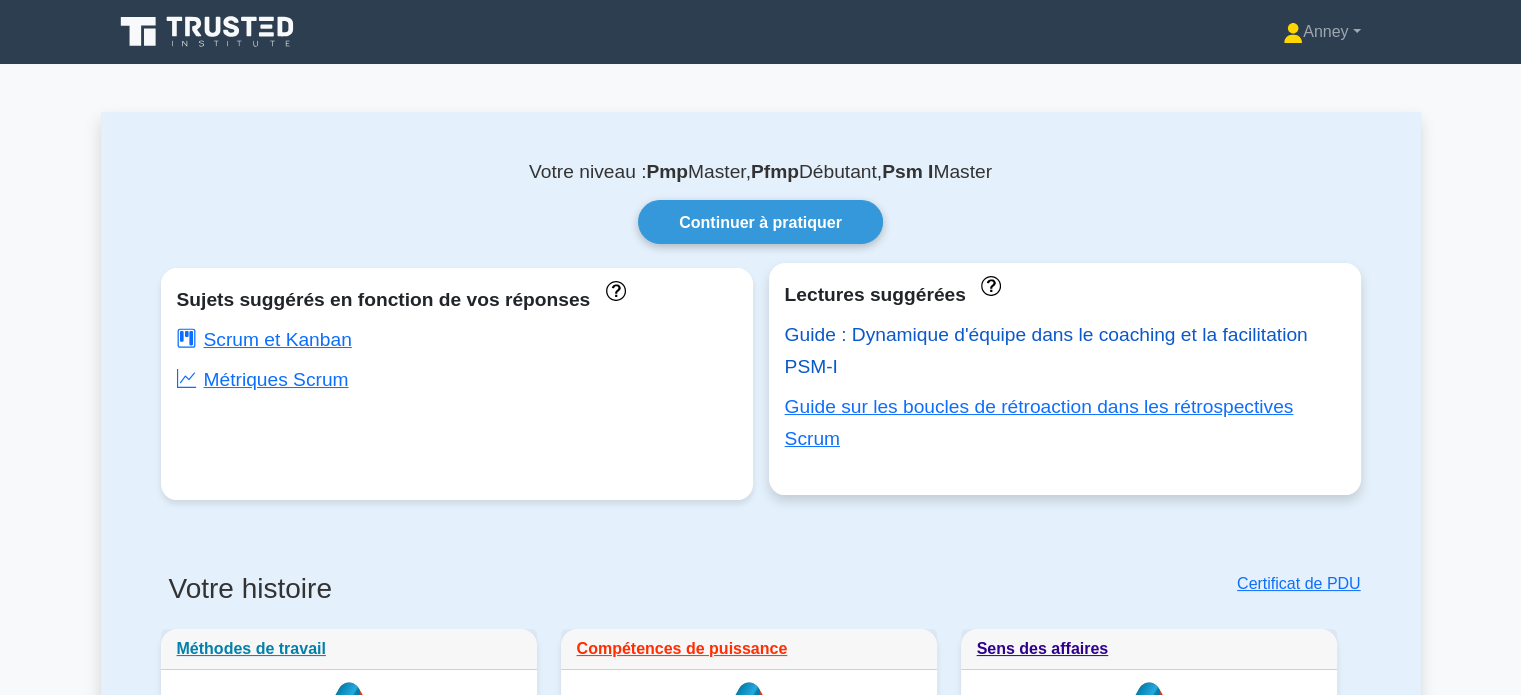 click on "Guide : Dynamique d'équipe dans le coaching et la facilitation PSM-I" at bounding box center (1046, 350) 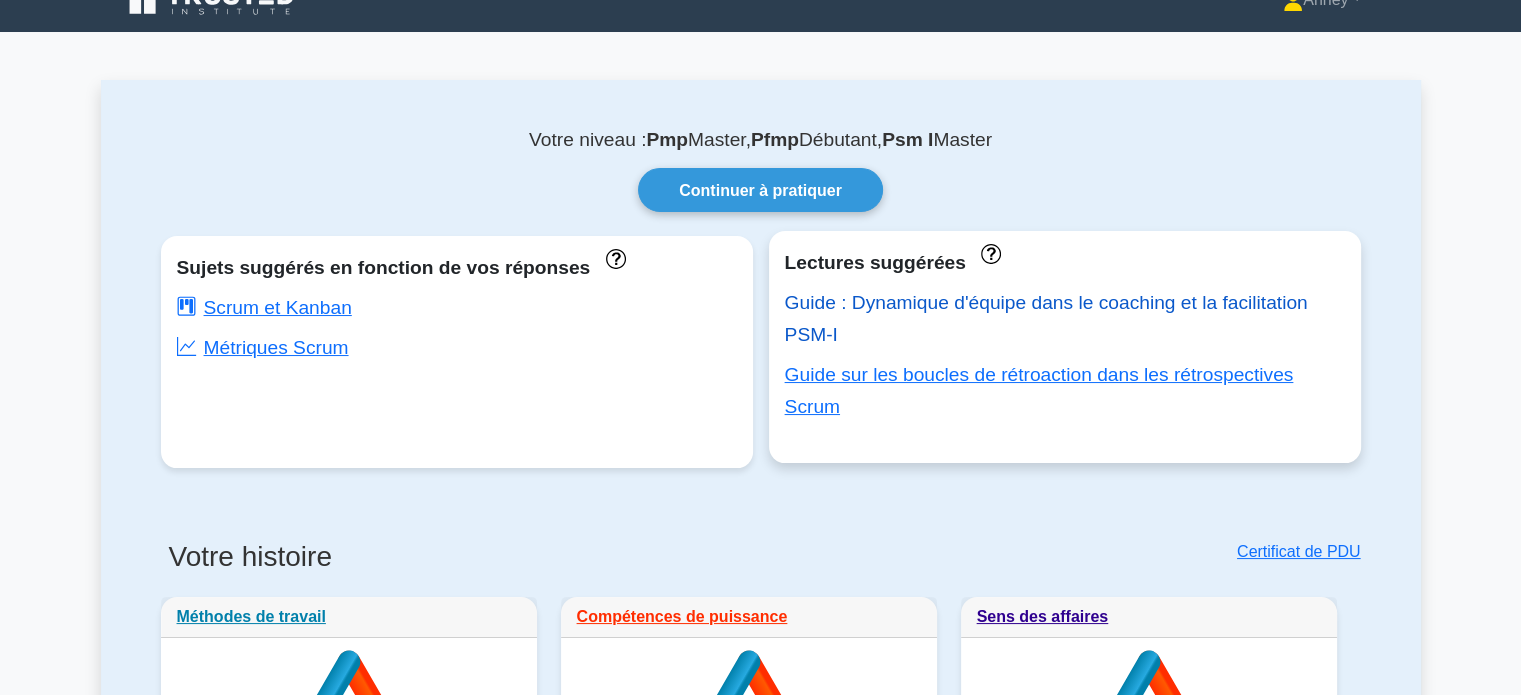scroll, scrollTop: 0, scrollLeft: 0, axis: both 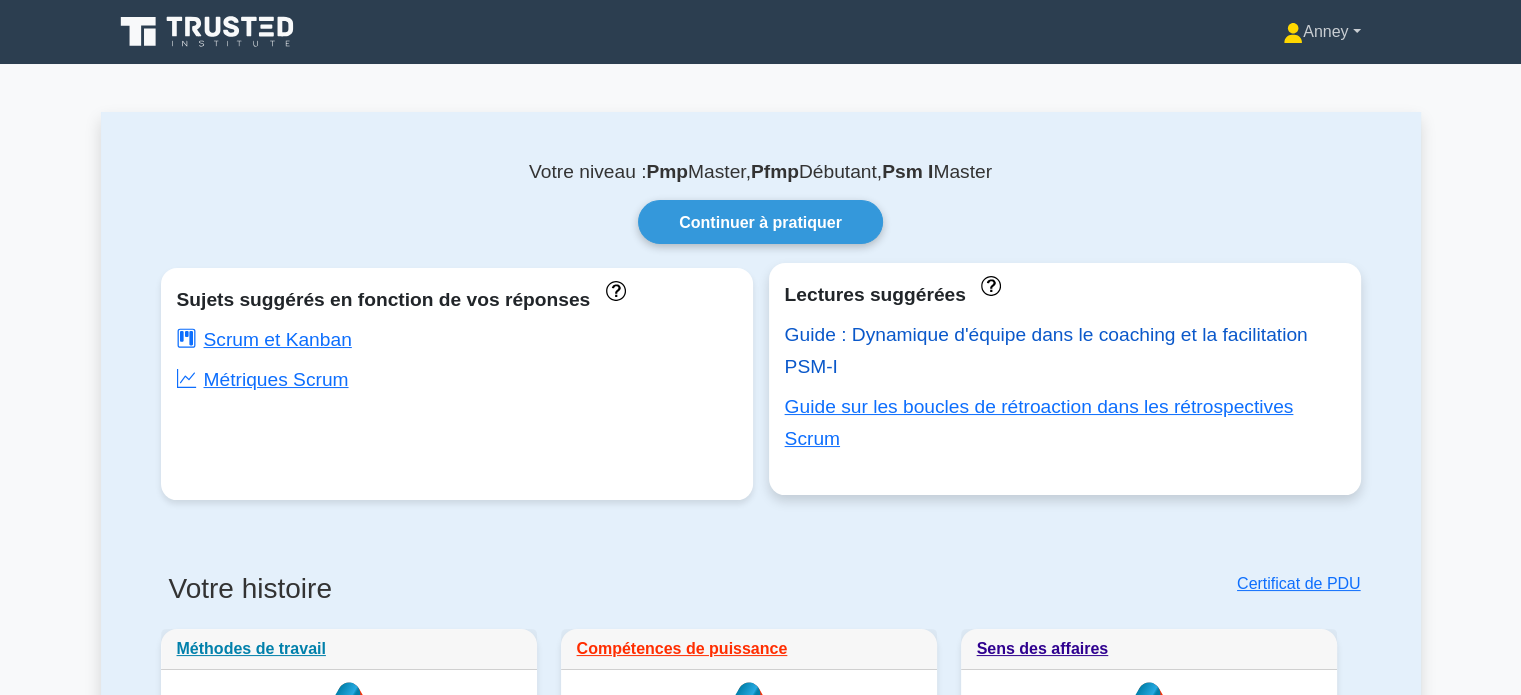 click on "Anney" at bounding box center (1325, 31) 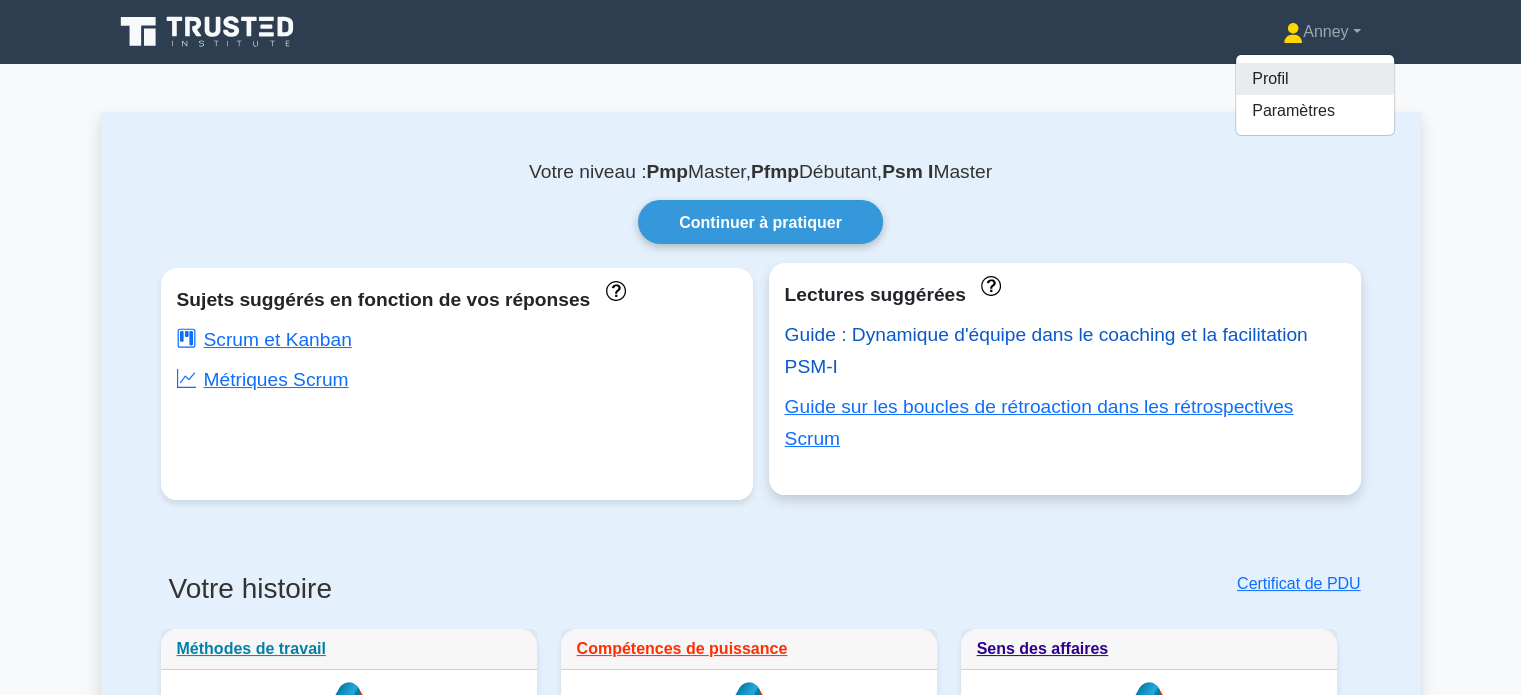click on "Profil" at bounding box center [1315, 79] 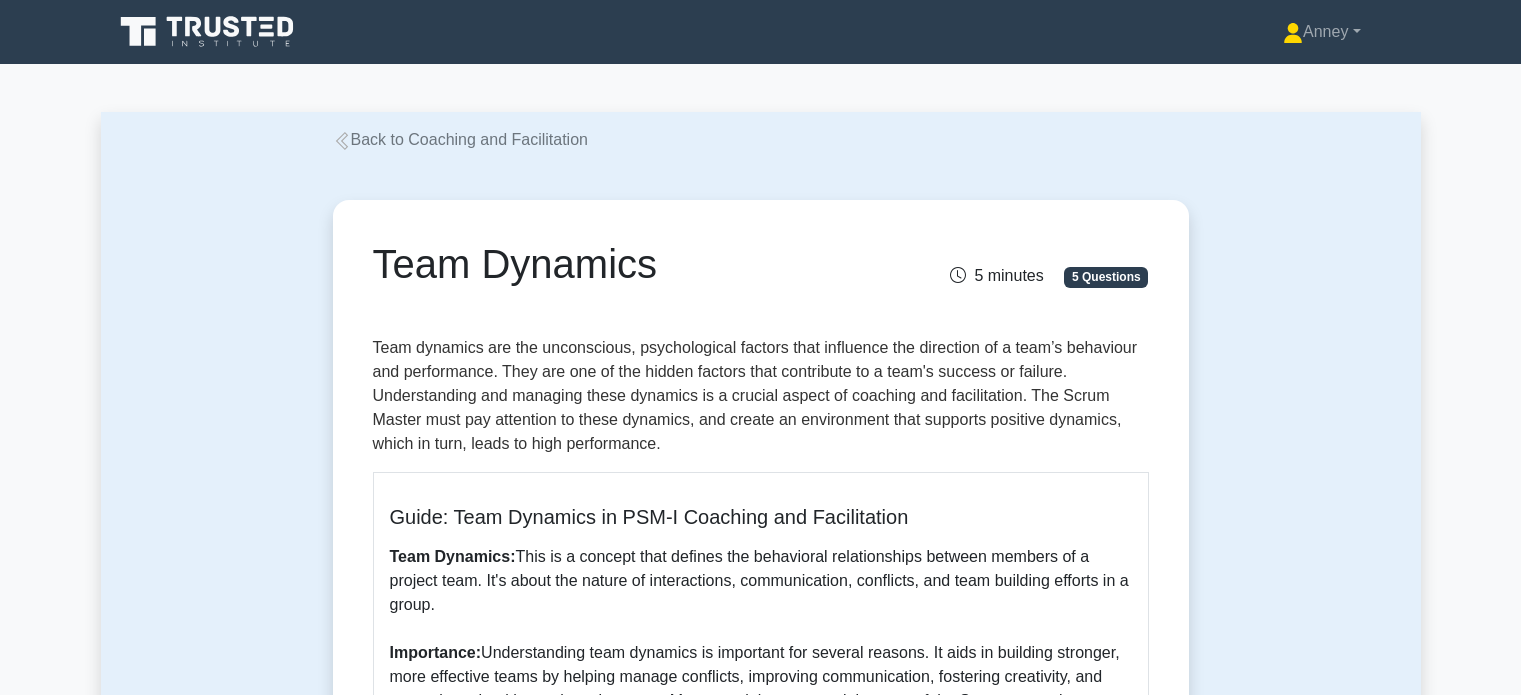 scroll, scrollTop: 0, scrollLeft: 0, axis: both 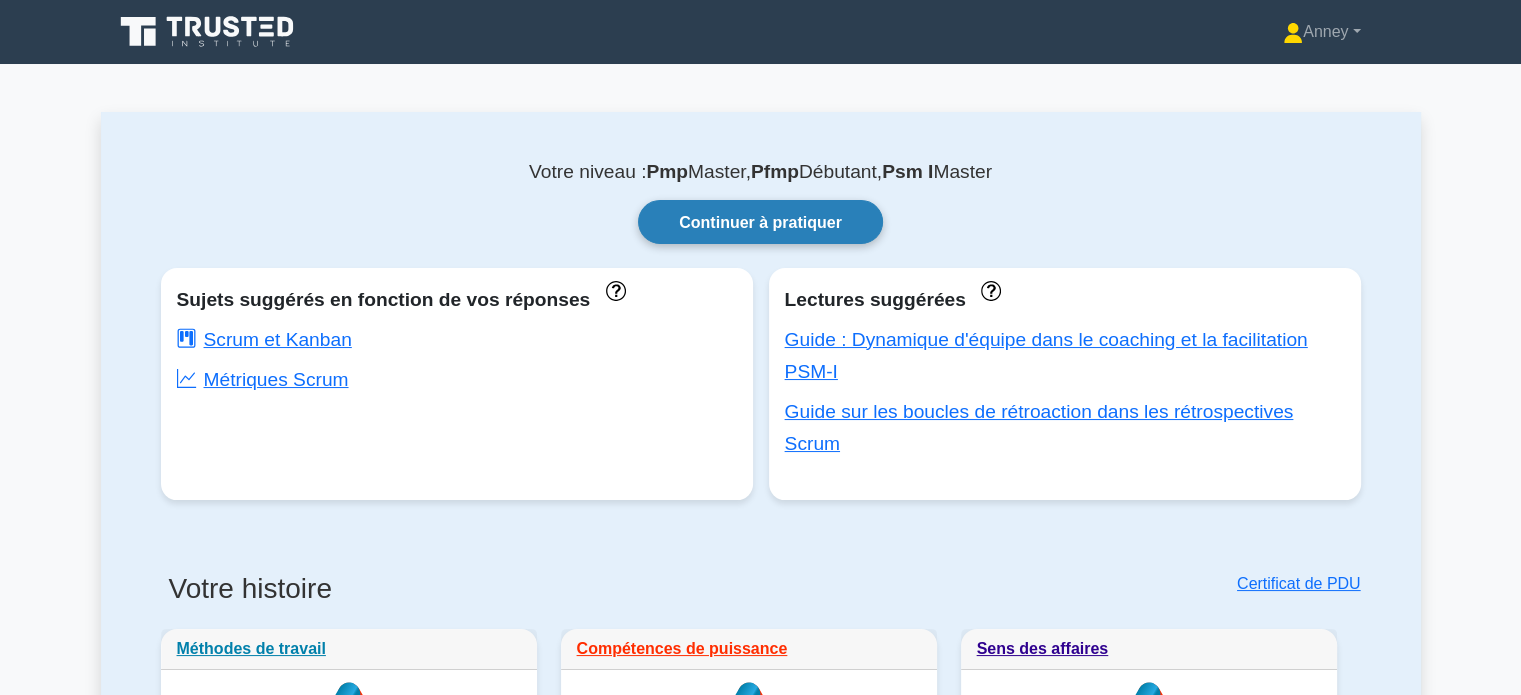click on "Continuer à pratiquer" at bounding box center [760, 222] 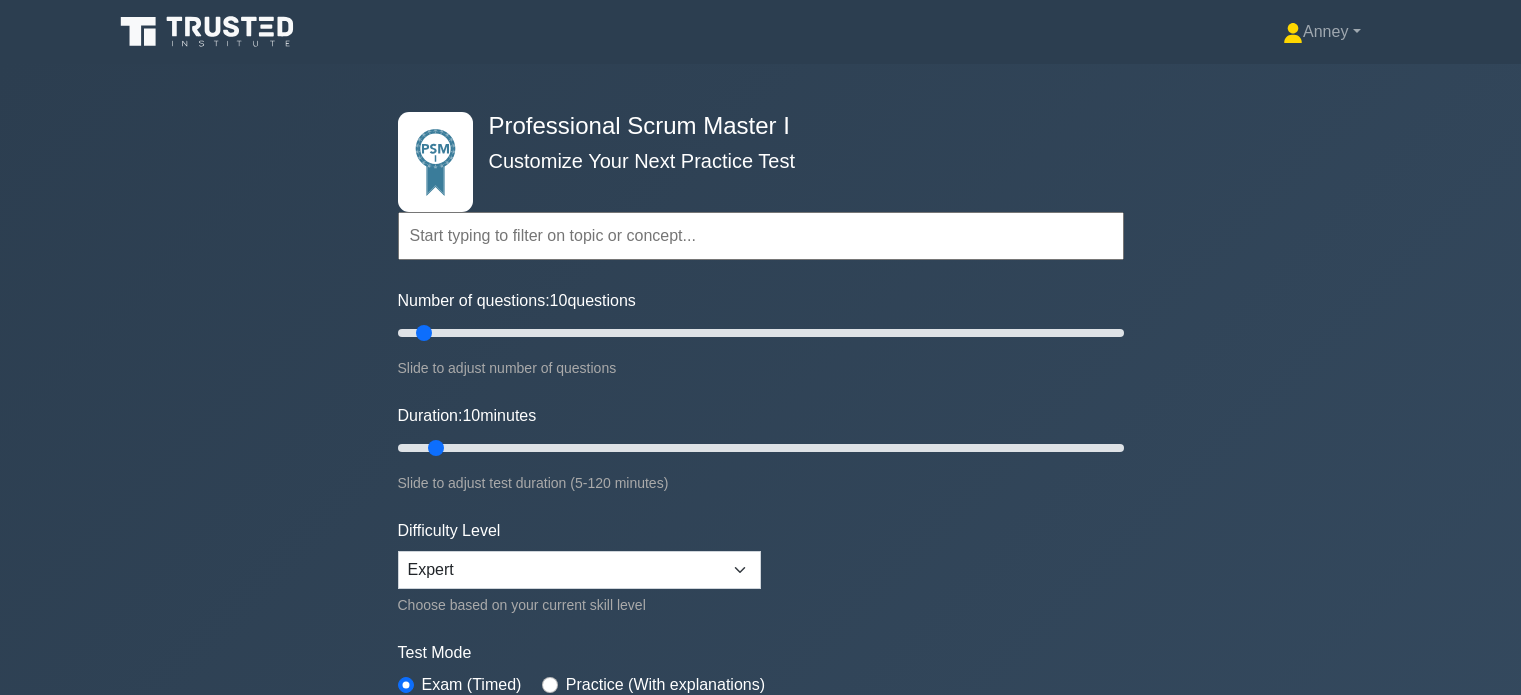 scroll, scrollTop: 0, scrollLeft: 0, axis: both 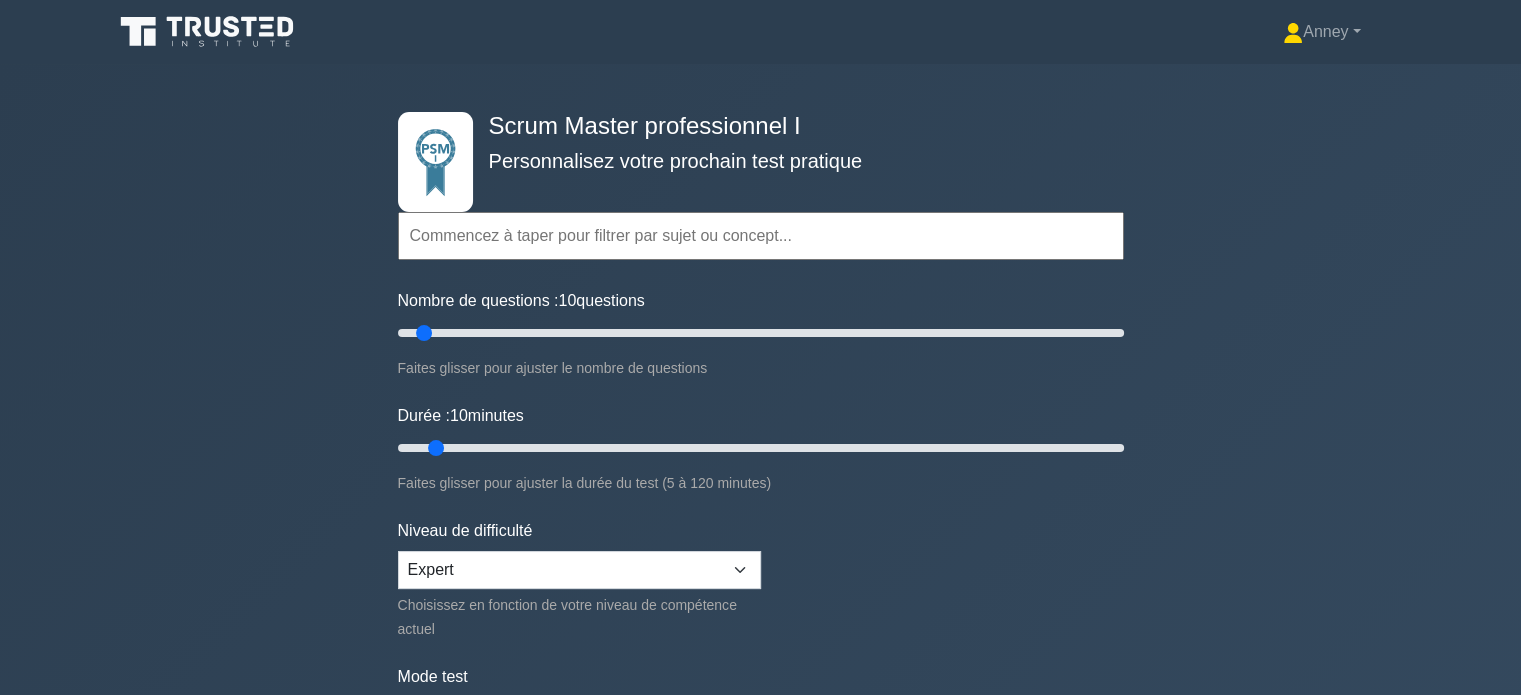 click on "Thèmes
Fondamentaux du framework Scrum
Artefacts Scrum
Événements Scrum
Rôles Scrum
Scrum en pratique
Gestion du backlog de produits
Planification et suivi des sprints
Scrum à grande échelle
Coaching et facilitation
Scrum dans différents contextes" at bounding box center [761, 200] 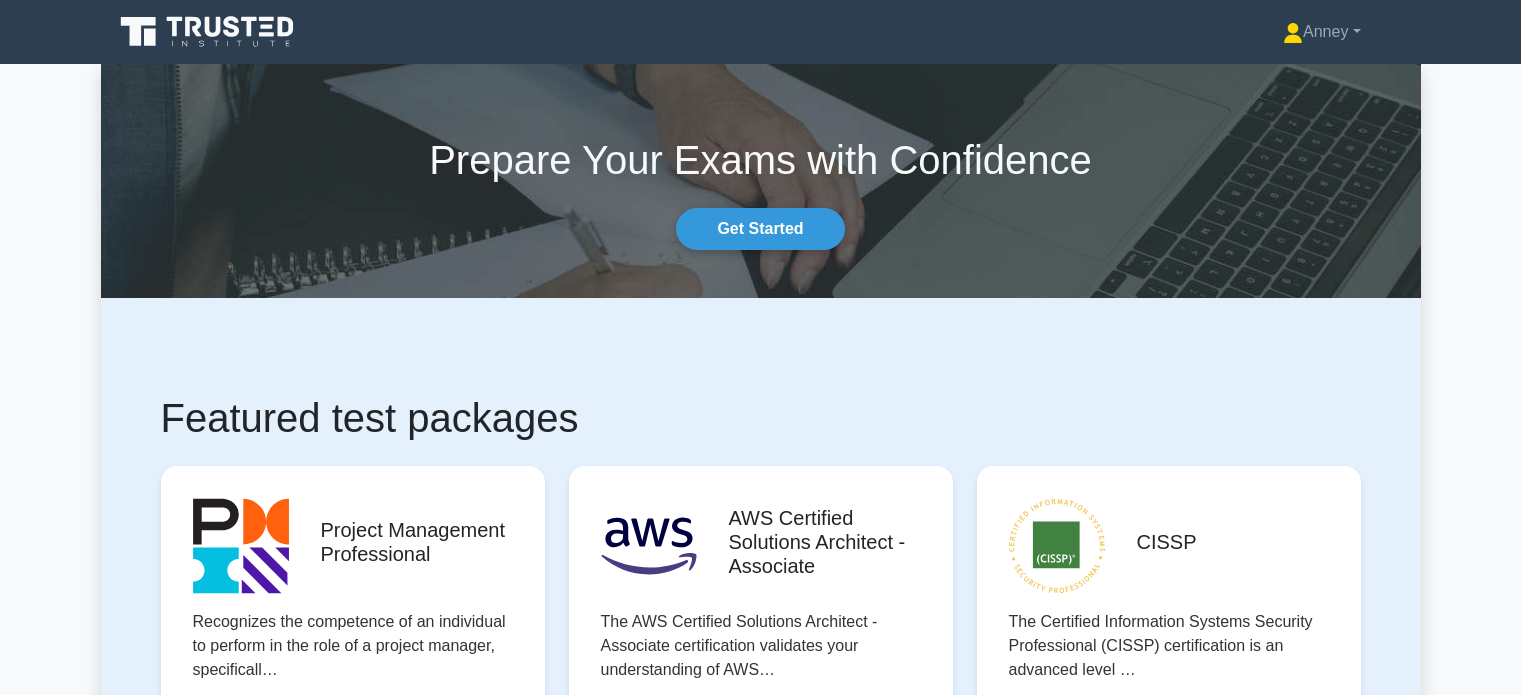 scroll, scrollTop: 0, scrollLeft: 0, axis: both 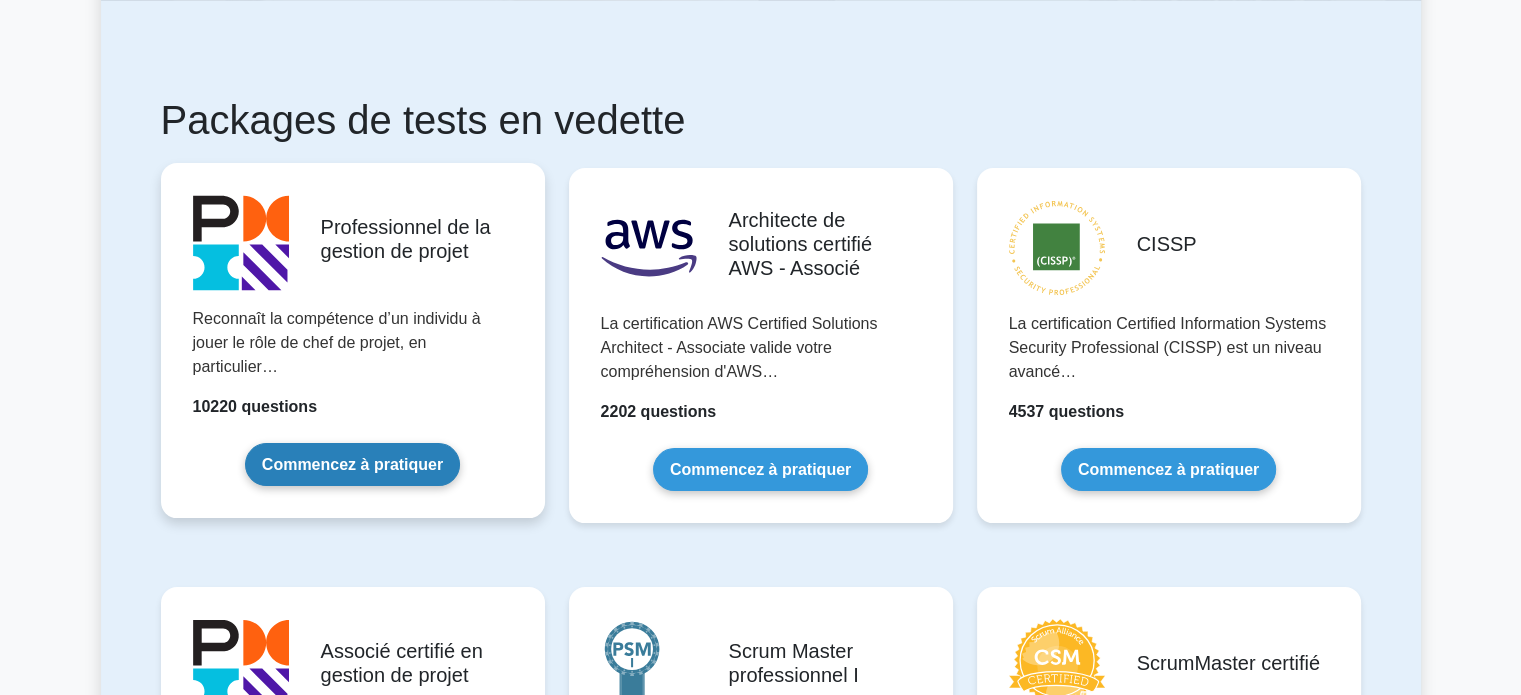 click on "Commencez à pratiquer" at bounding box center (352, 464) 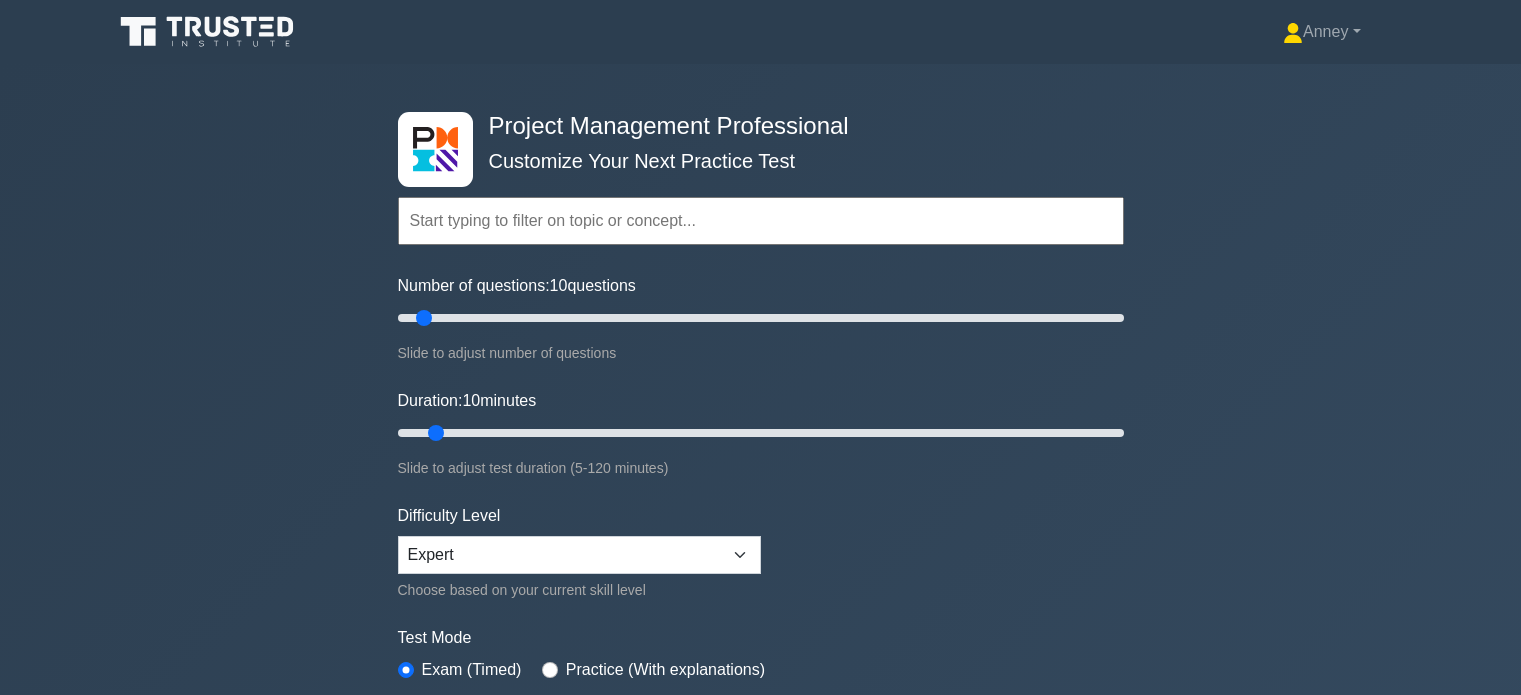 scroll, scrollTop: 0, scrollLeft: 0, axis: both 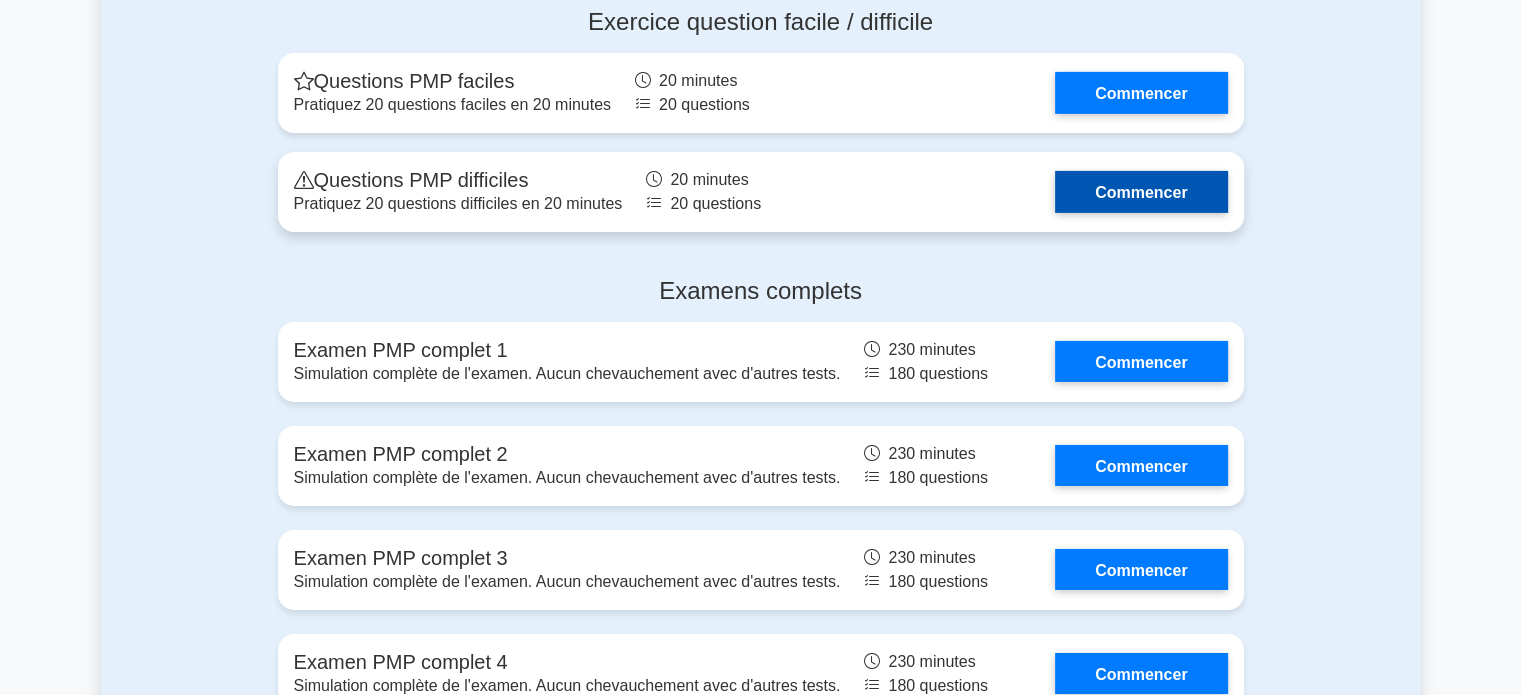 click on "Commencer" at bounding box center (1141, 191) 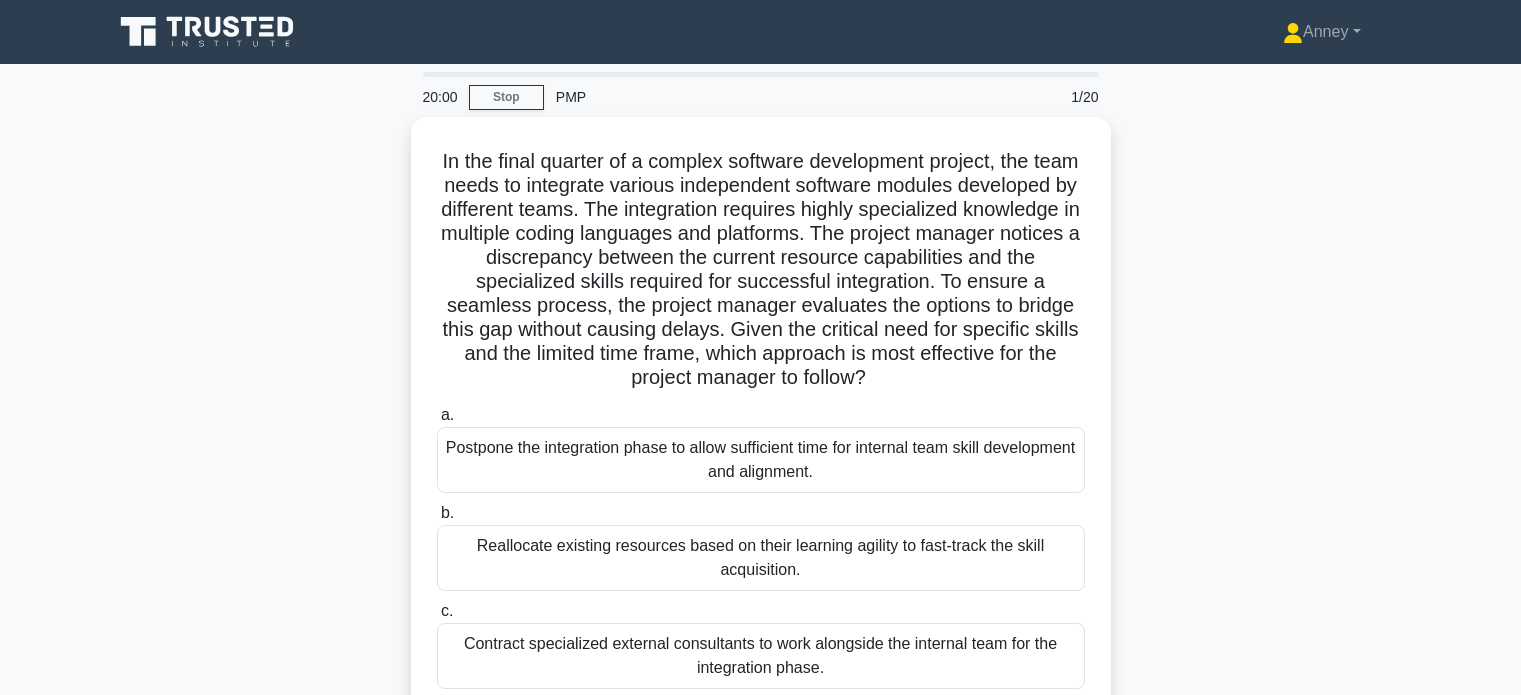 scroll, scrollTop: 0, scrollLeft: 0, axis: both 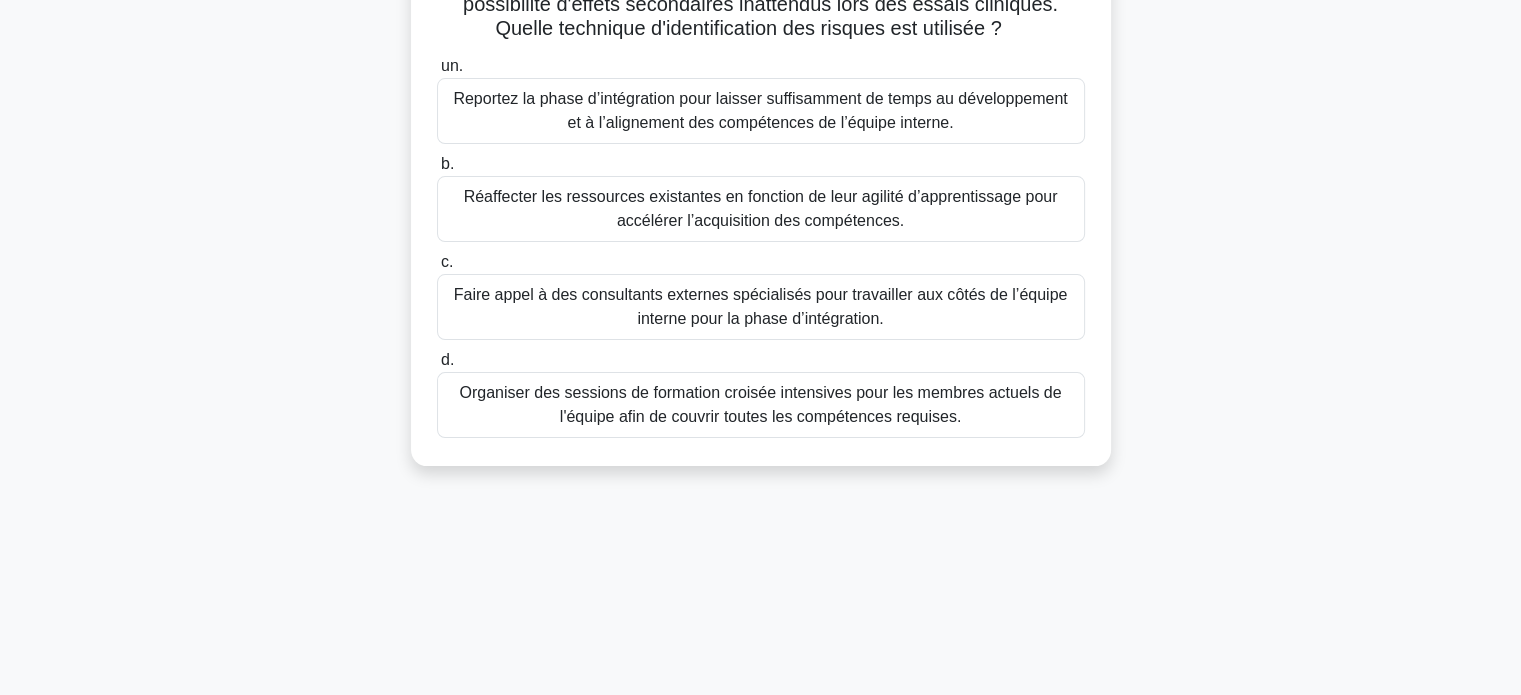click on "Réaffecter les ressources existantes en fonction de leur agilité d’apprentissage pour accélérer l’acquisition des compétences." at bounding box center (761, 209) 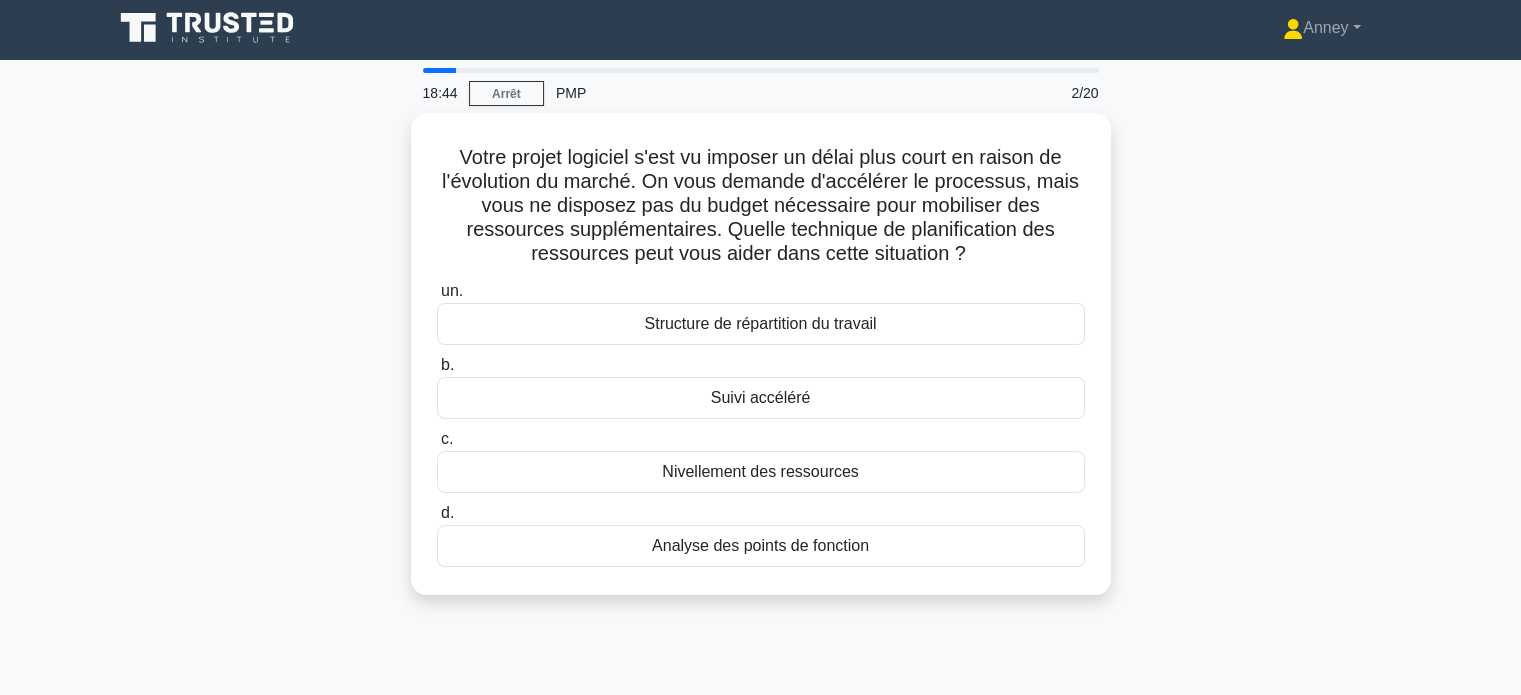 scroll, scrollTop: 0, scrollLeft: 0, axis: both 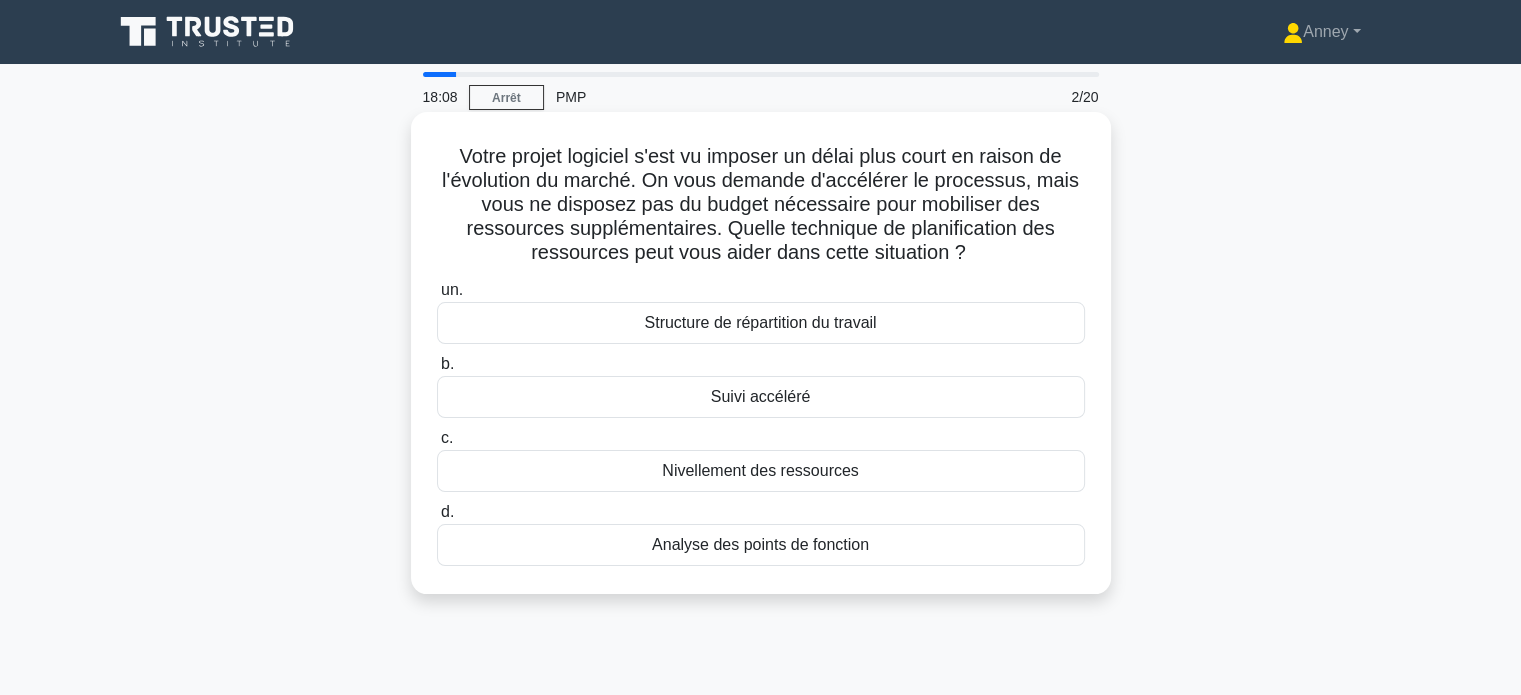 click on "Suivi accéléré" at bounding box center (761, 397) 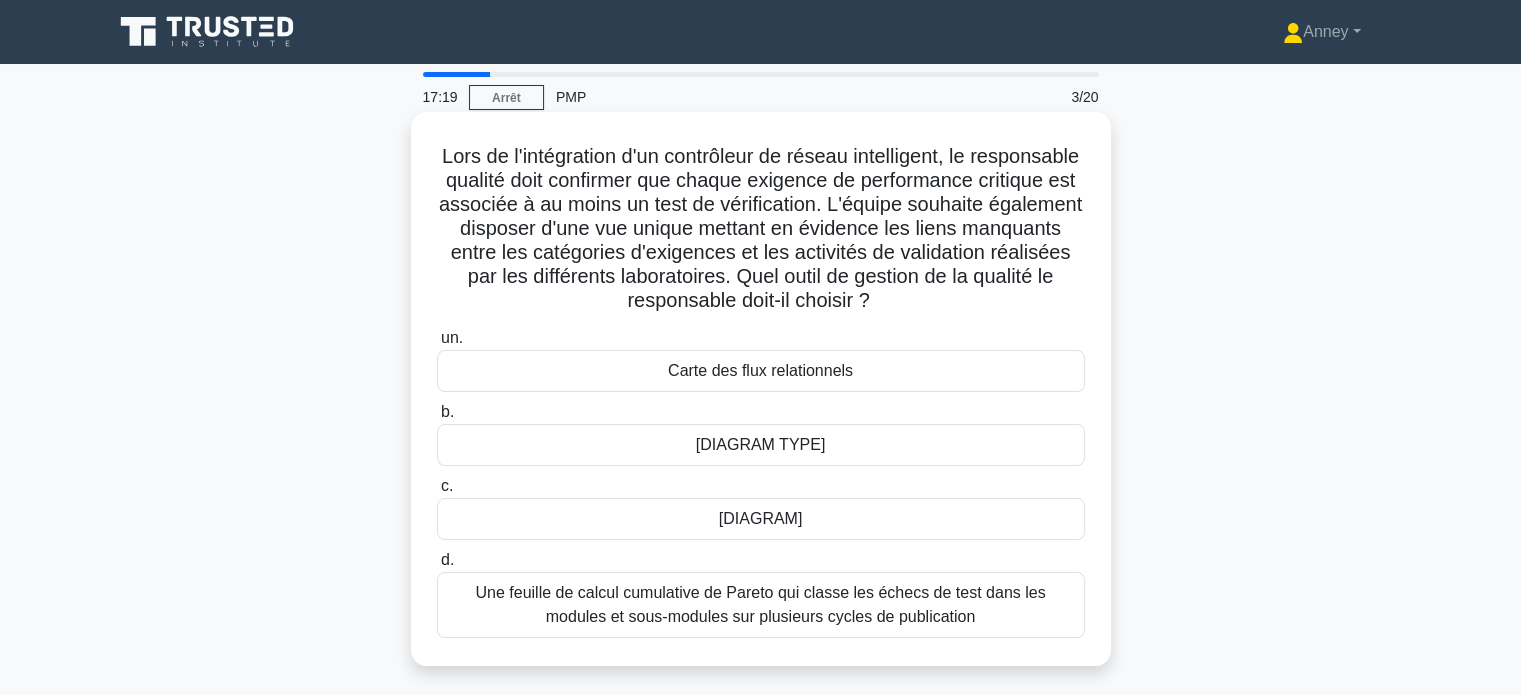 click on "Digramme d'interrelation" at bounding box center [761, 518] 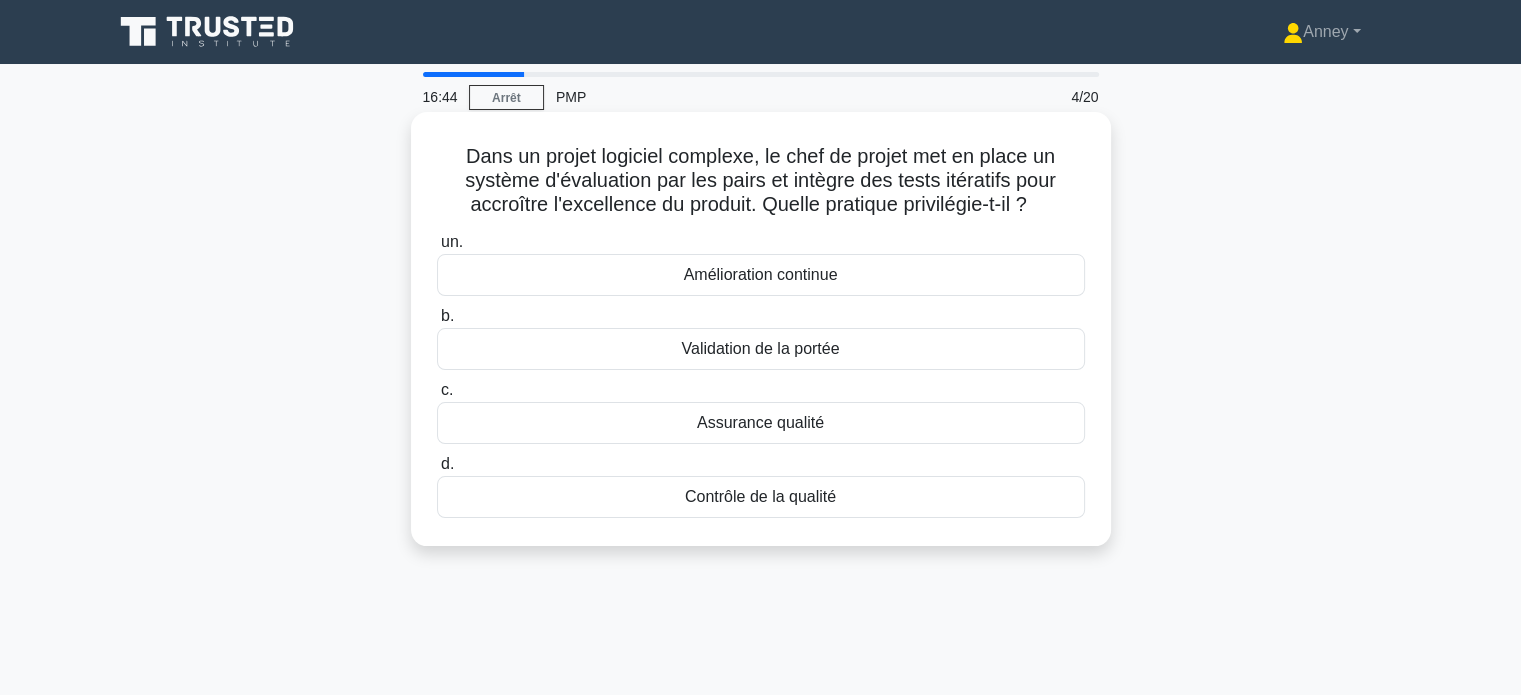 click on "Amélioration continue" at bounding box center (761, 275) 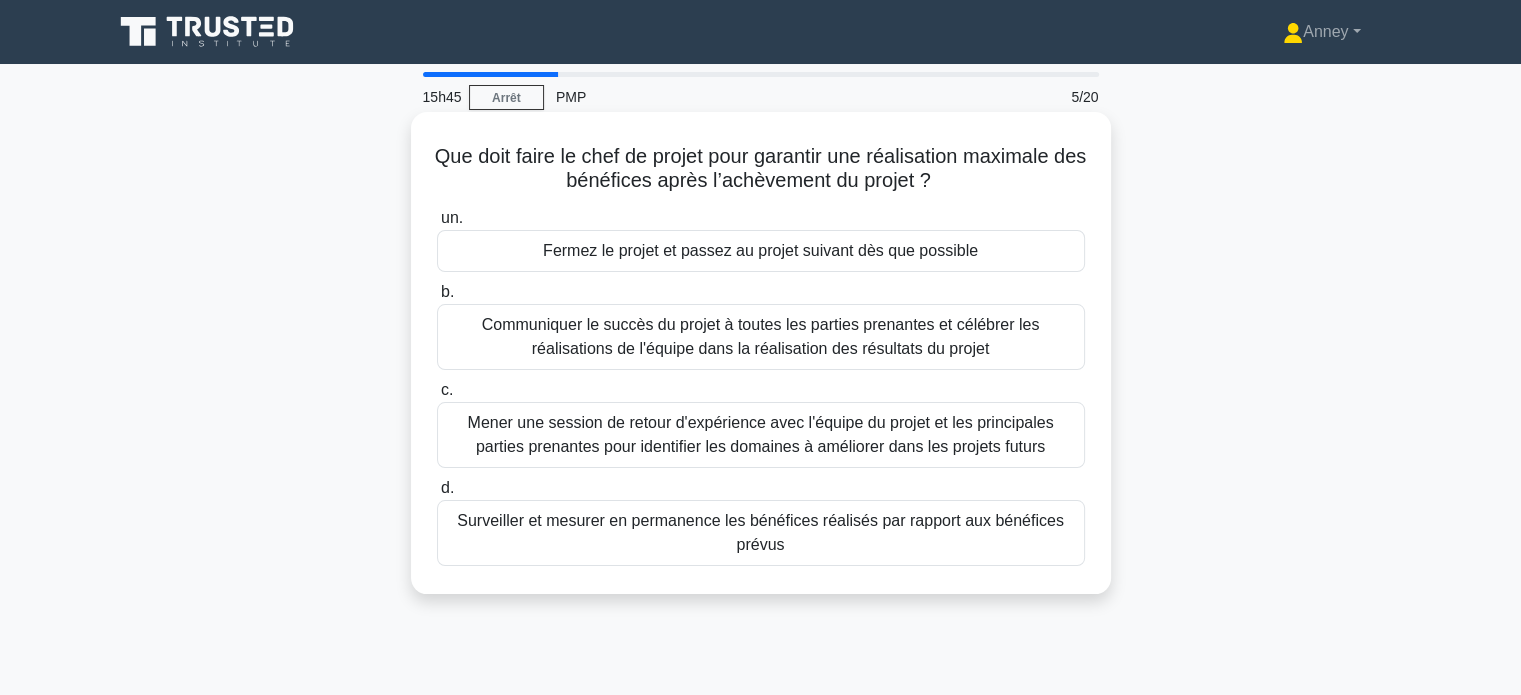 click on "Surveiller et mesurer en permanence les bénéfices réalisés par rapport aux bénéfices prévus" at bounding box center (761, 533) 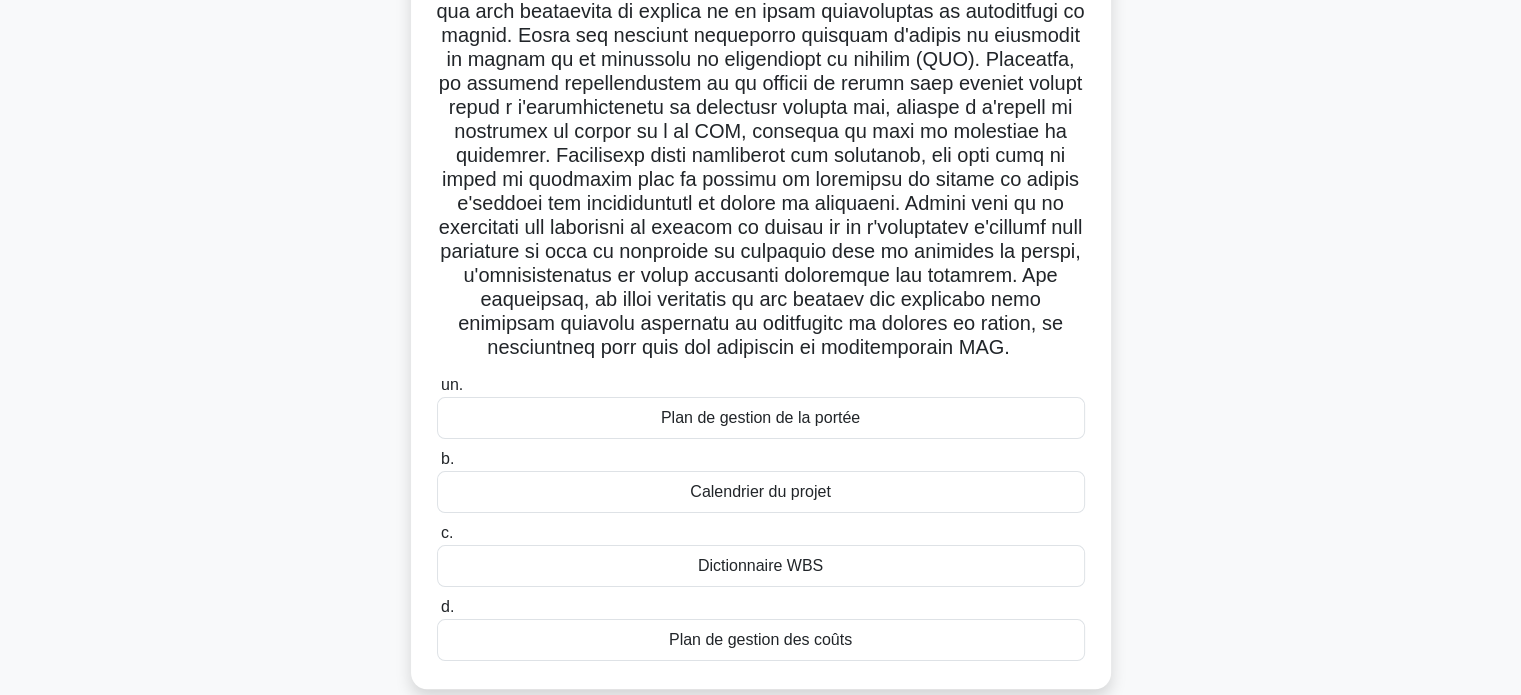 scroll, scrollTop: 300, scrollLeft: 0, axis: vertical 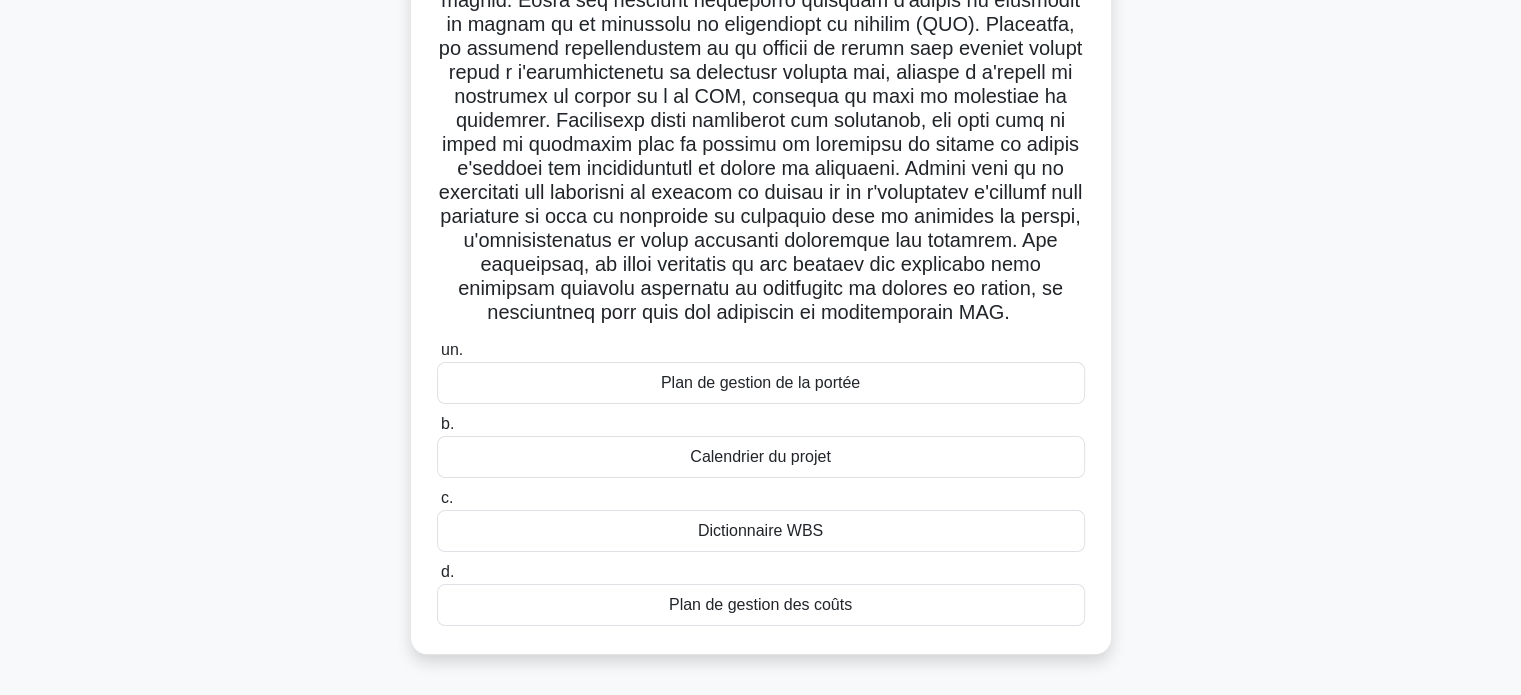 click on "Dictionnaire WBS" at bounding box center (761, 531) 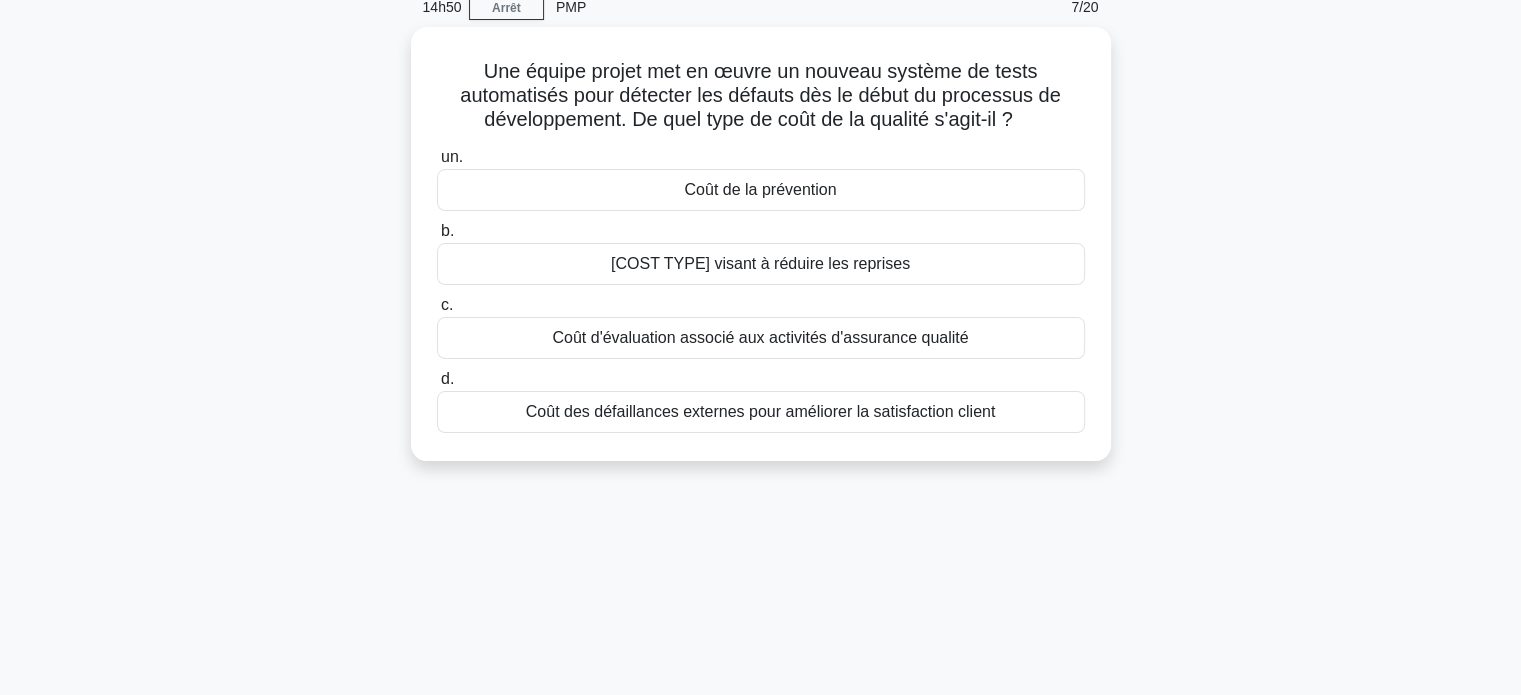 scroll, scrollTop: 0, scrollLeft: 0, axis: both 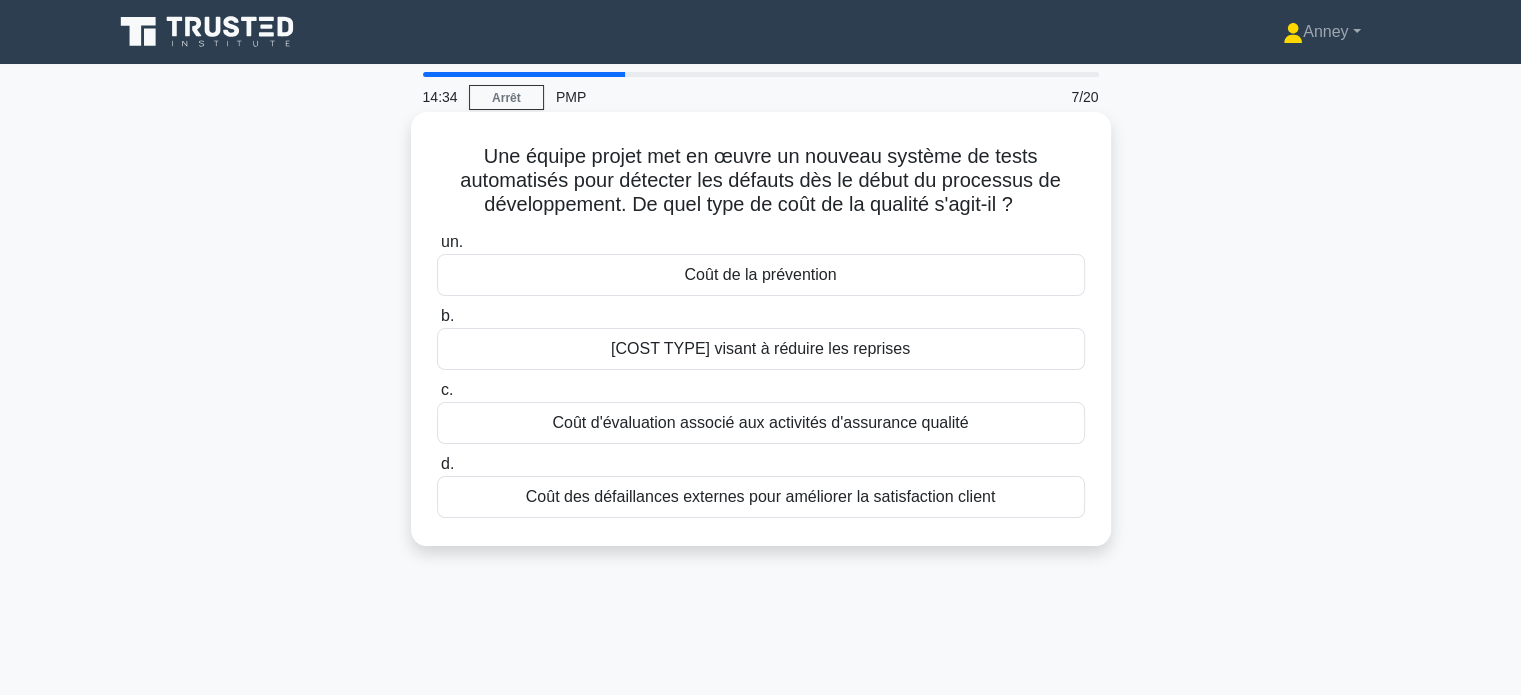 click on "Coût de la prévention" at bounding box center (761, 275) 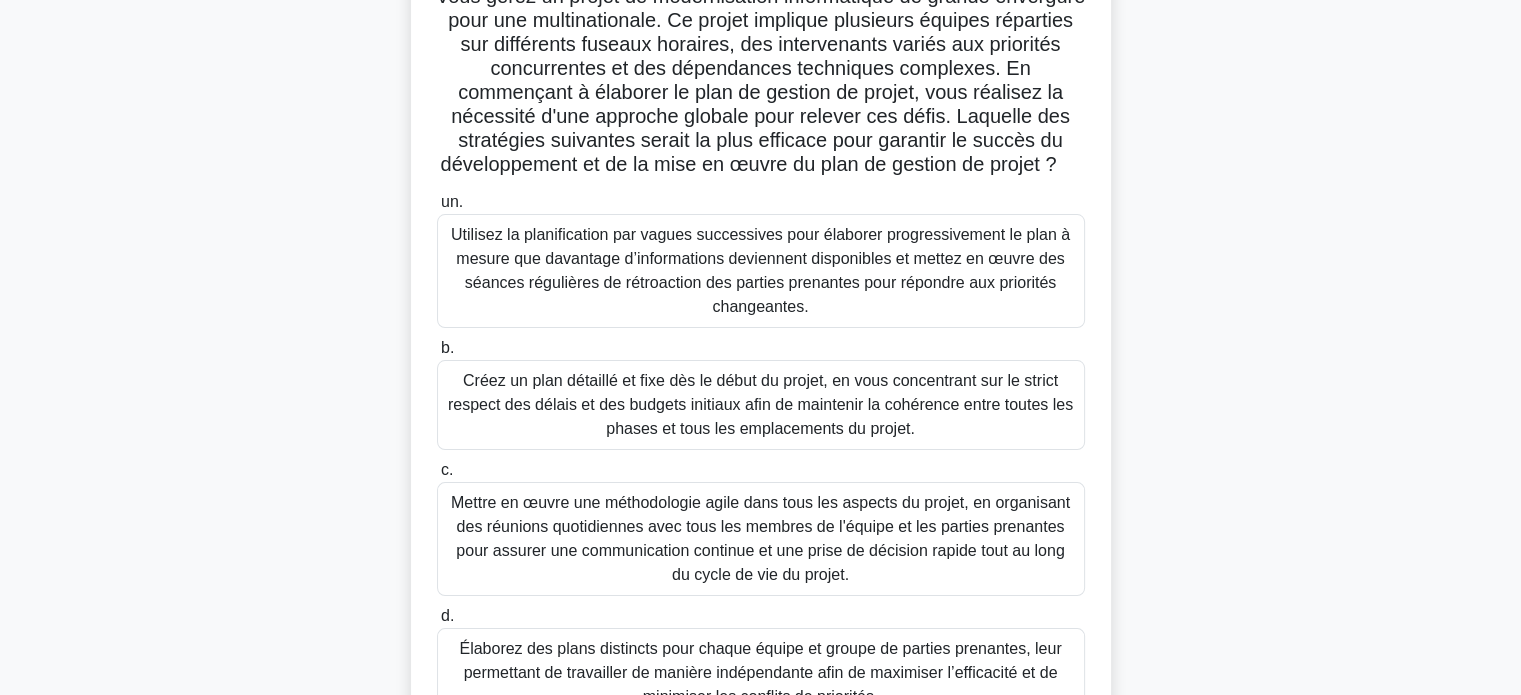 scroll, scrollTop: 200, scrollLeft: 0, axis: vertical 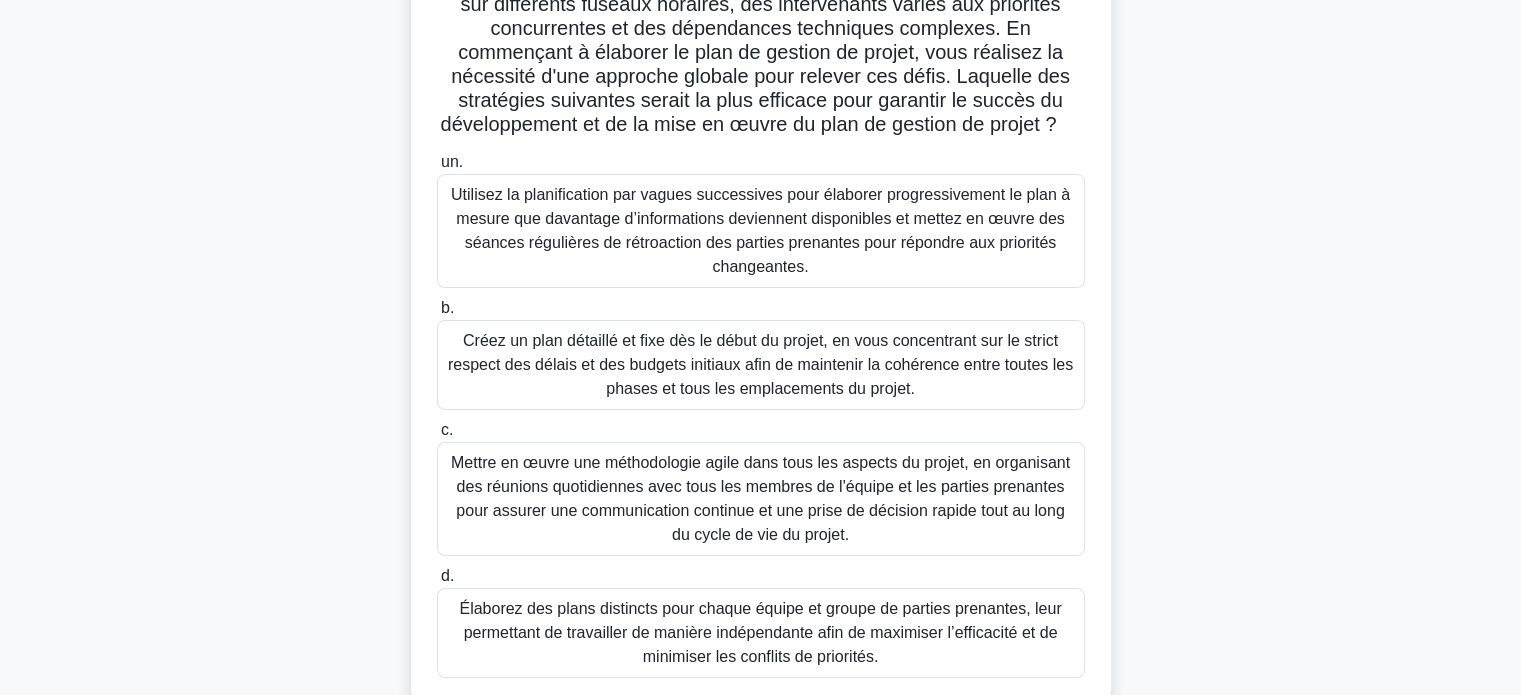 click on "Mettre en œuvre une méthodologie agile dans tous les aspects du projet, en organisant des réunions quotidiennes avec tous les membres de l'équipe et les parties prenantes pour assurer une communication continue et une prise de décision rapide tout au long du cycle de vie du projet." at bounding box center (760, 498) 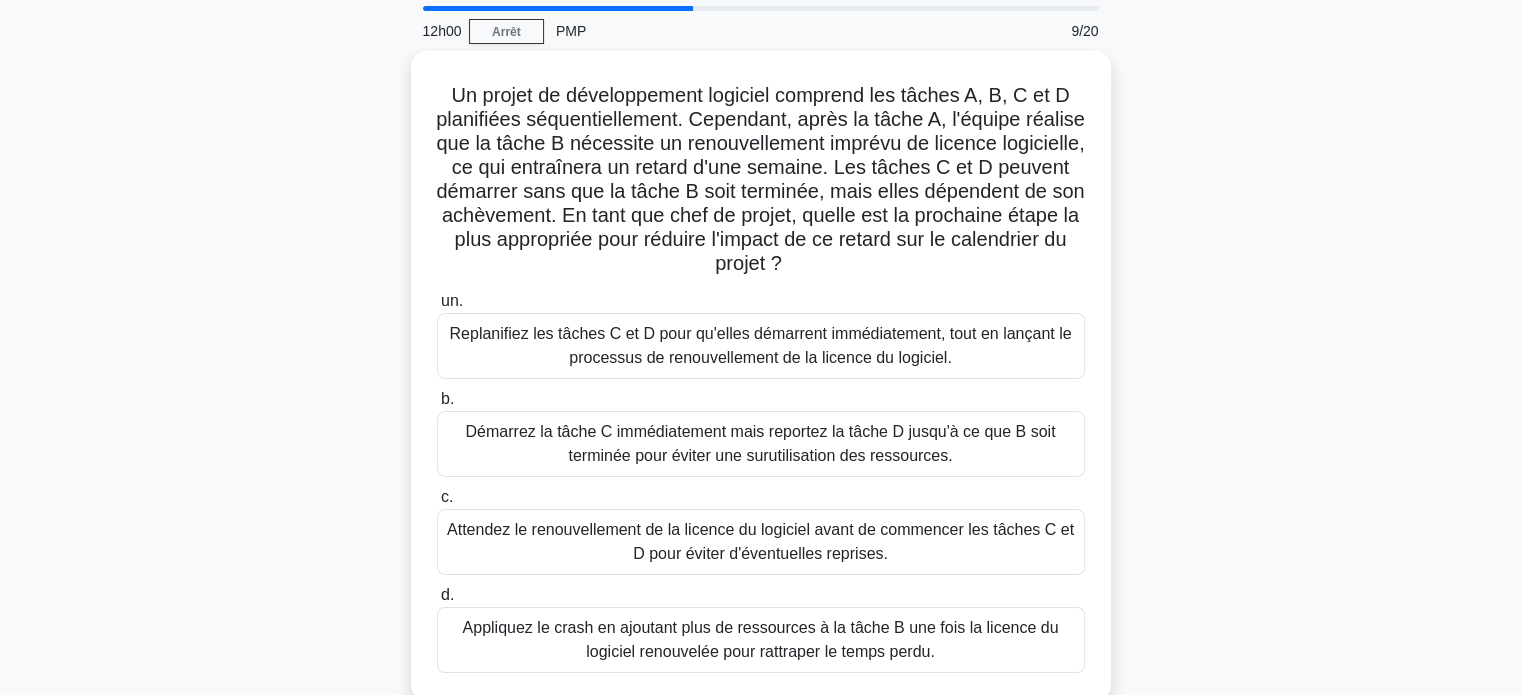 scroll, scrollTop: 100, scrollLeft: 0, axis: vertical 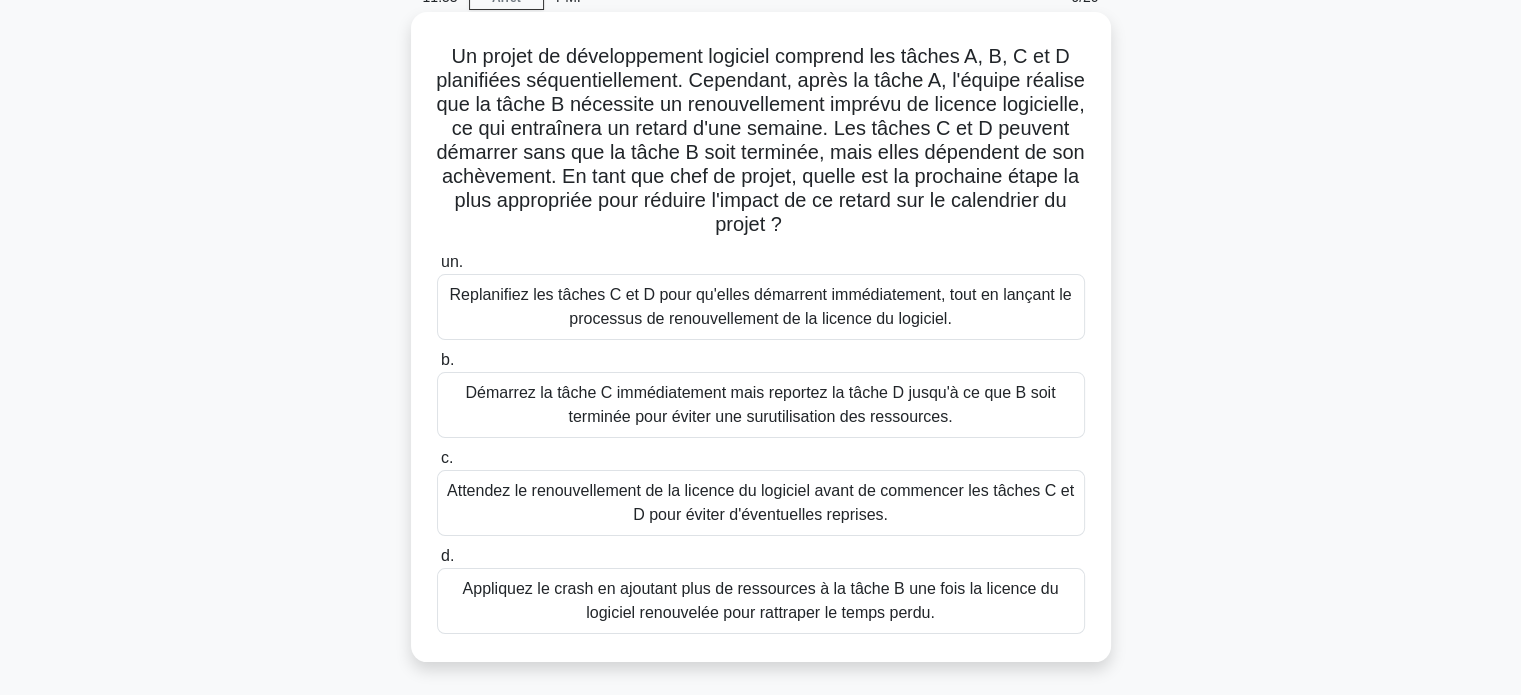 click on "Replanifiez les tâches C et D pour qu'elles démarrent immédiatement, tout en lançant le processus de renouvellement de la licence du logiciel." at bounding box center (761, 307) 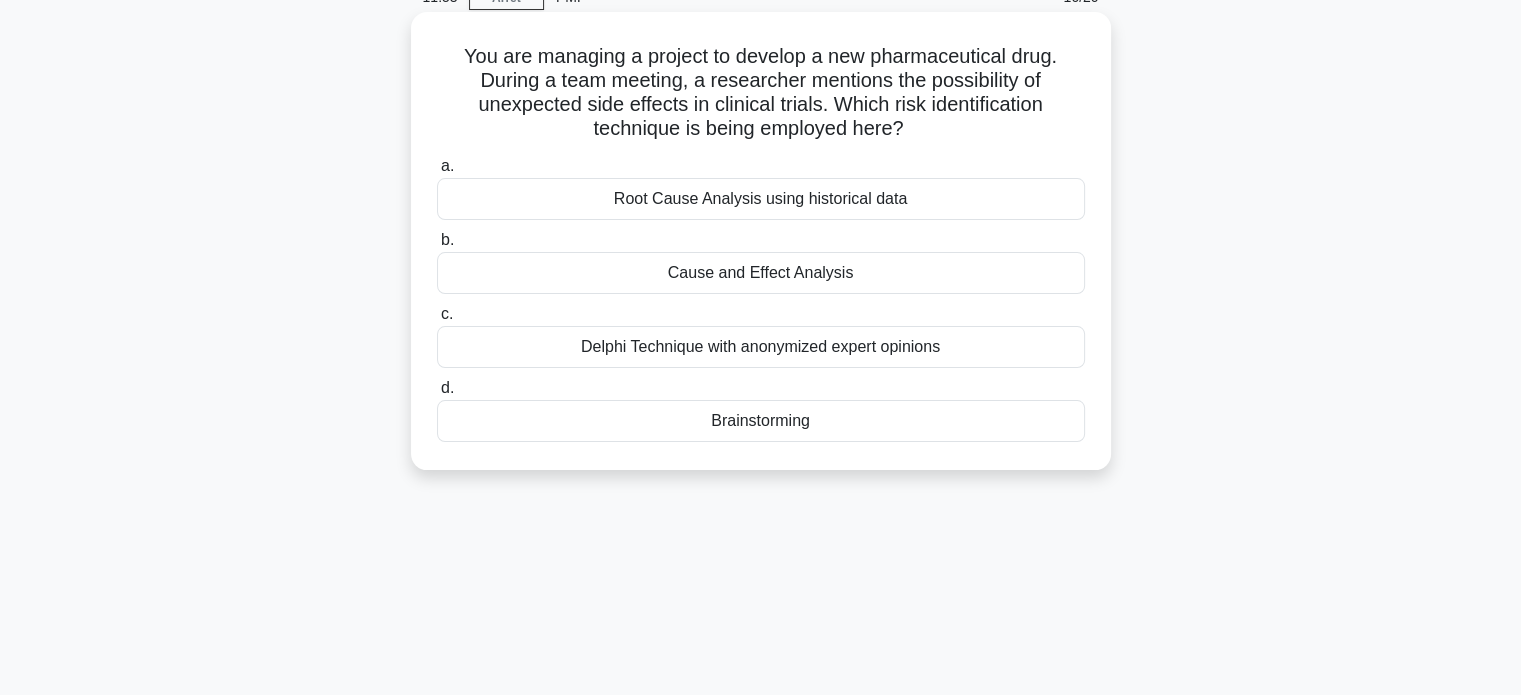 scroll, scrollTop: 0, scrollLeft: 0, axis: both 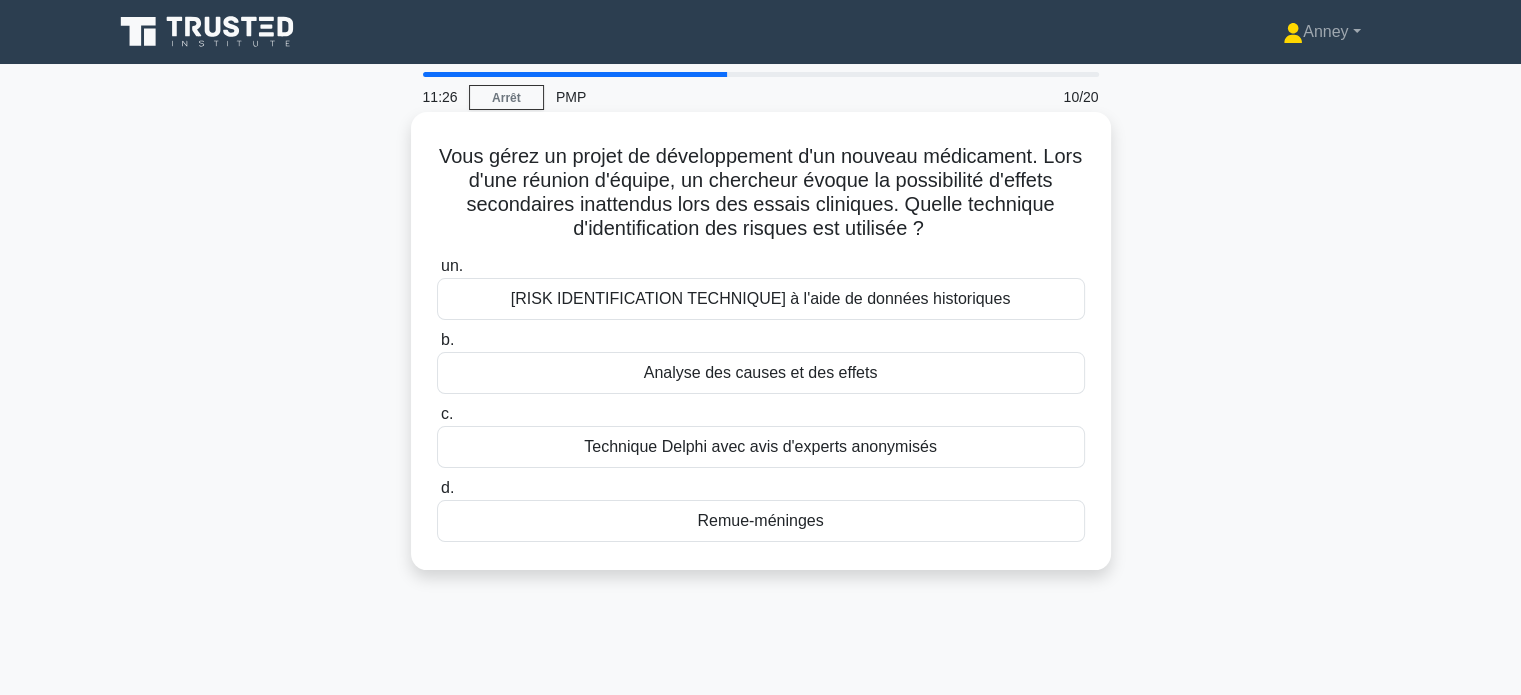 click on "Analyse des causes et des effets" at bounding box center [761, 373] 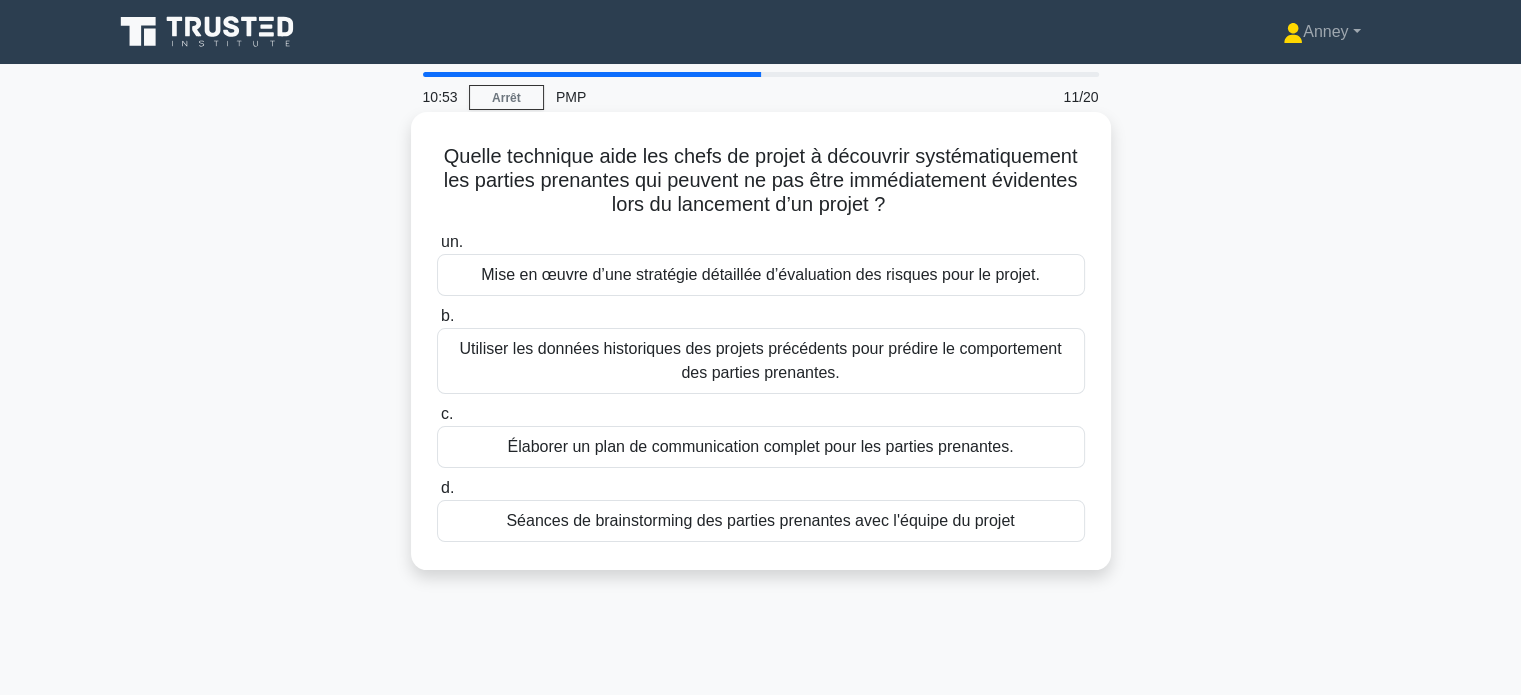 click on "Séances de brainstorming des parties prenantes avec l'équipe du projet" at bounding box center (760, 520) 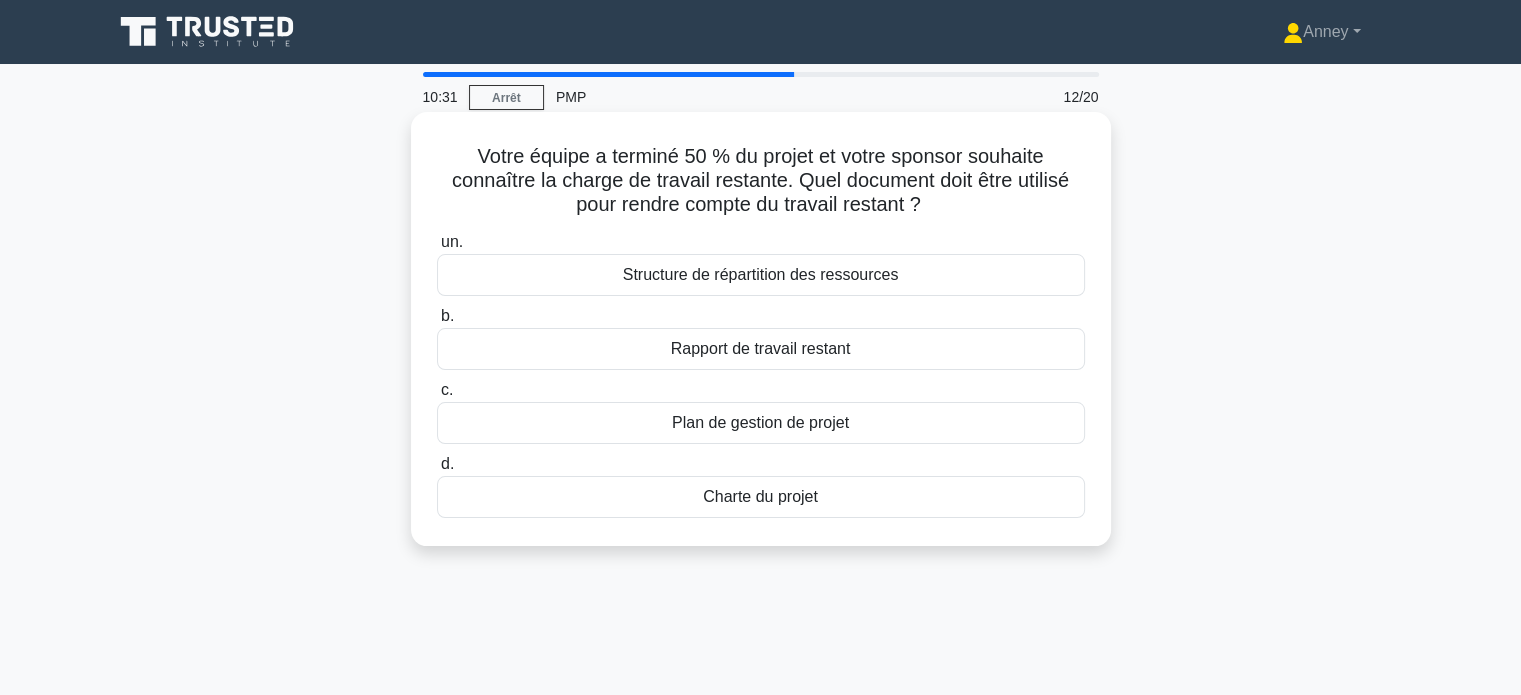 click on "Rapport de travail restant" at bounding box center [761, 348] 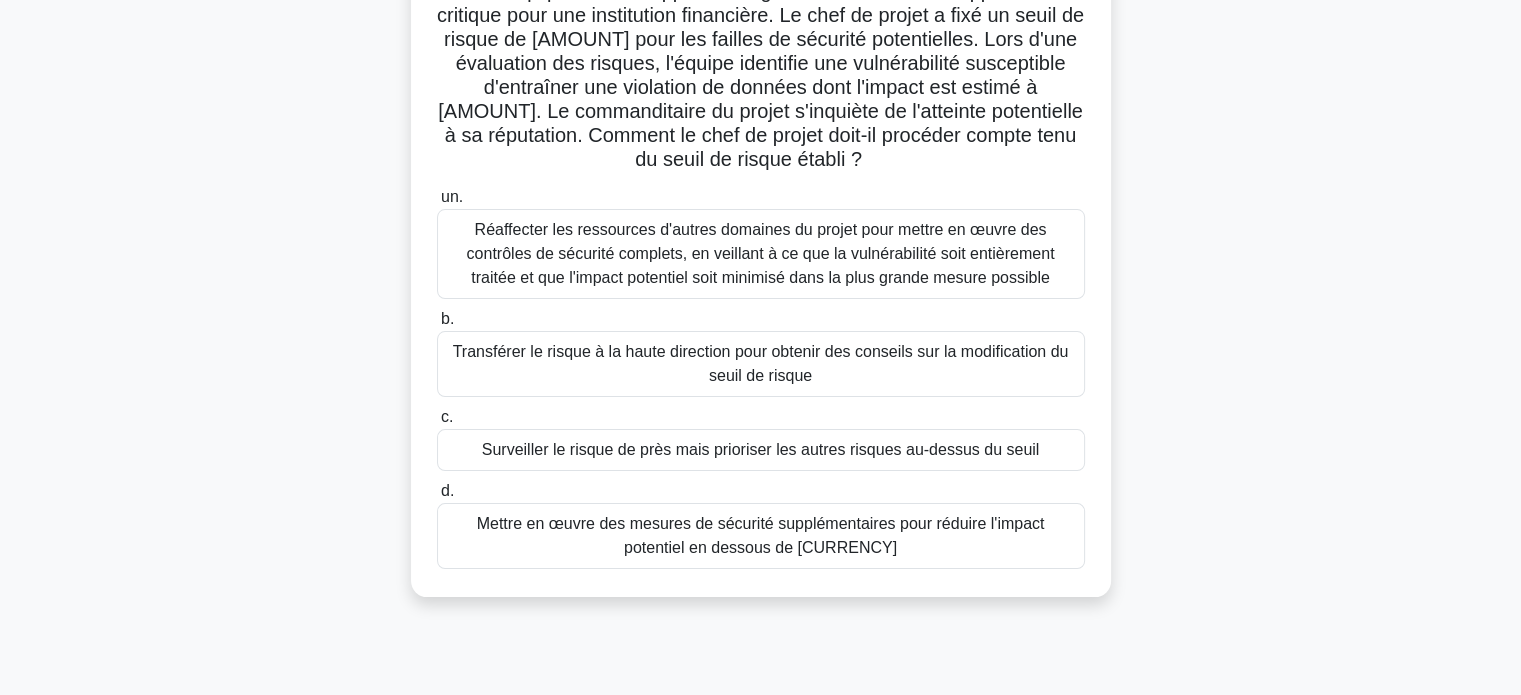 scroll, scrollTop: 200, scrollLeft: 0, axis: vertical 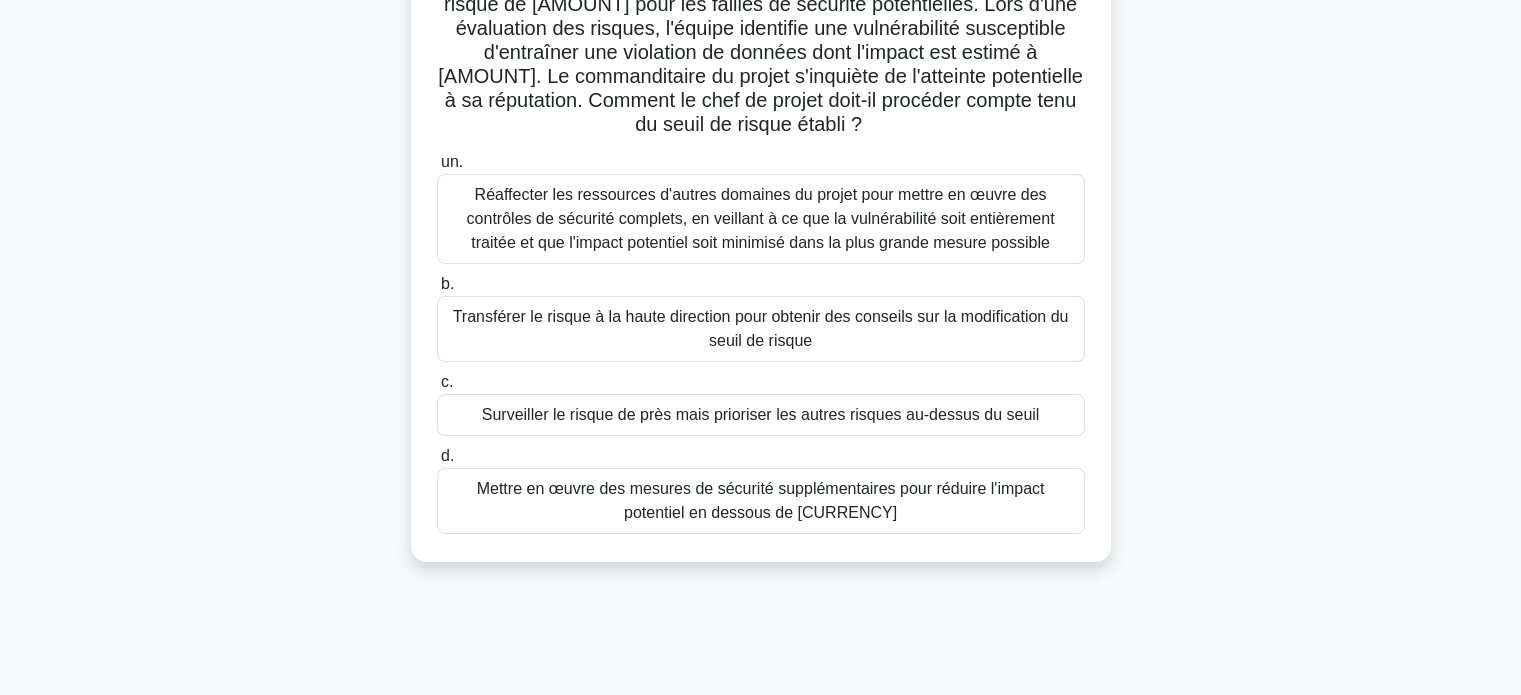 click on "Surveiller le risque de près mais prioriser les autres risques au-dessus du seuil" at bounding box center [761, 414] 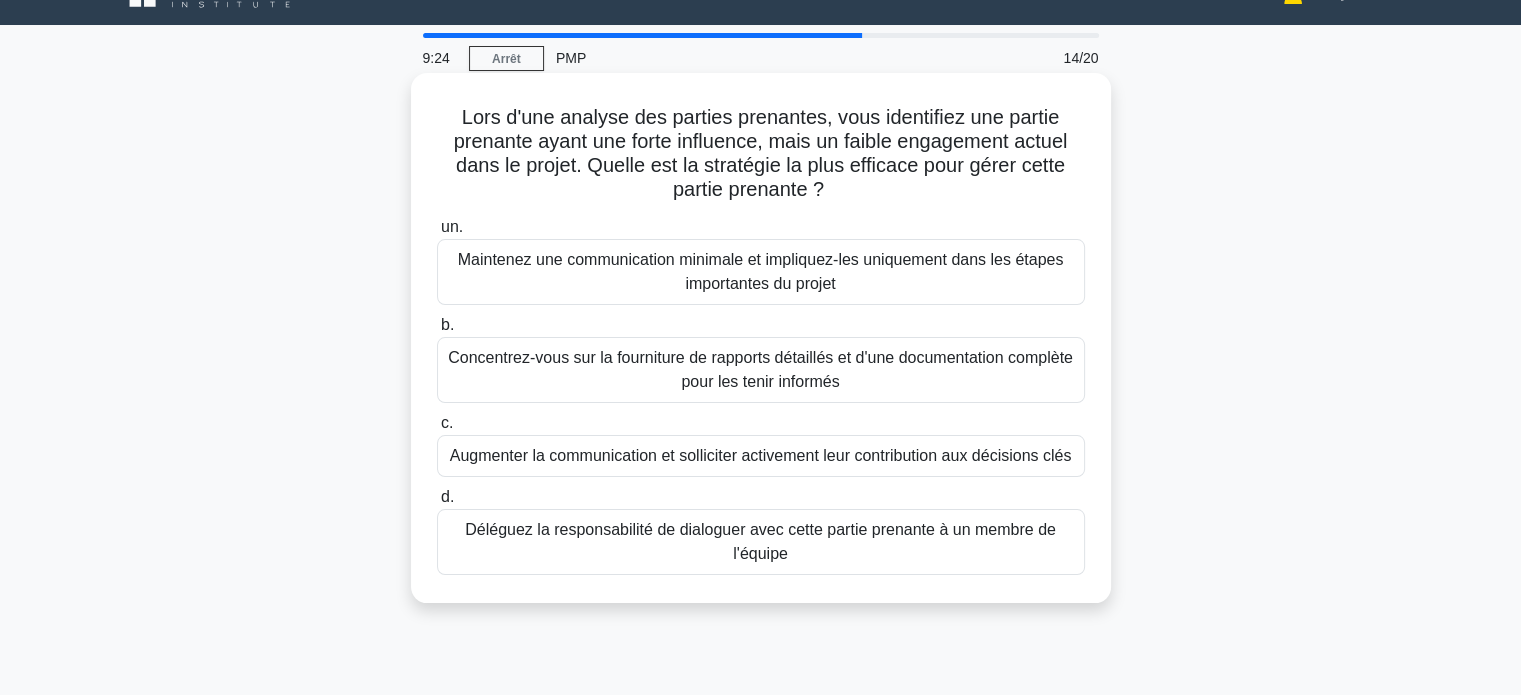 scroll, scrollTop: 0, scrollLeft: 0, axis: both 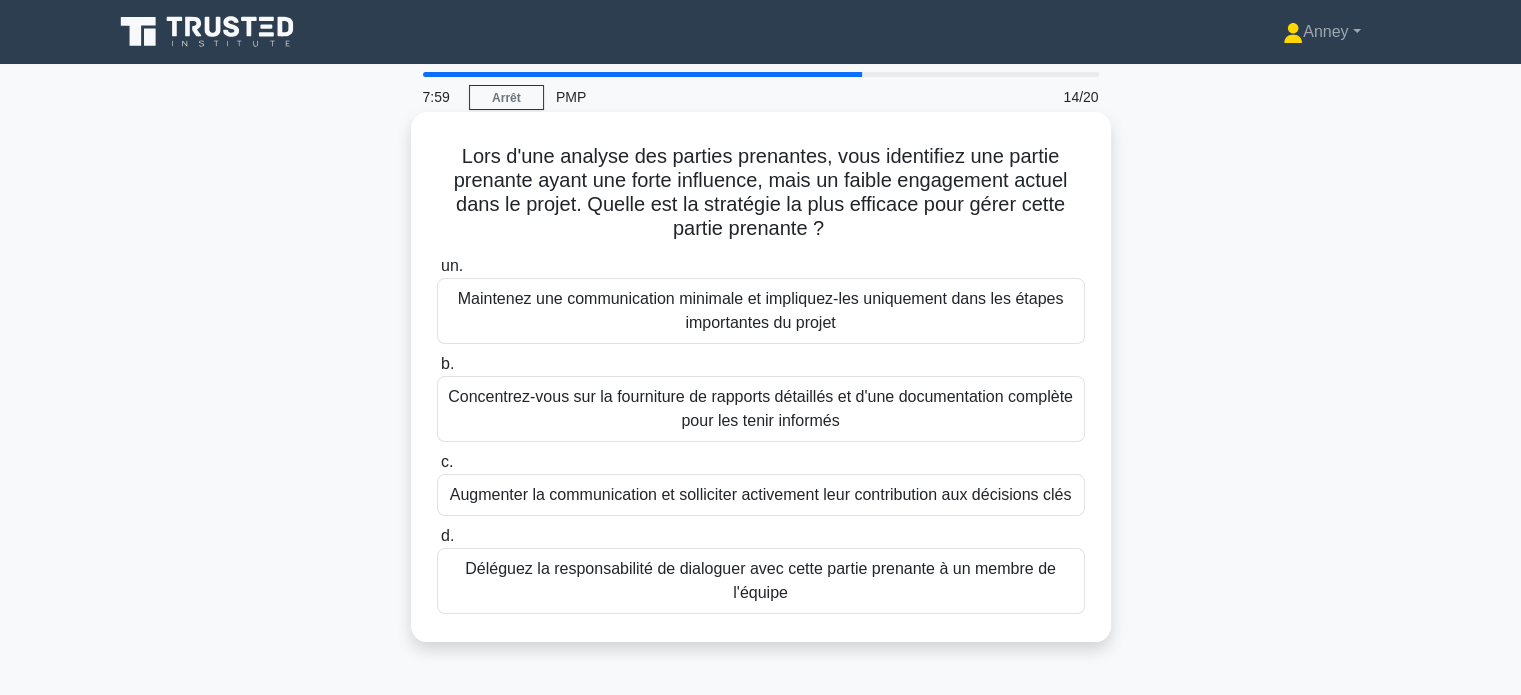 click on "Augmenter la communication et solliciter activement leur contribution aux décisions clés" at bounding box center [761, 494] 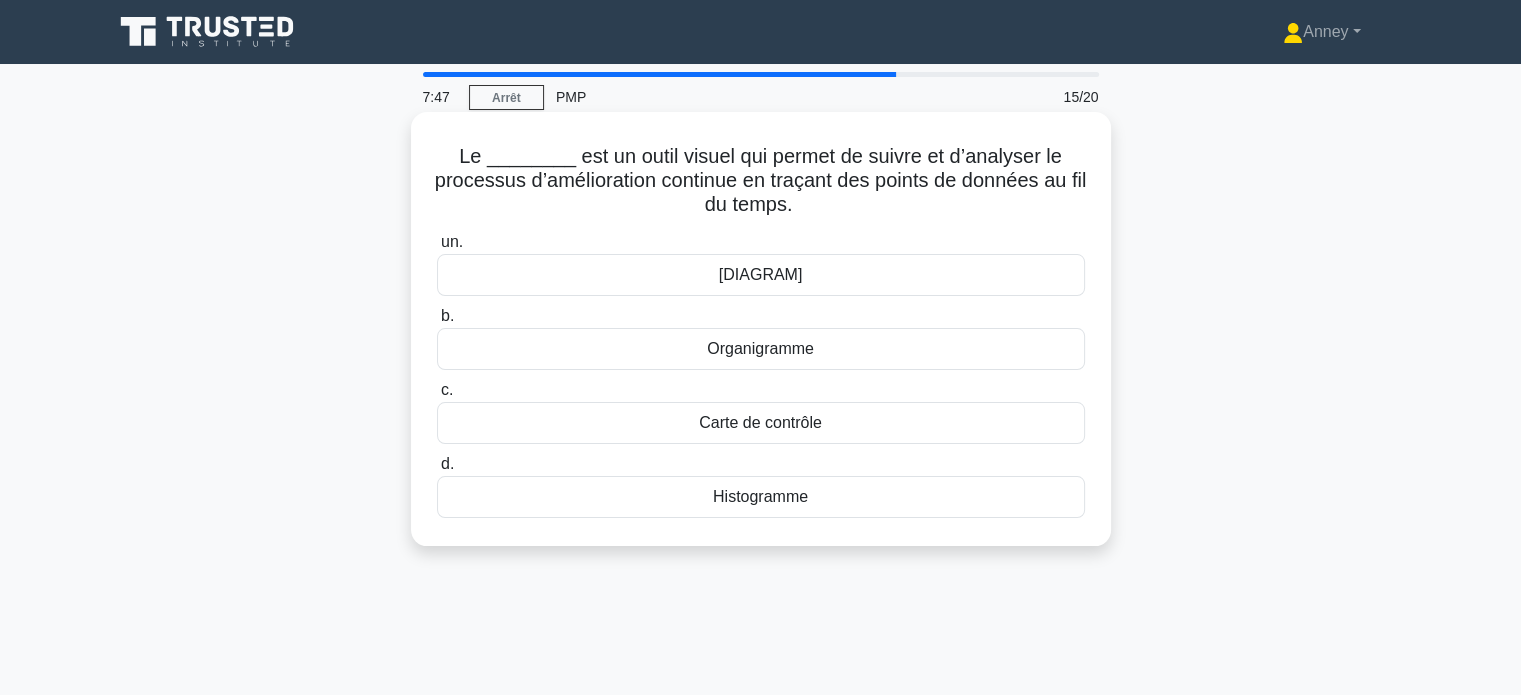 click on "Histogramme" at bounding box center (761, 497) 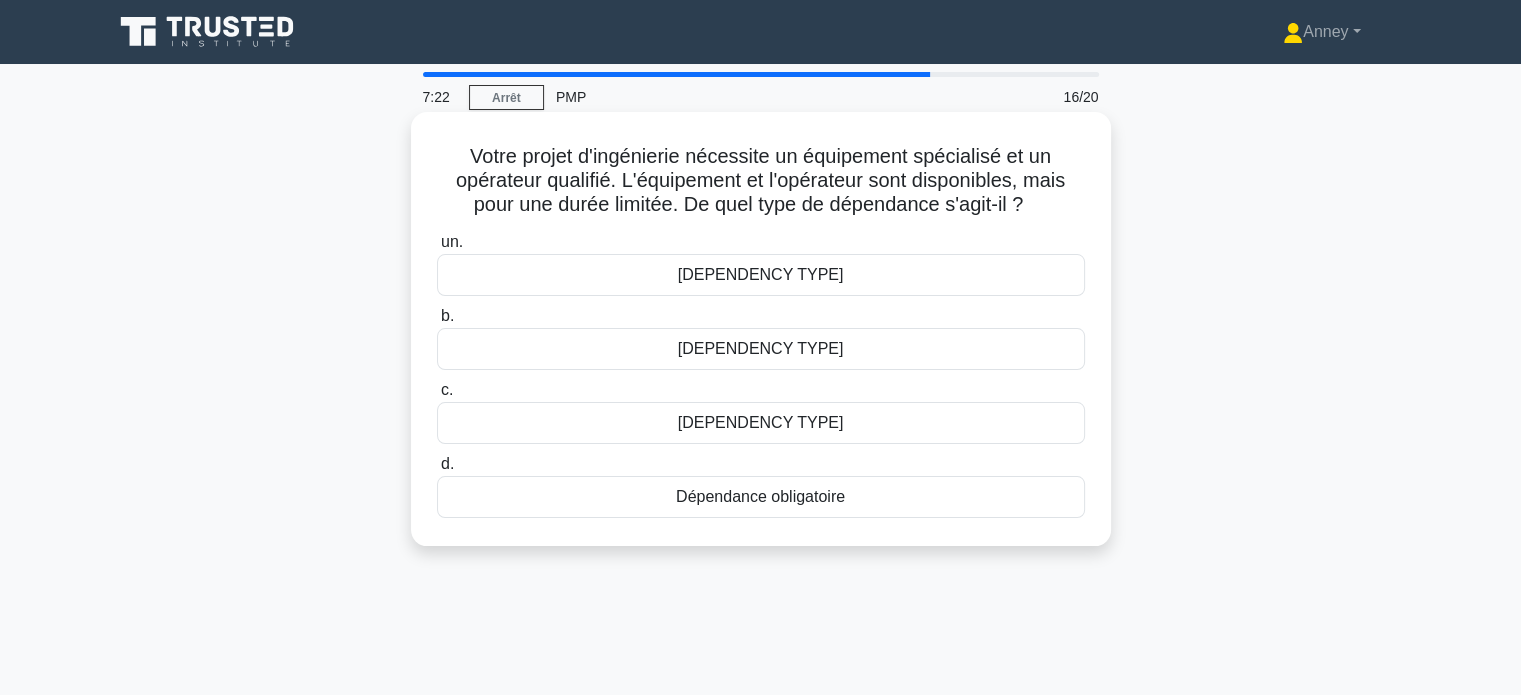click on "Dépendance aux ressources" at bounding box center [761, 423] 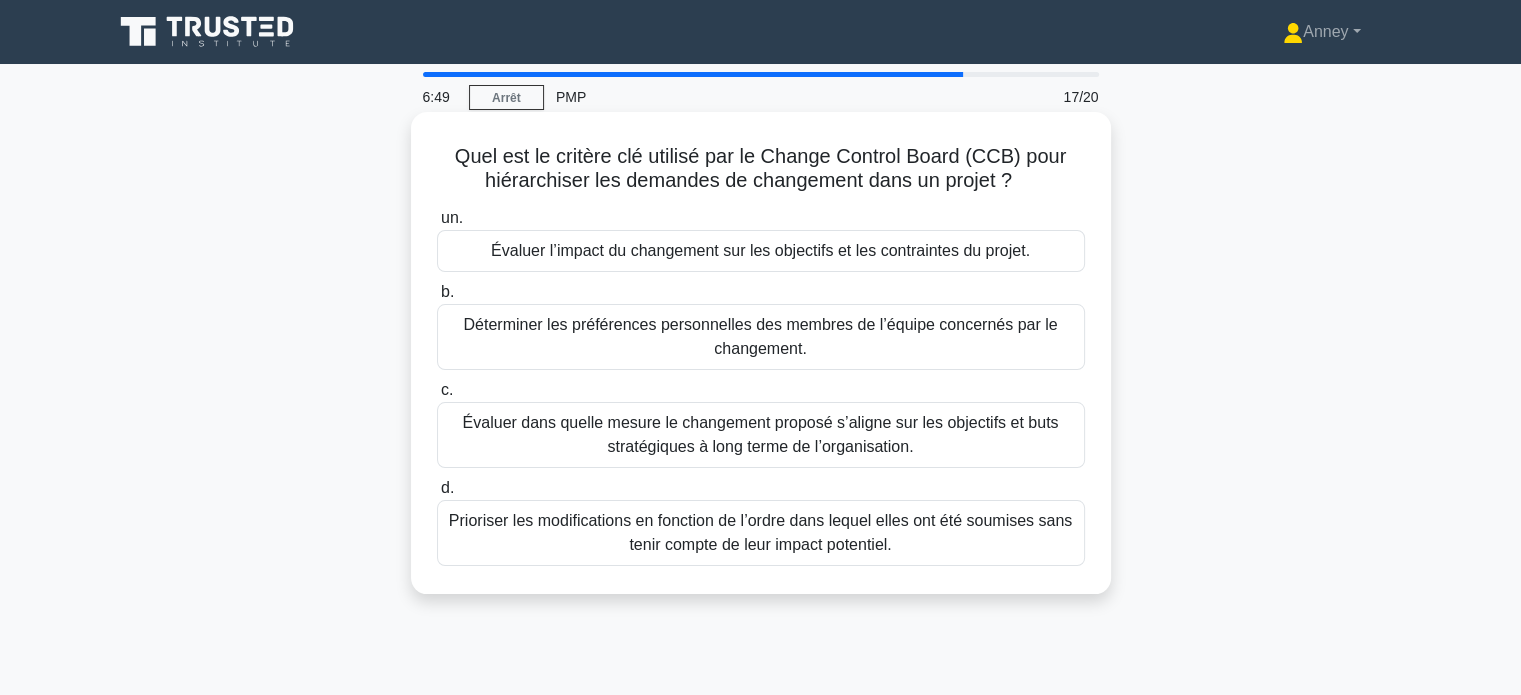 click on "Évaluer l’impact du changement sur les objectifs et les contraintes du projet." at bounding box center (761, 251) 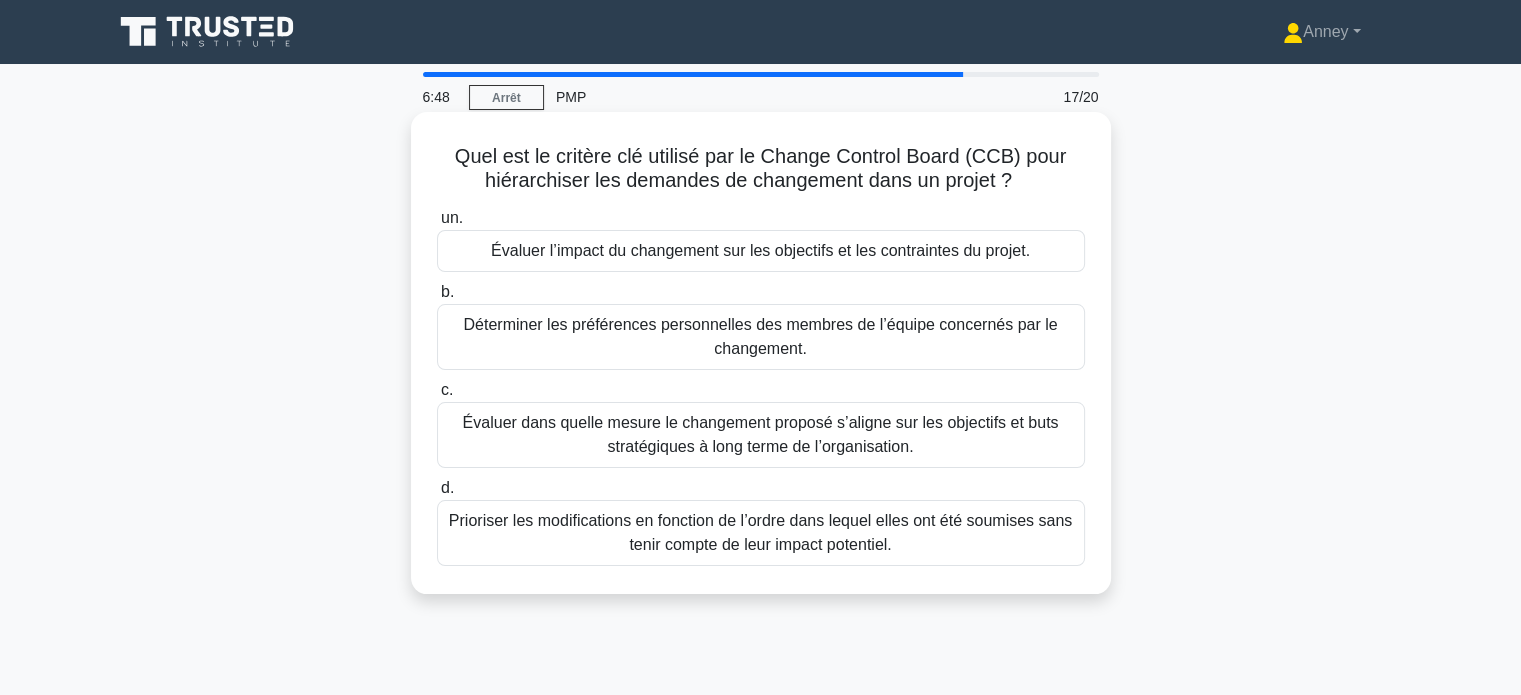 click on "Évaluer l’impact du changement sur les objectifs et les contraintes du projet." at bounding box center [760, 250] 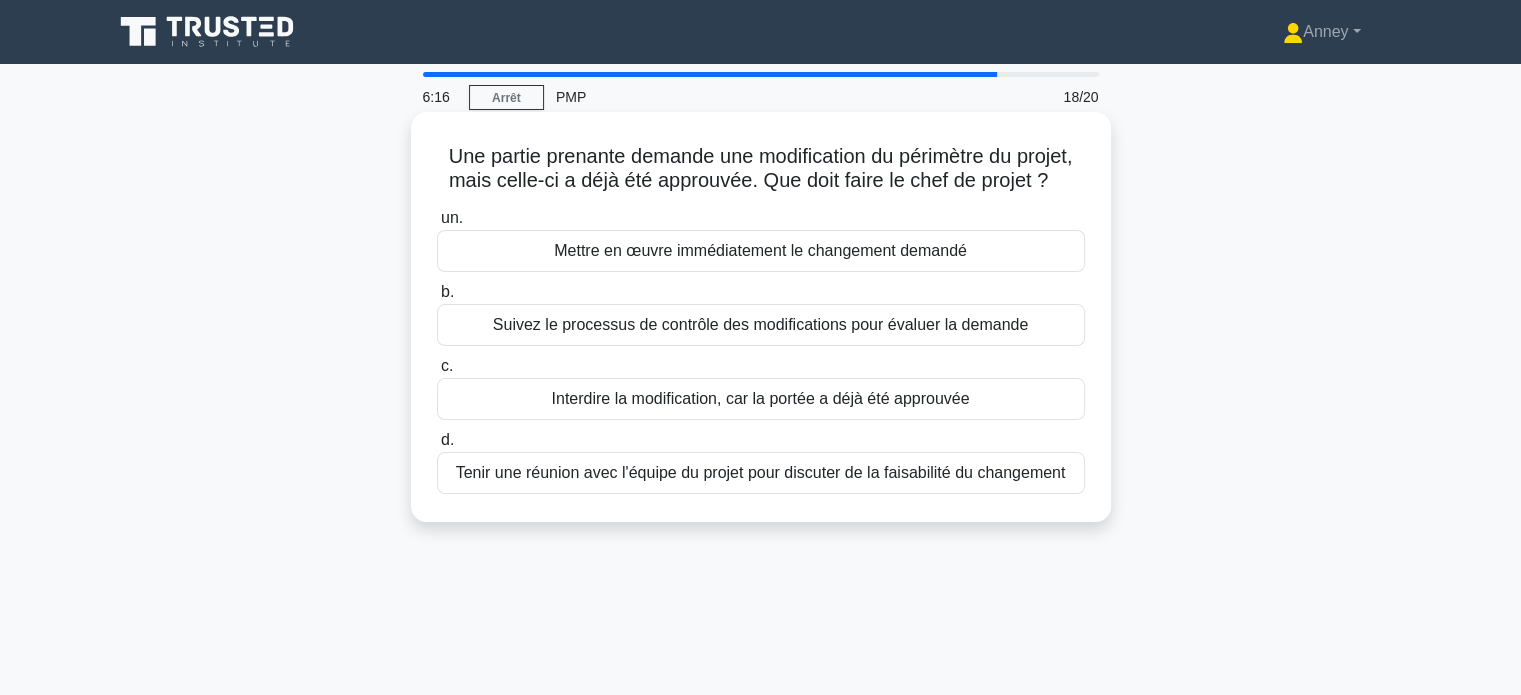 click on "Mettre en œuvre immédiatement le changement demandé" at bounding box center [760, 250] 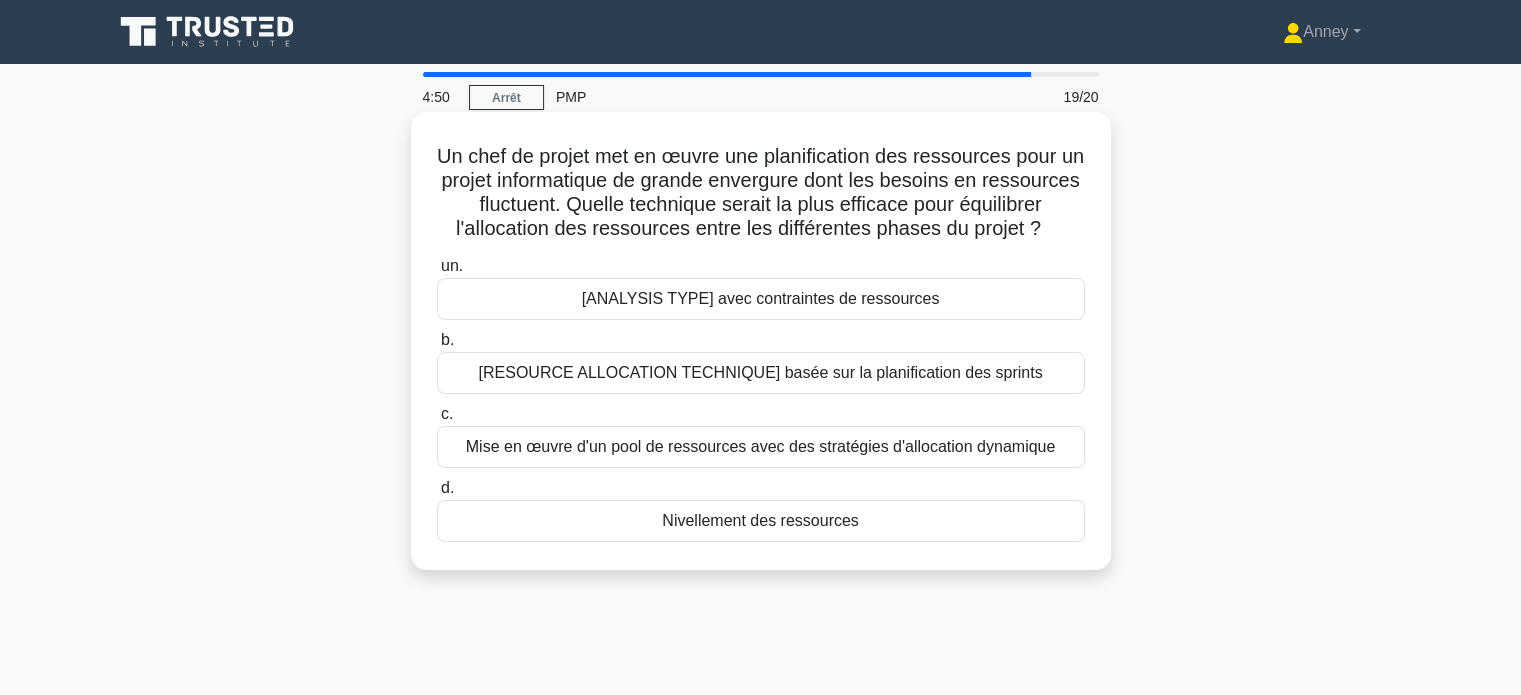 click on "Nivellement des ressources" at bounding box center [761, 521] 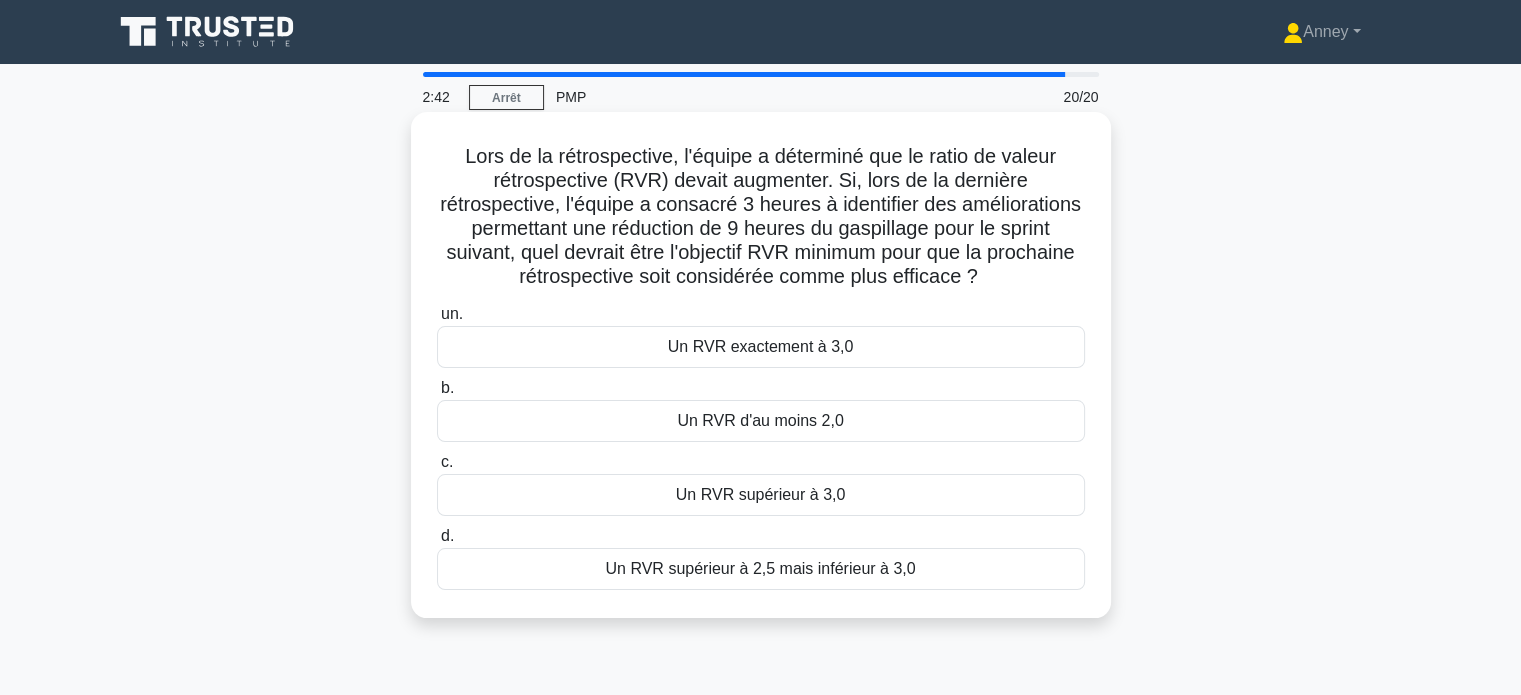 click on "Un RVR supérieur à 2,5 mais inférieur à 3,0" at bounding box center [760, 568] 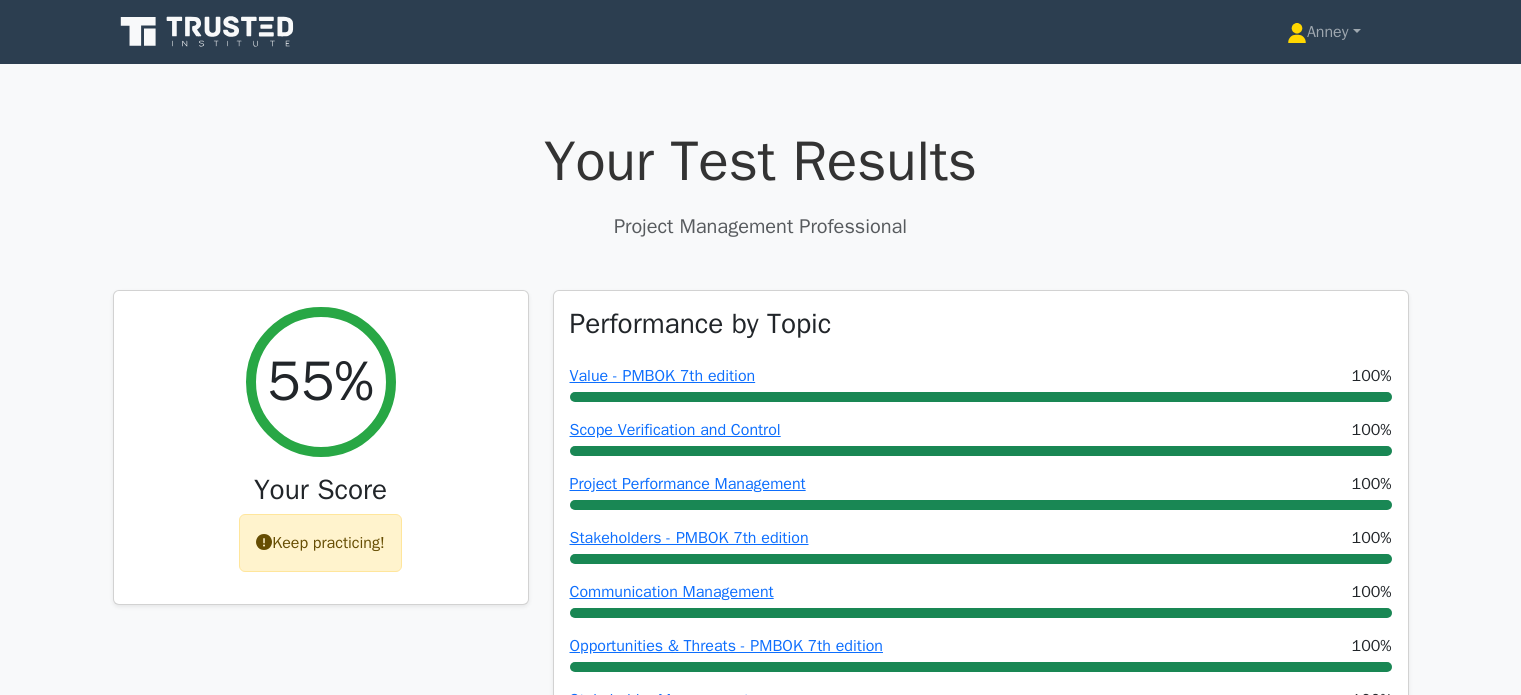 scroll, scrollTop: 0, scrollLeft: 0, axis: both 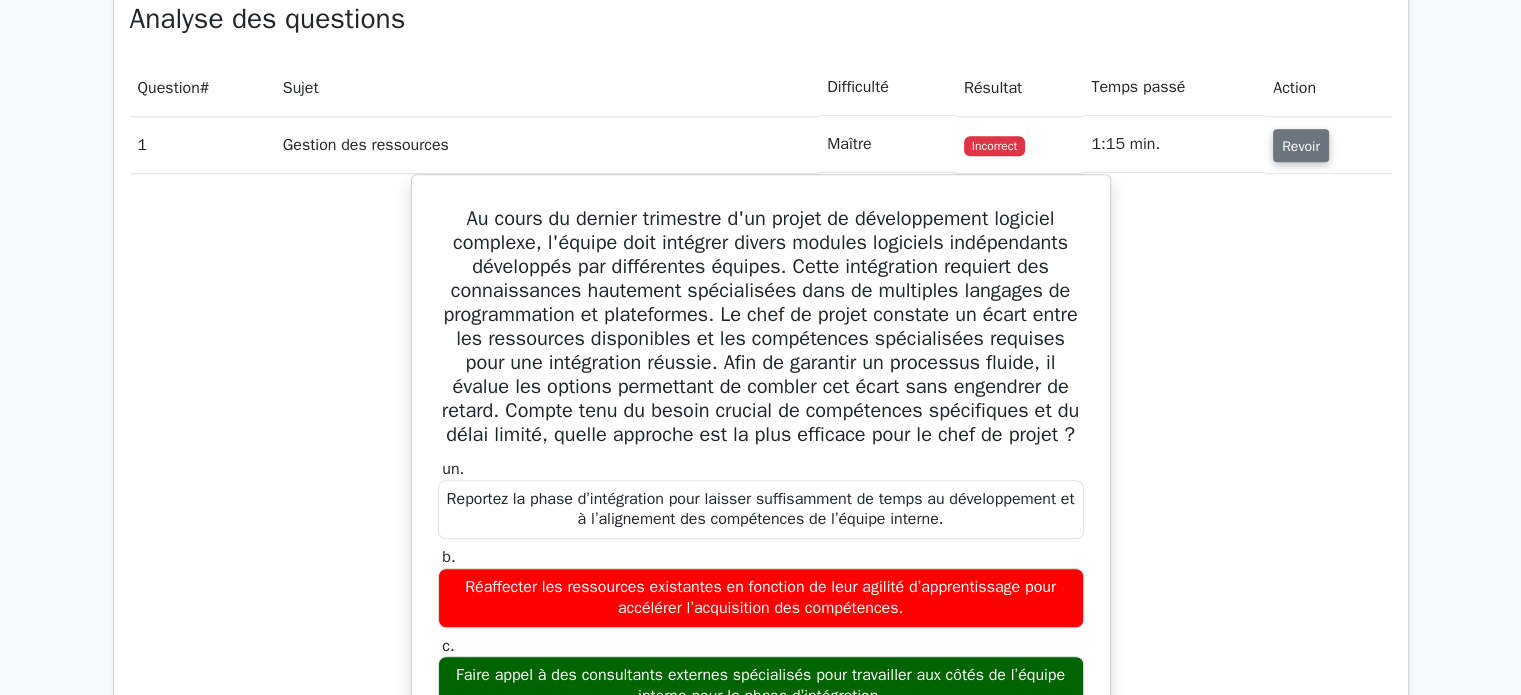 click on "Revoir" at bounding box center (1301, 145) 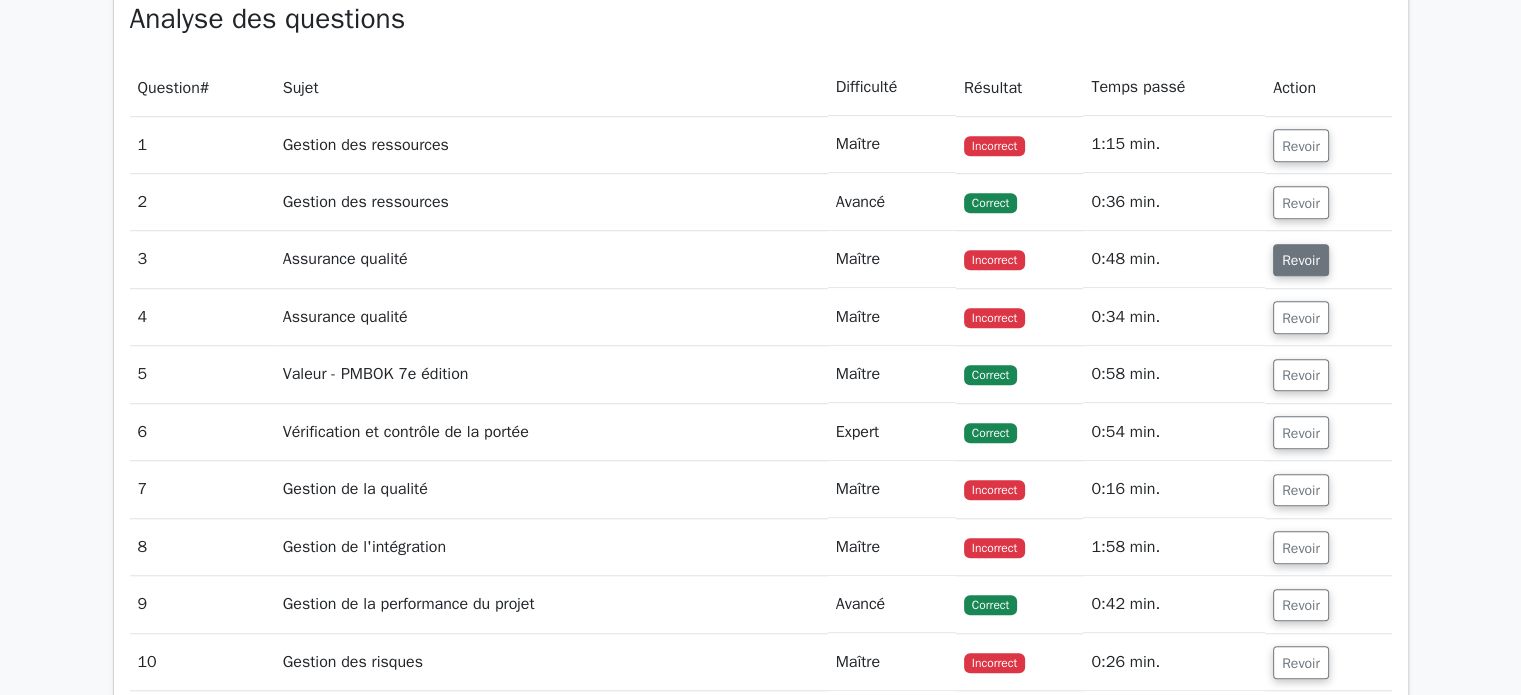click on "Revoir" at bounding box center [1301, 260] 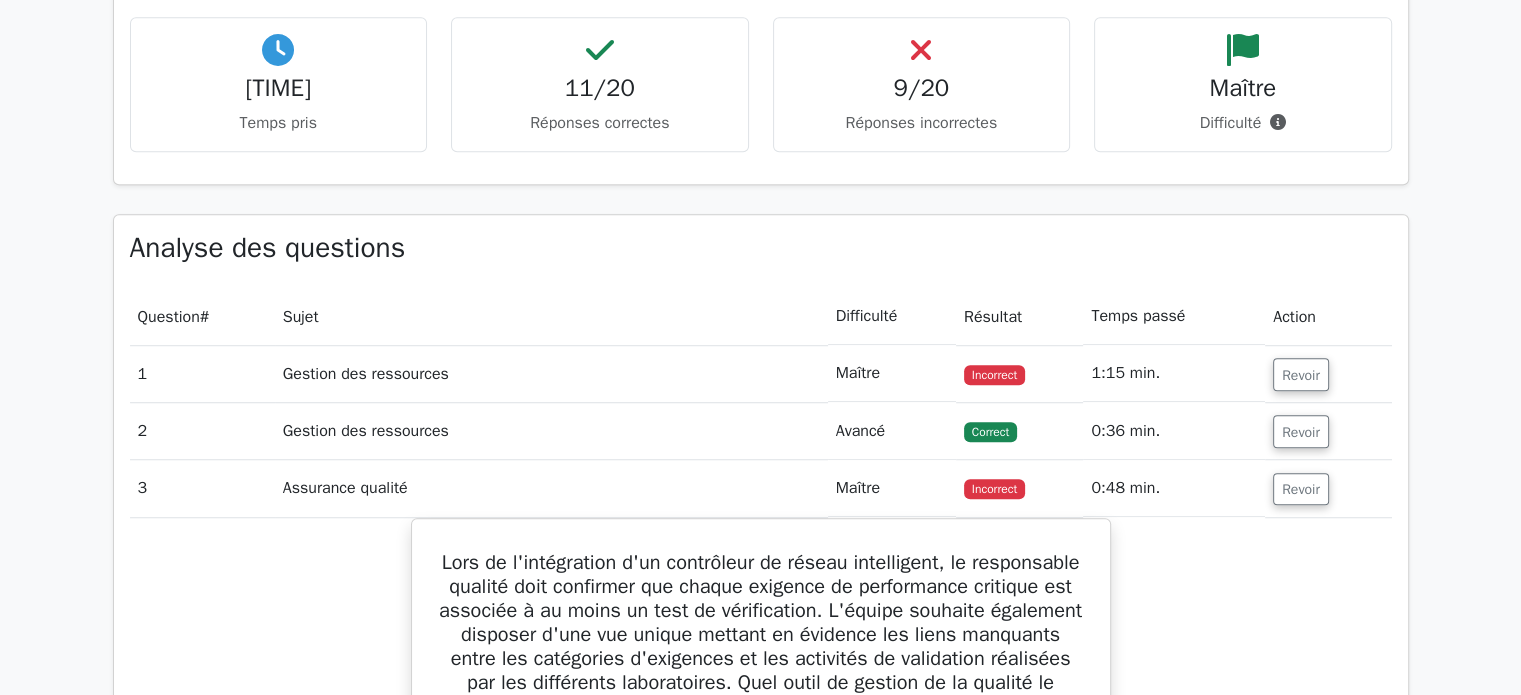 scroll, scrollTop: 1200, scrollLeft: 0, axis: vertical 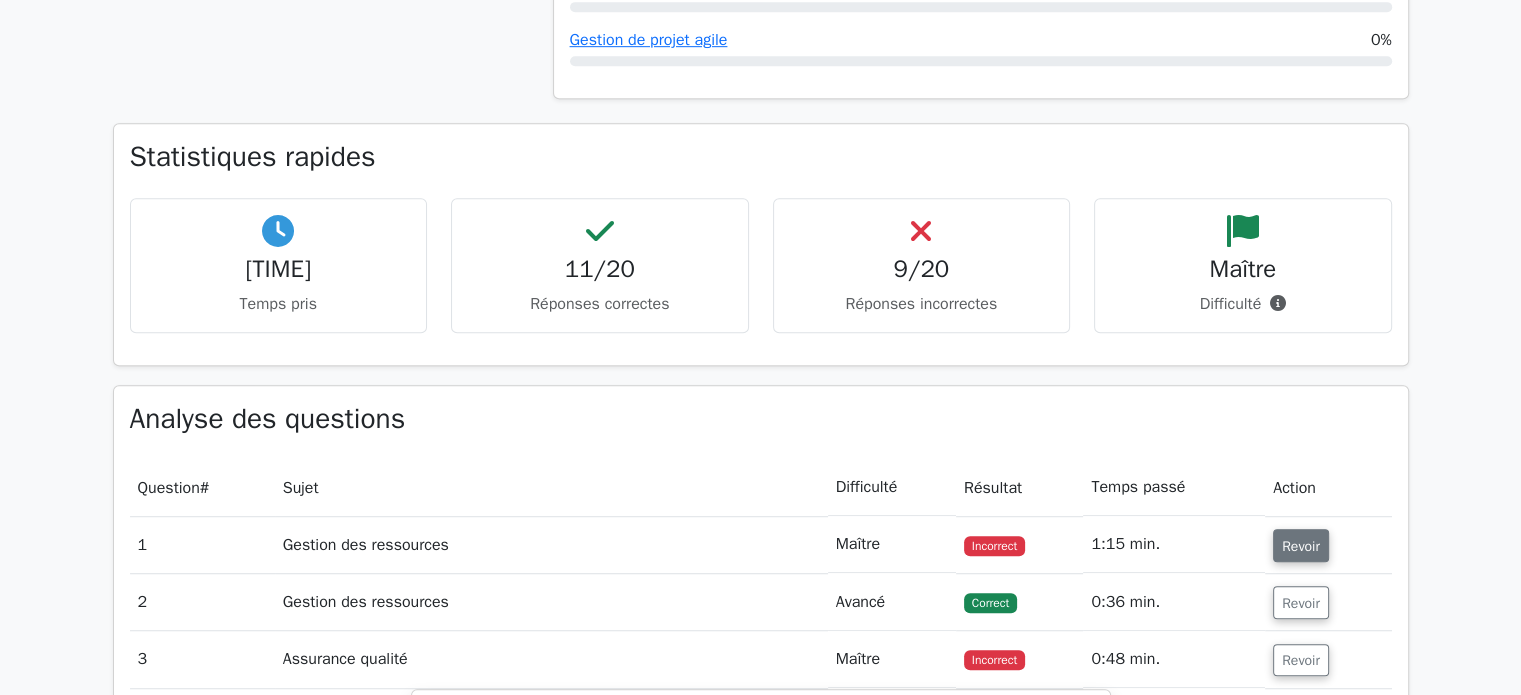 drag, startPoint x: 1292, startPoint y: 546, endPoint x: 1278, endPoint y: 535, distance: 17.804493 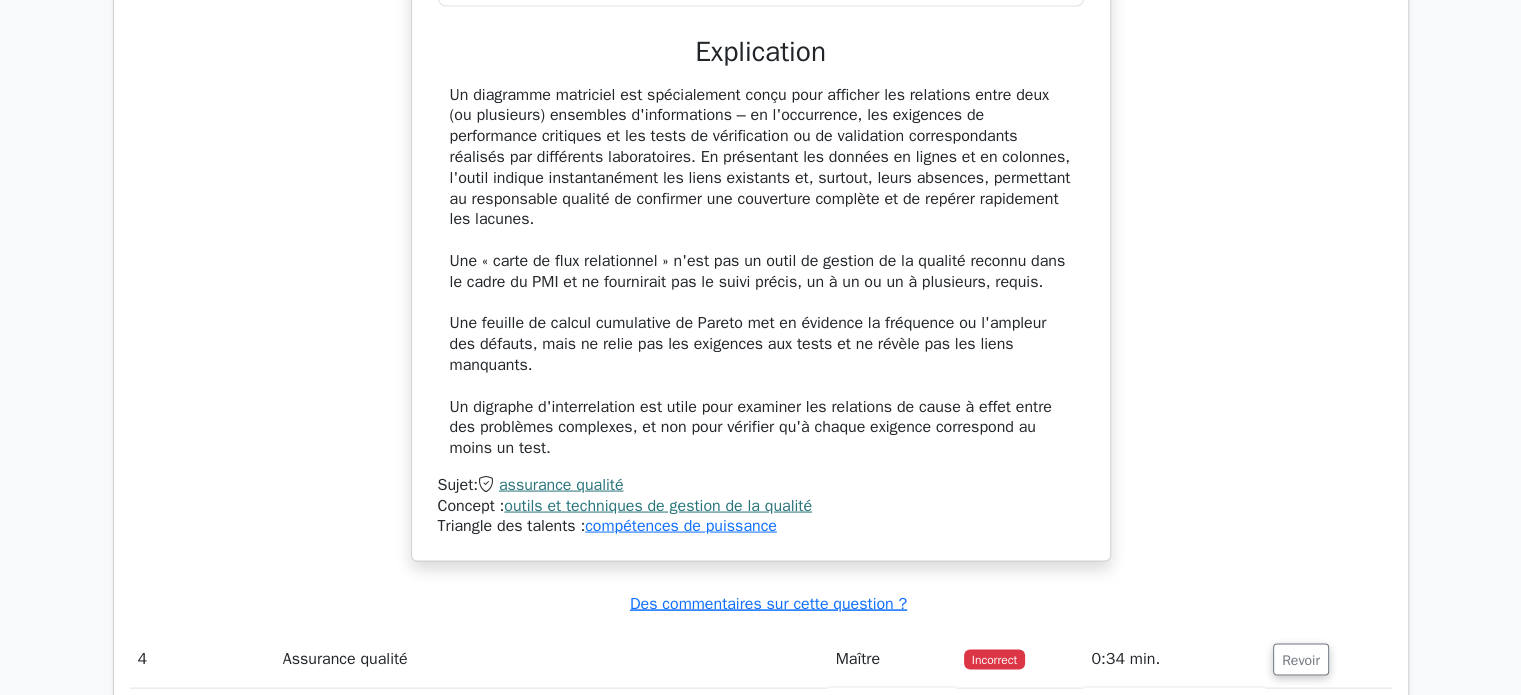 scroll, scrollTop: 4000, scrollLeft: 0, axis: vertical 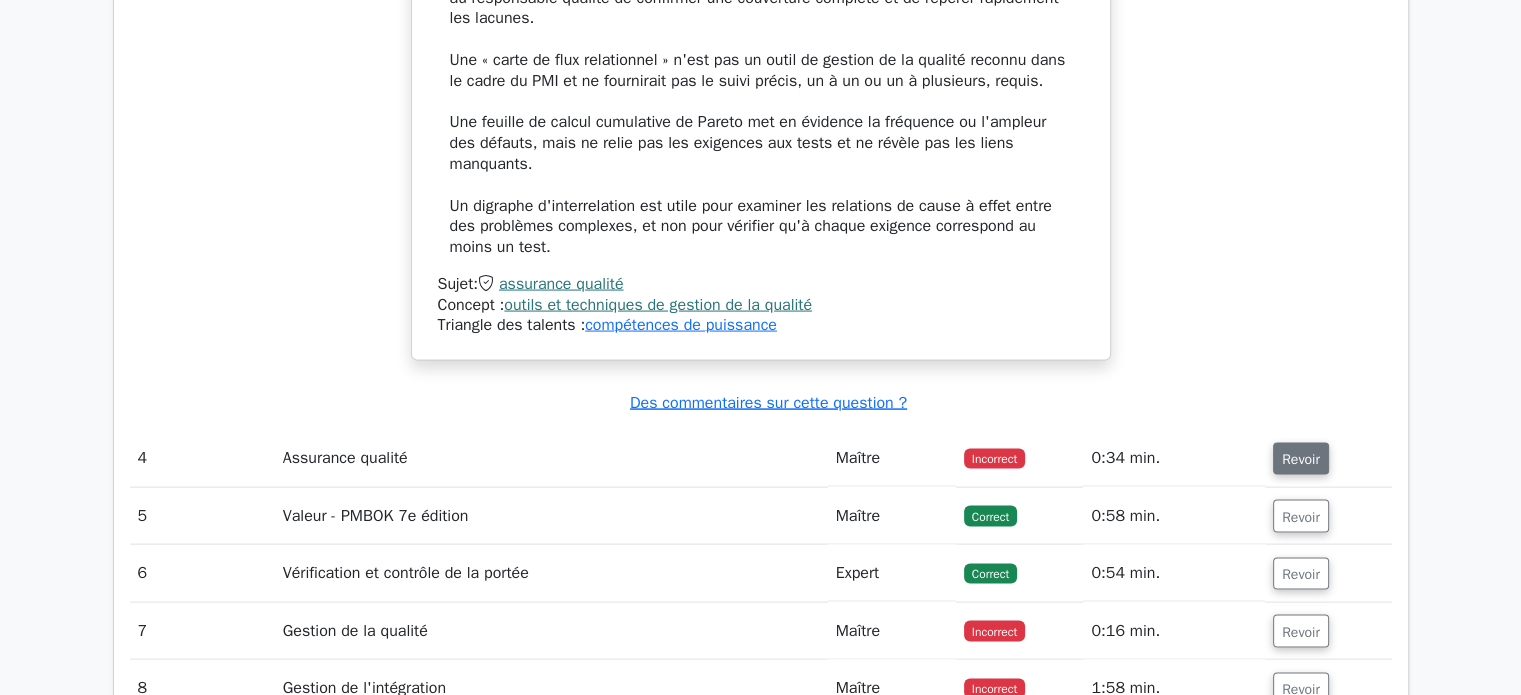 click on "Revoir" at bounding box center (1301, 459) 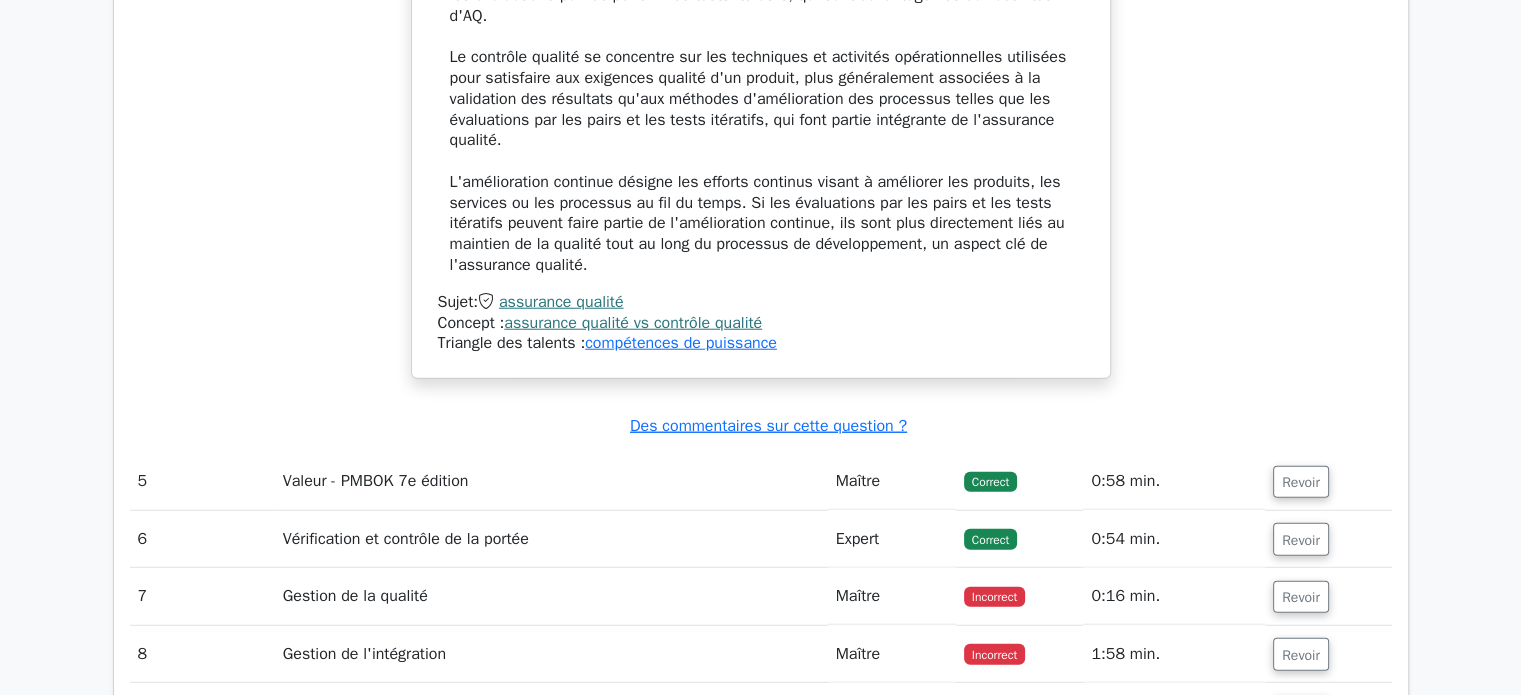 scroll, scrollTop: 5300, scrollLeft: 0, axis: vertical 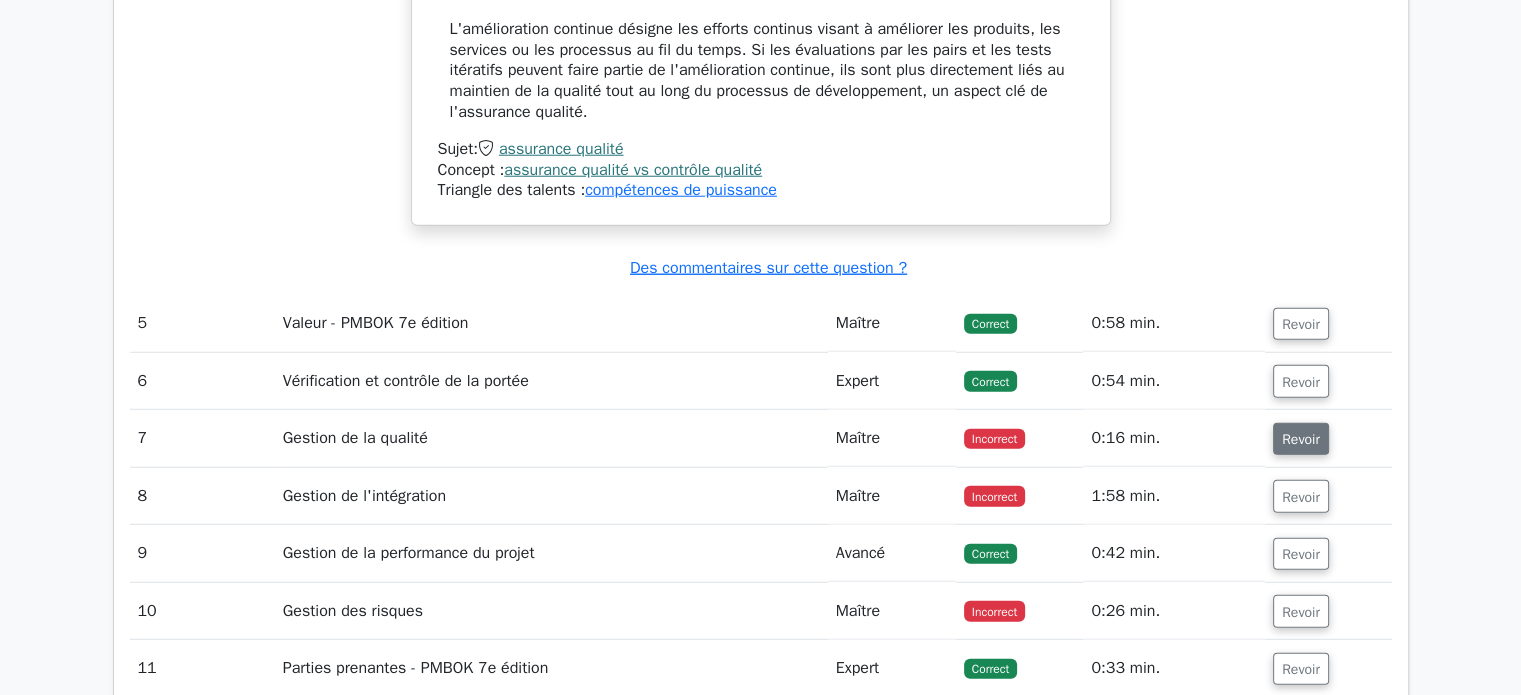 click on "Revoir" at bounding box center (1301, 439) 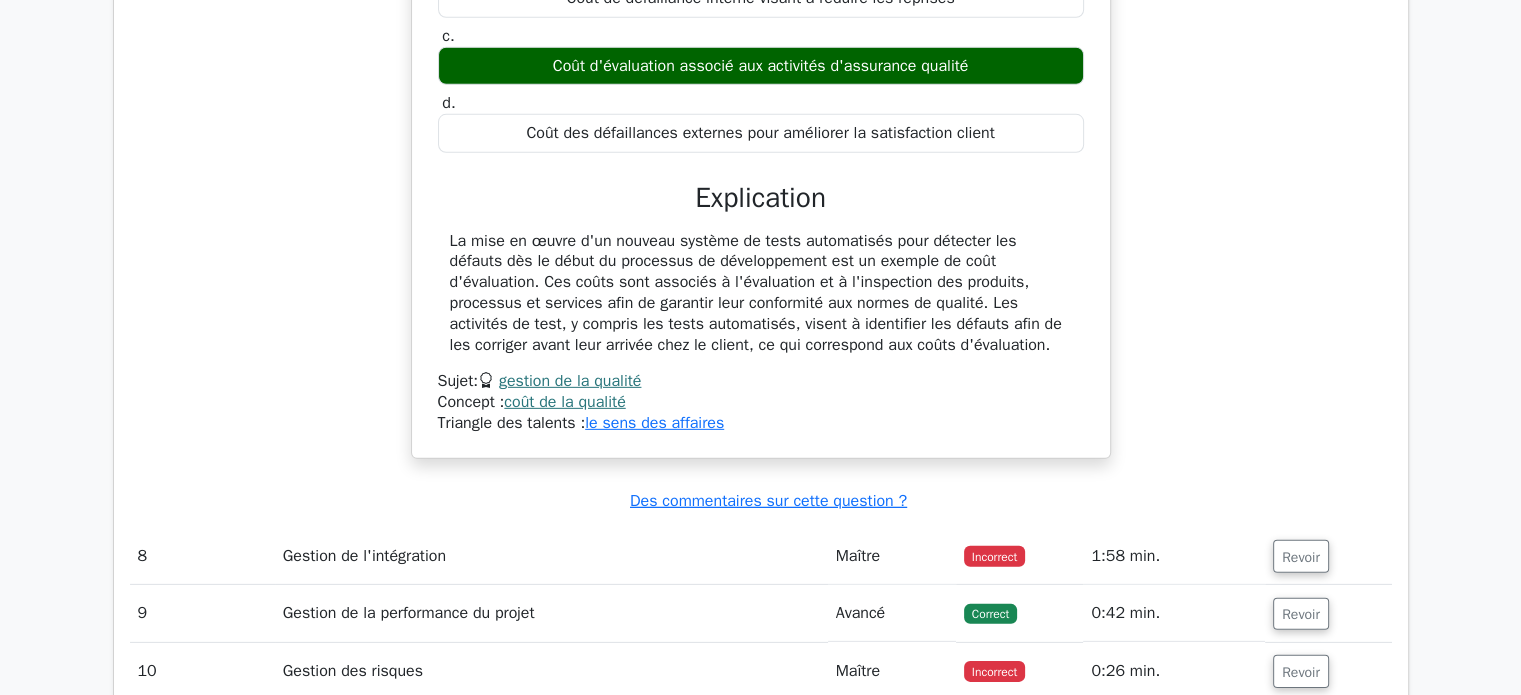 scroll, scrollTop: 6200, scrollLeft: 0, axis: vertical 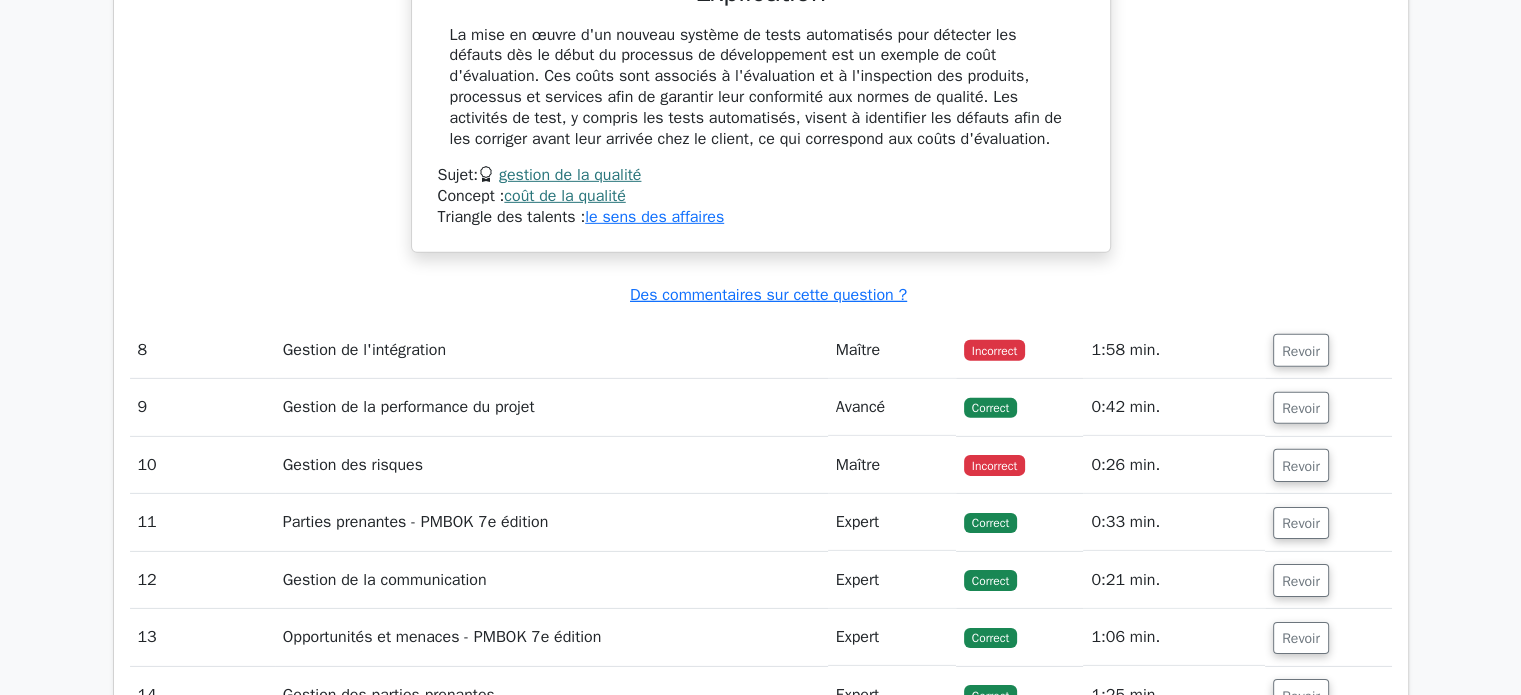 drag, startPoint x: 1307, startPoint y: 359, endPoint x: 1285, endPoint y: 371, distance: 25.059929 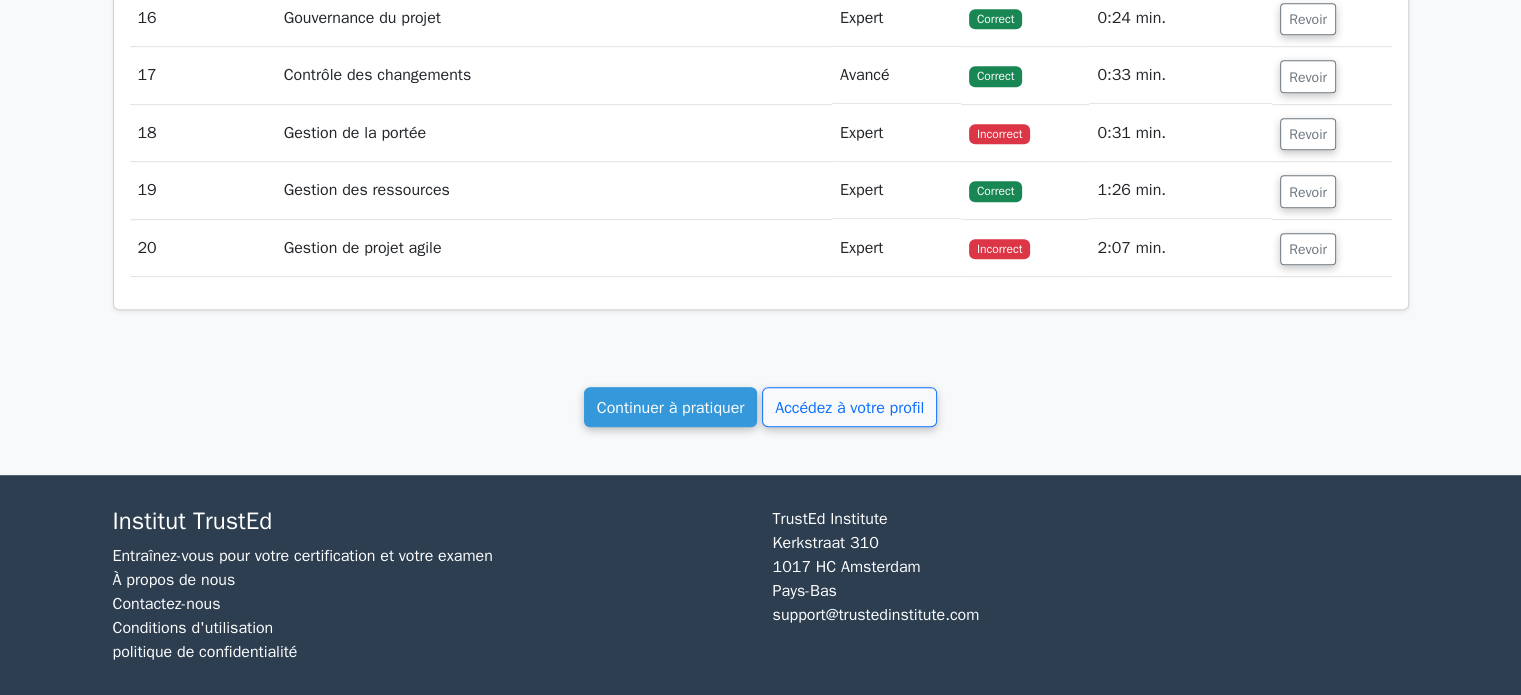 scroll, scrollTop: 8761, scrollLeft: 0, axis: vertical 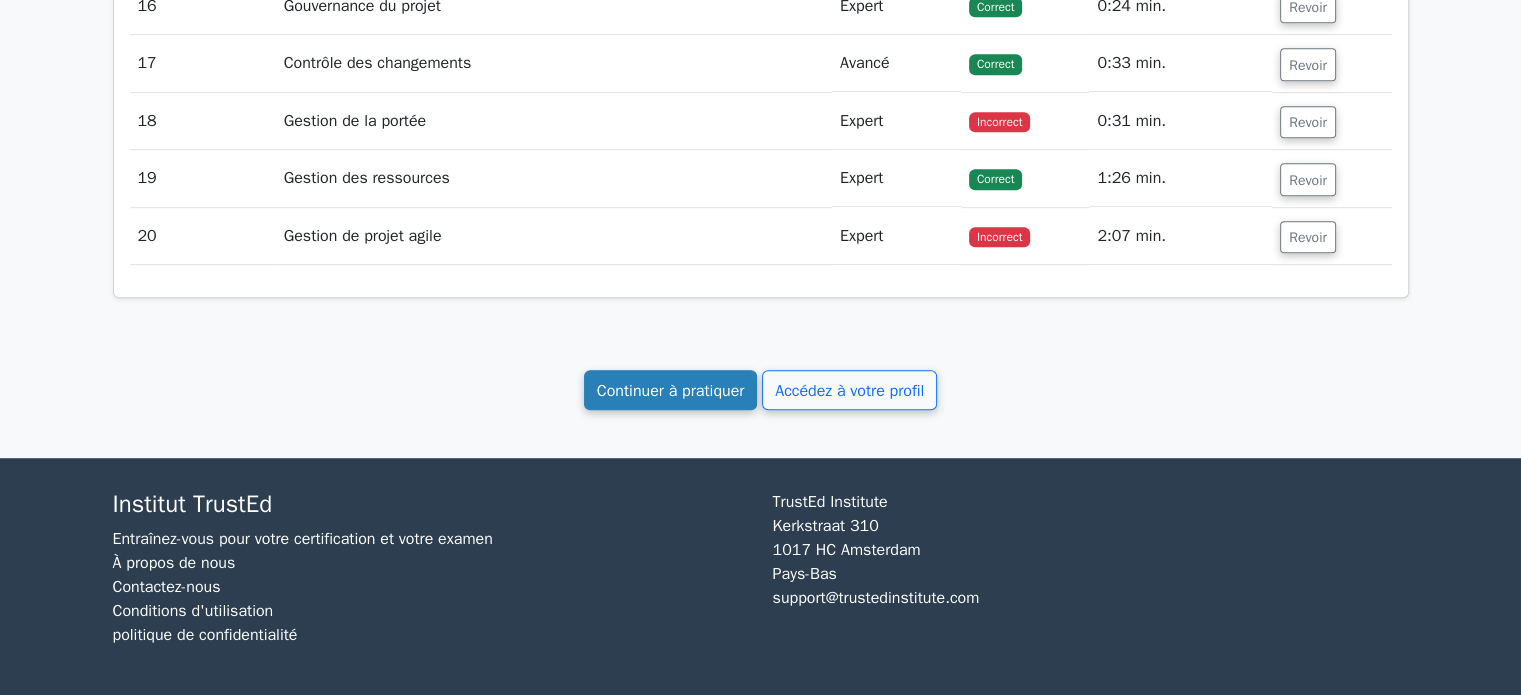 drag, startPoint x: 708, startPoint y: 397, endPoint x: 824, endPoint y: 388, distance: 116.34862 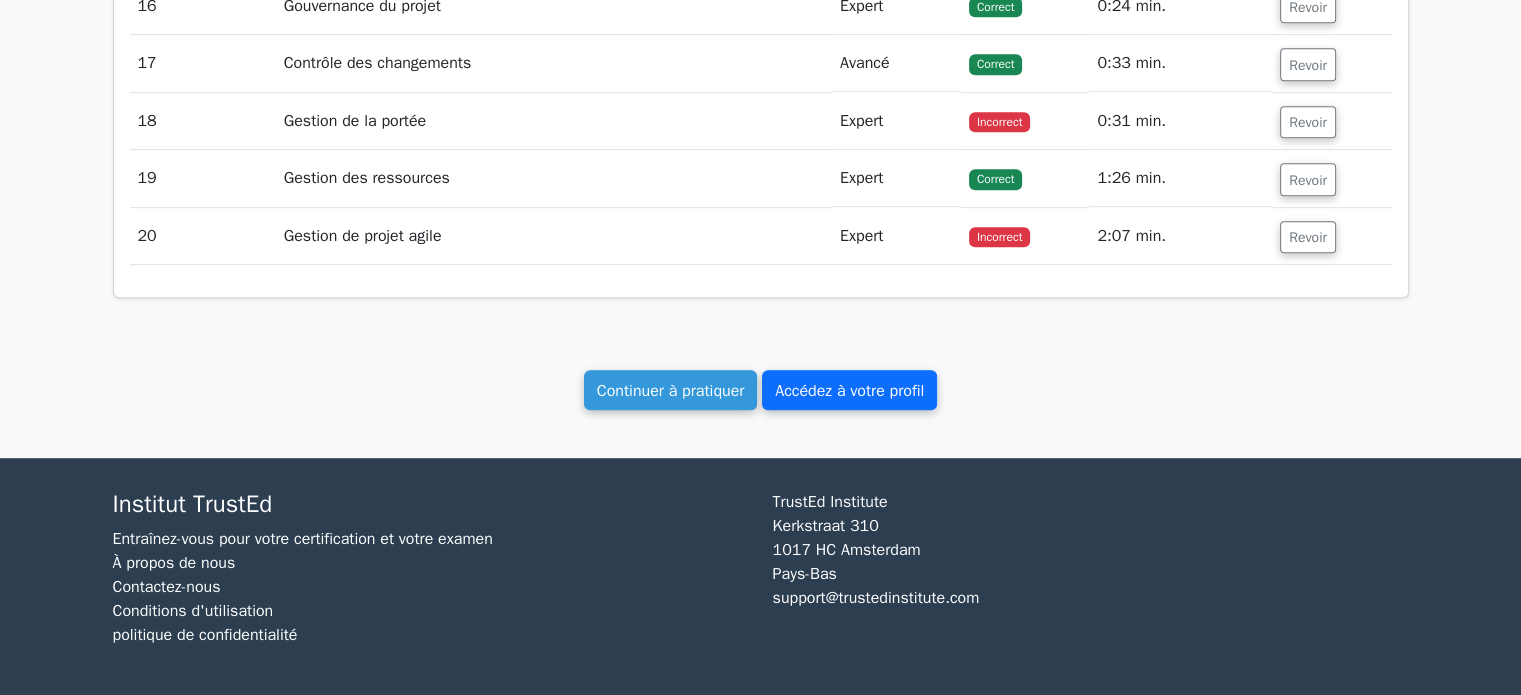 click on "Continuer à pratiquer" at bounding box center [671, 391] 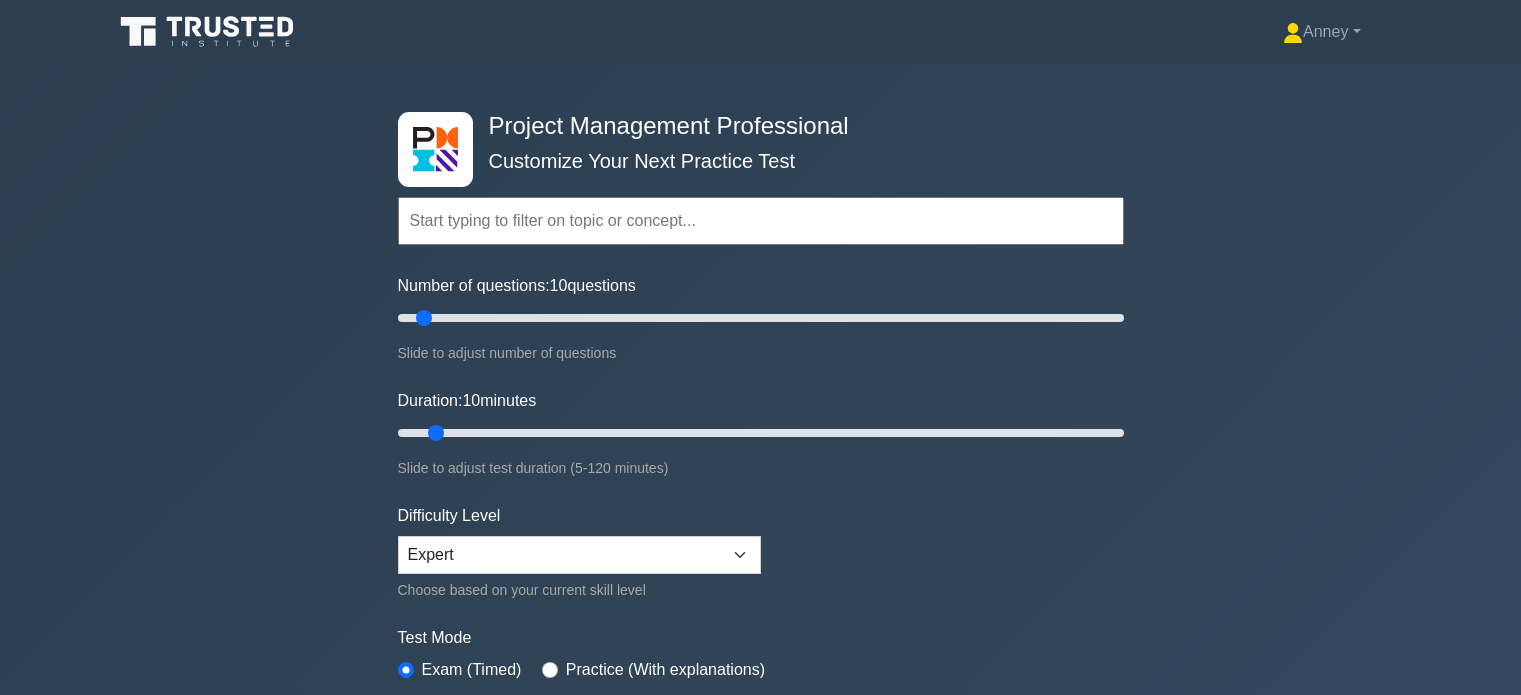 scroll, scrollTop: 0, scrollLeft: 0, axis: both 